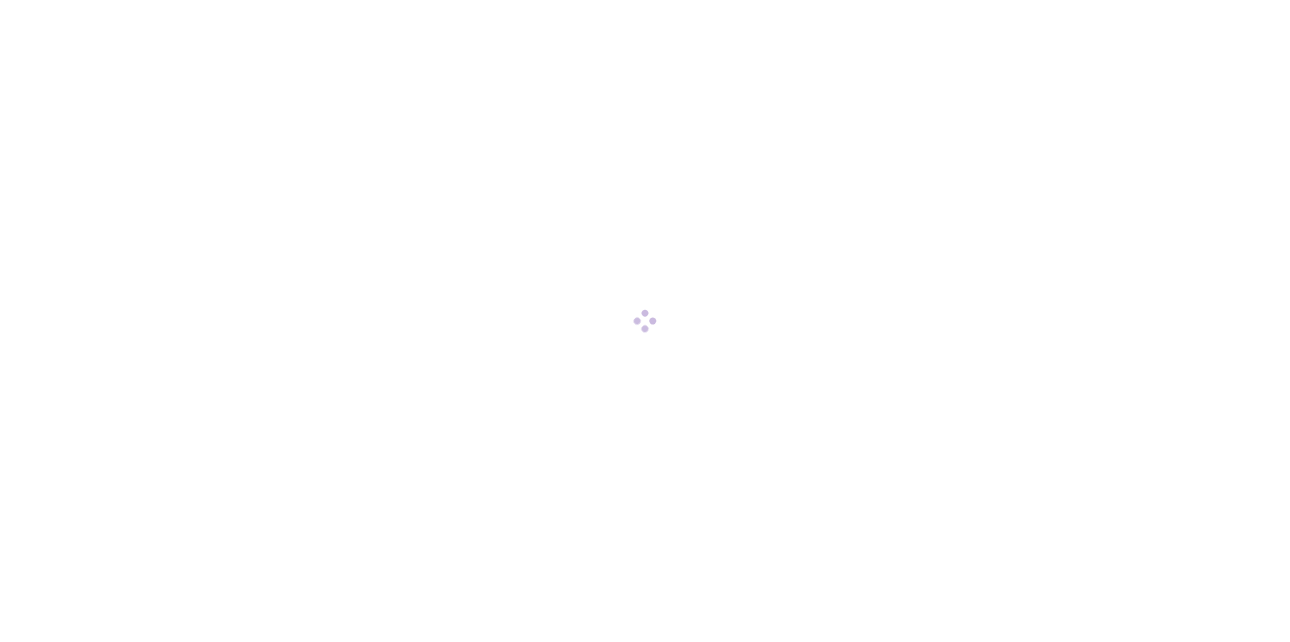 scroll, scrollTop: 0, scrollLeft: 0, axis: both 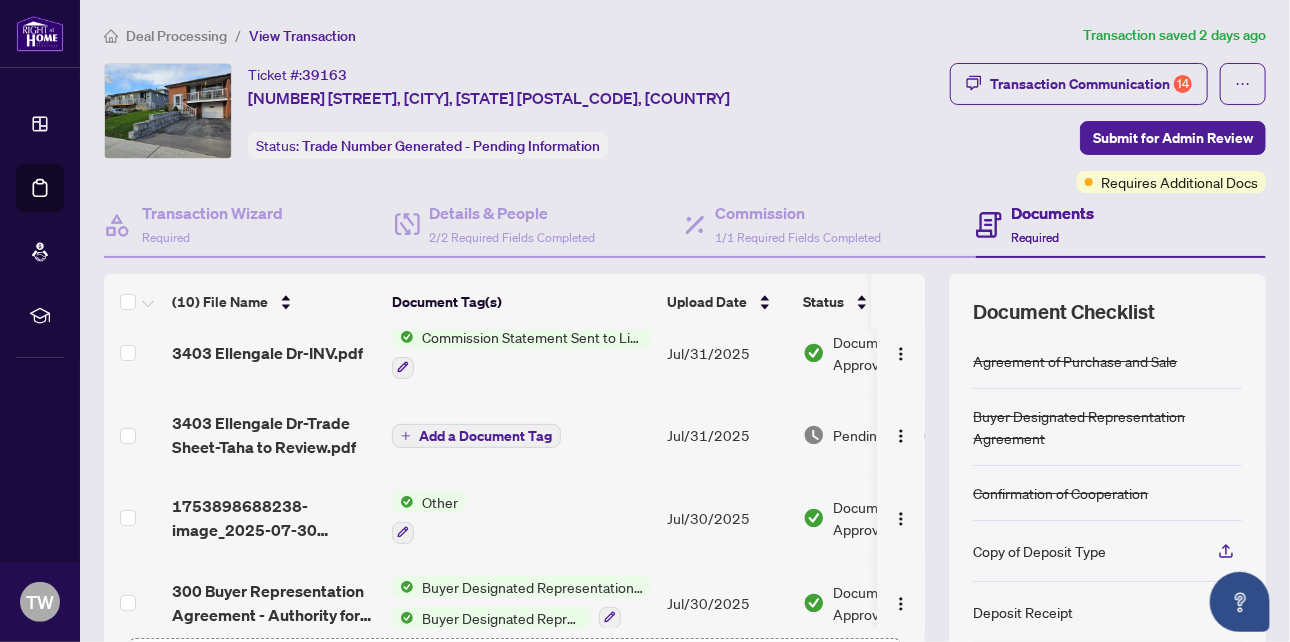 click on "Deal Processing" at bounding box center [176, 36] 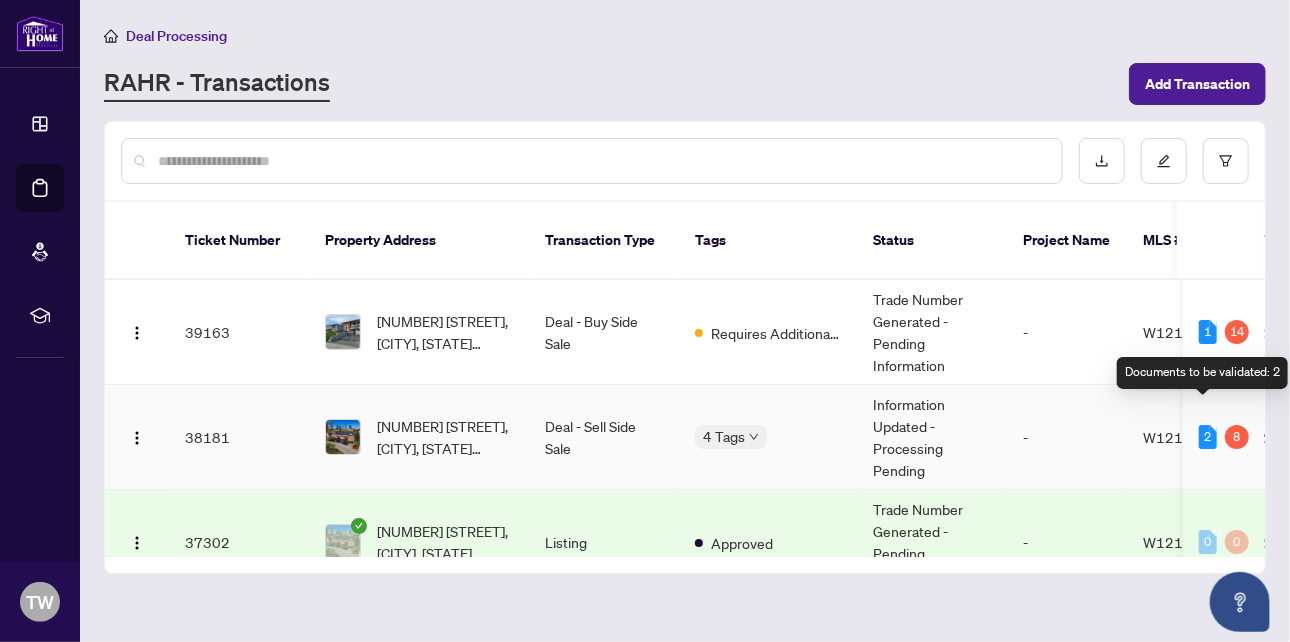 click on "2" at bounding box center (1208, 437) 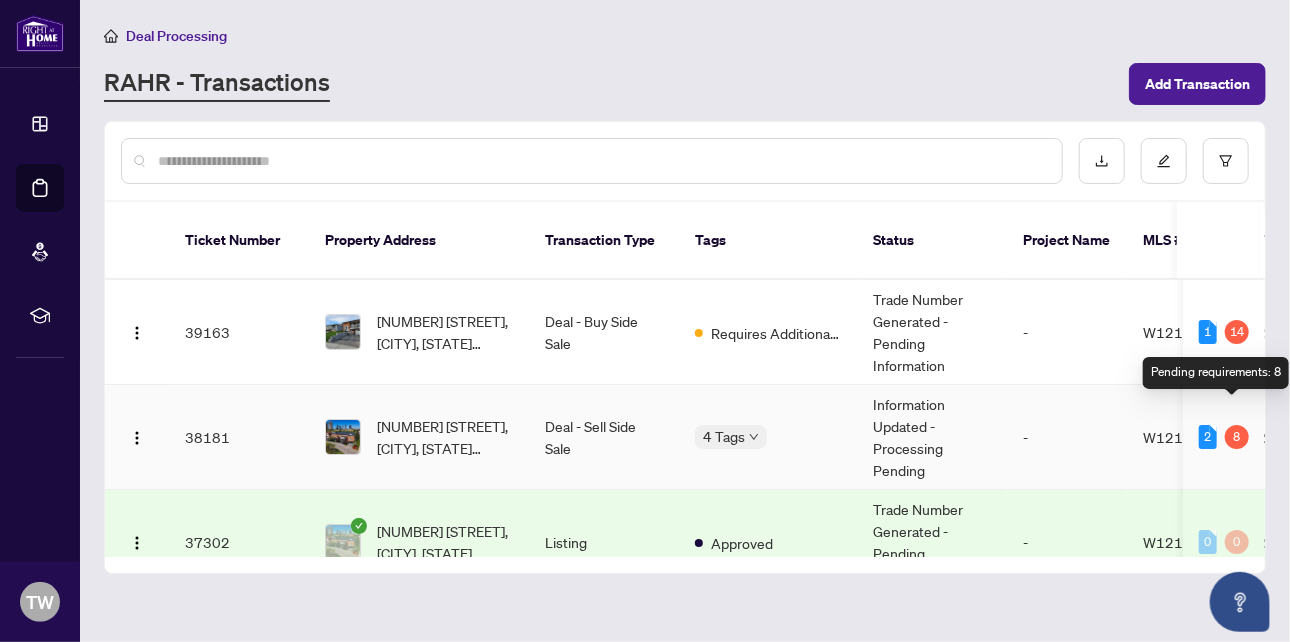 click on "8" at bounding box center [1237, 437] 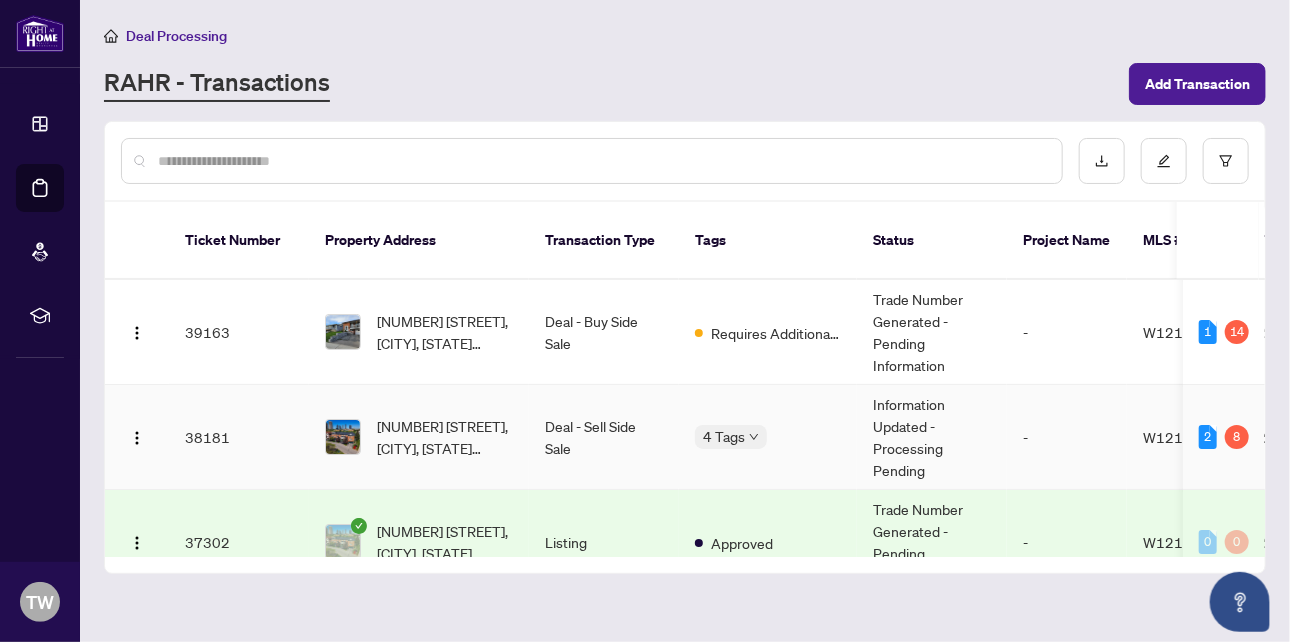 click on "[NUMBER] [STREET], [CITY], [STATE] [POSTAL CODE], Canada" at bounding box center [419, 437] 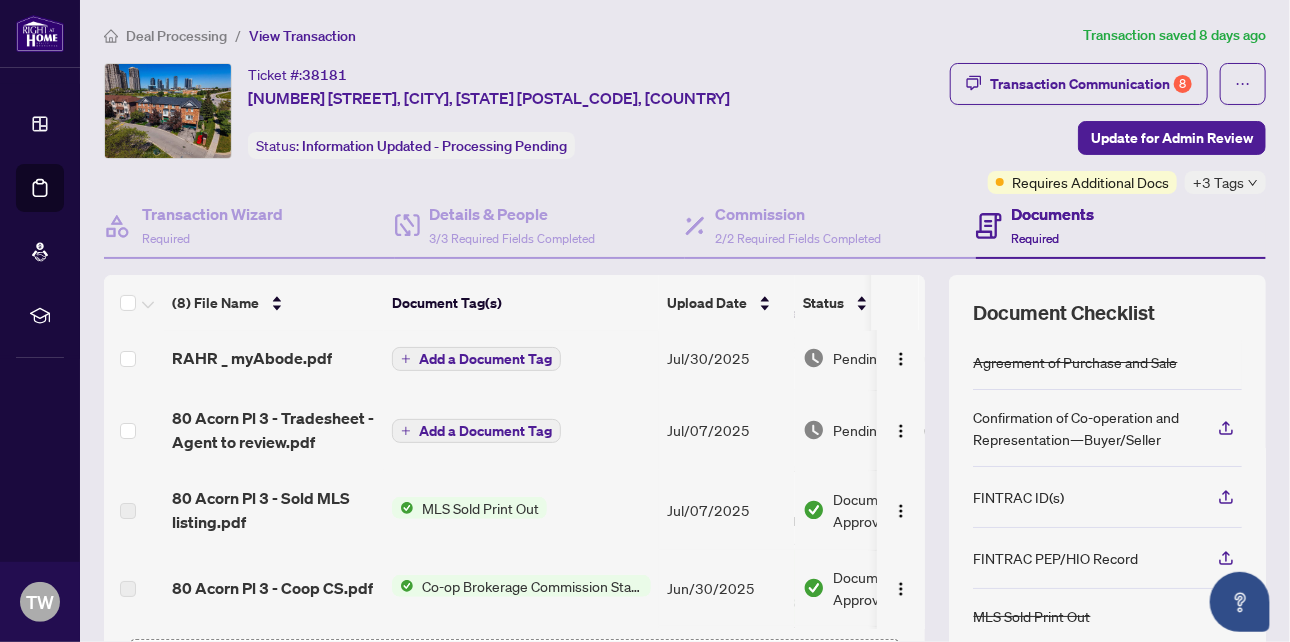 scroll, scrollTop: 0, scrollLeft: 0, axis: both 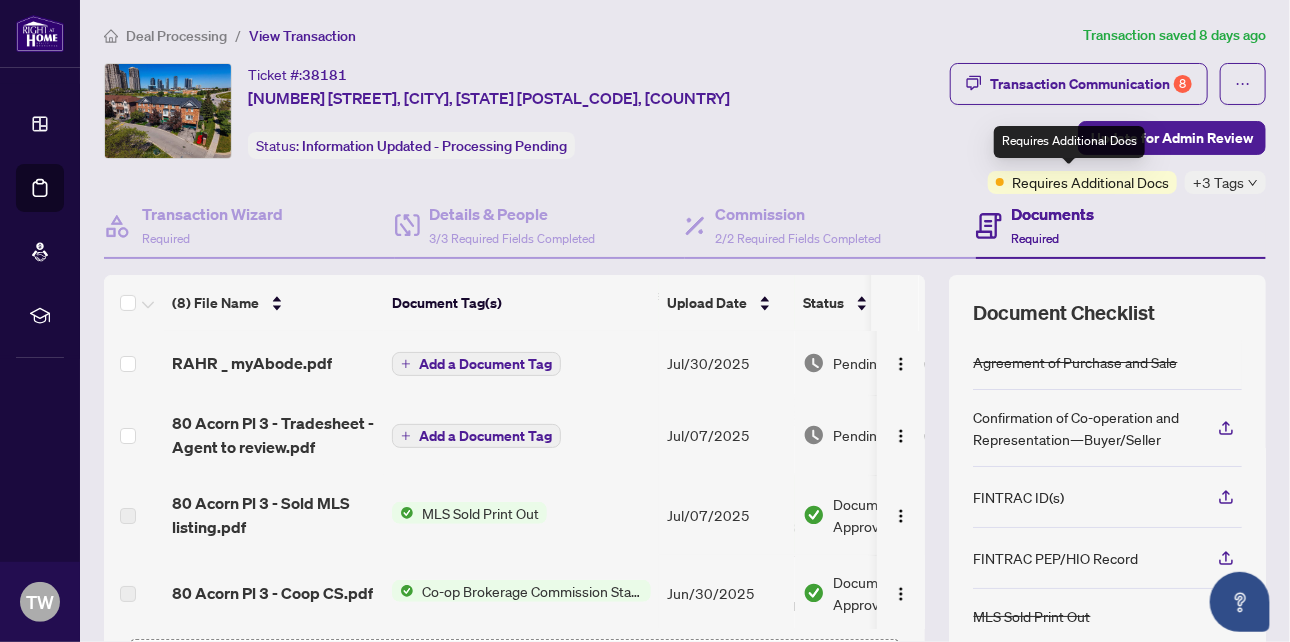 click on "Requires Additional Docs" at bounding box center [1090, 182] 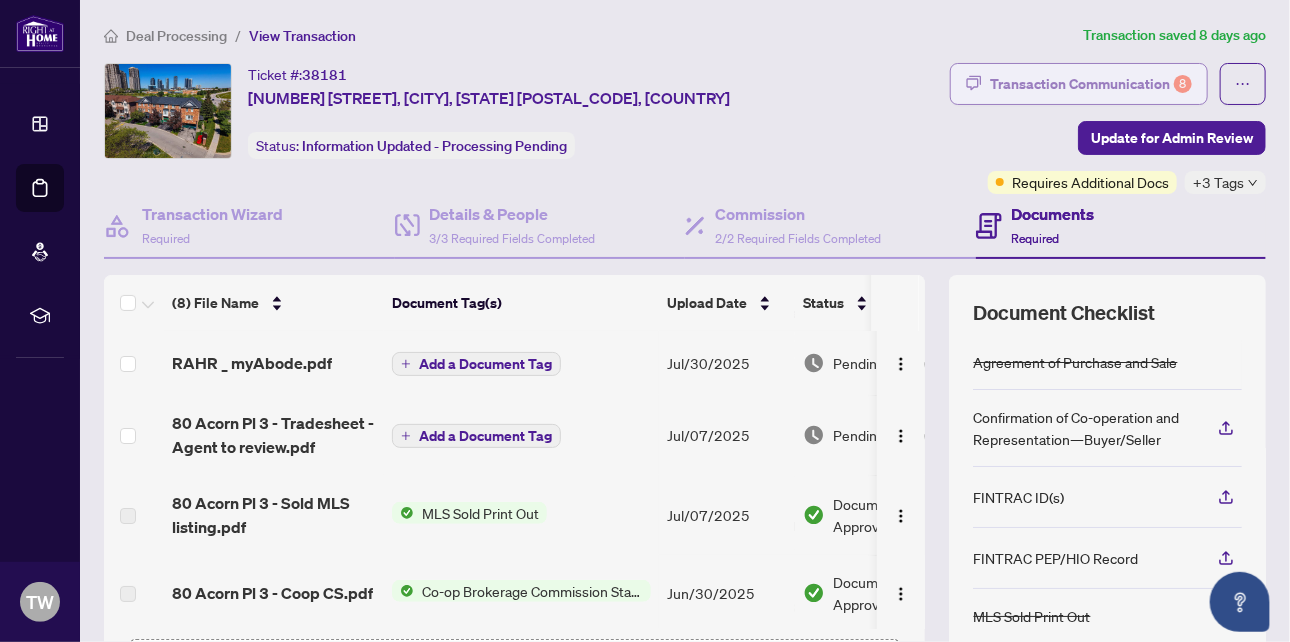 click on "Transaction Communication 8" at bounding box center [1091, 84] 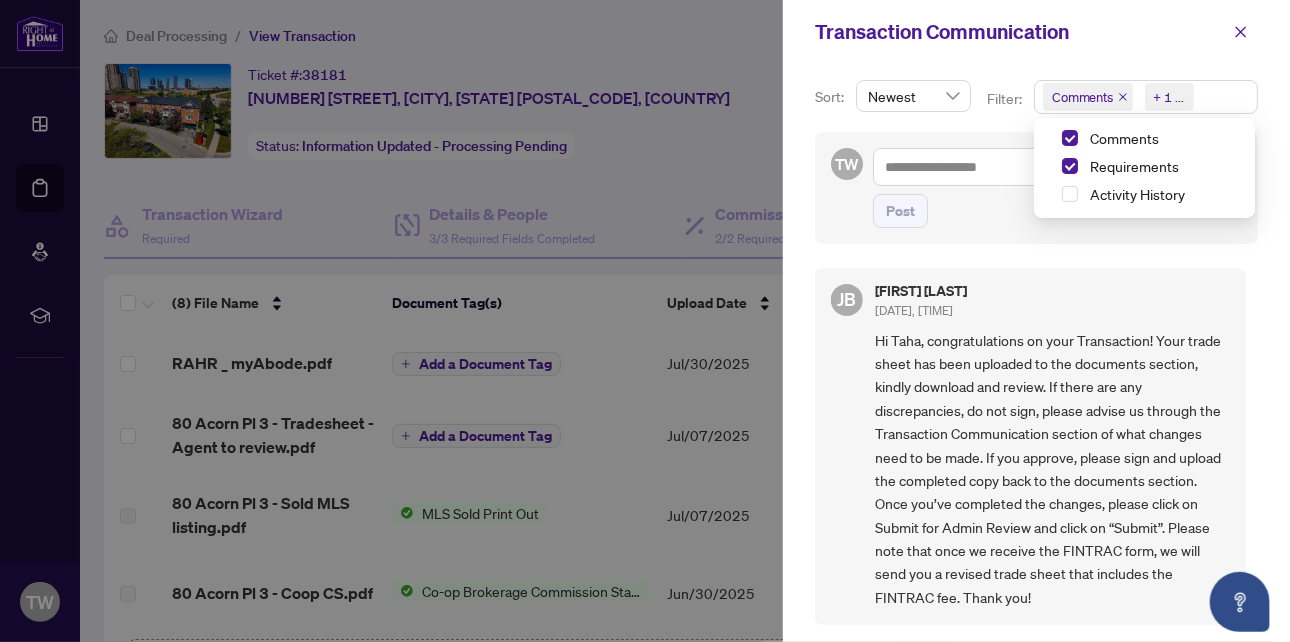 click on "Comments Requirements + 1 ..." at bounding box center (1146, 97) 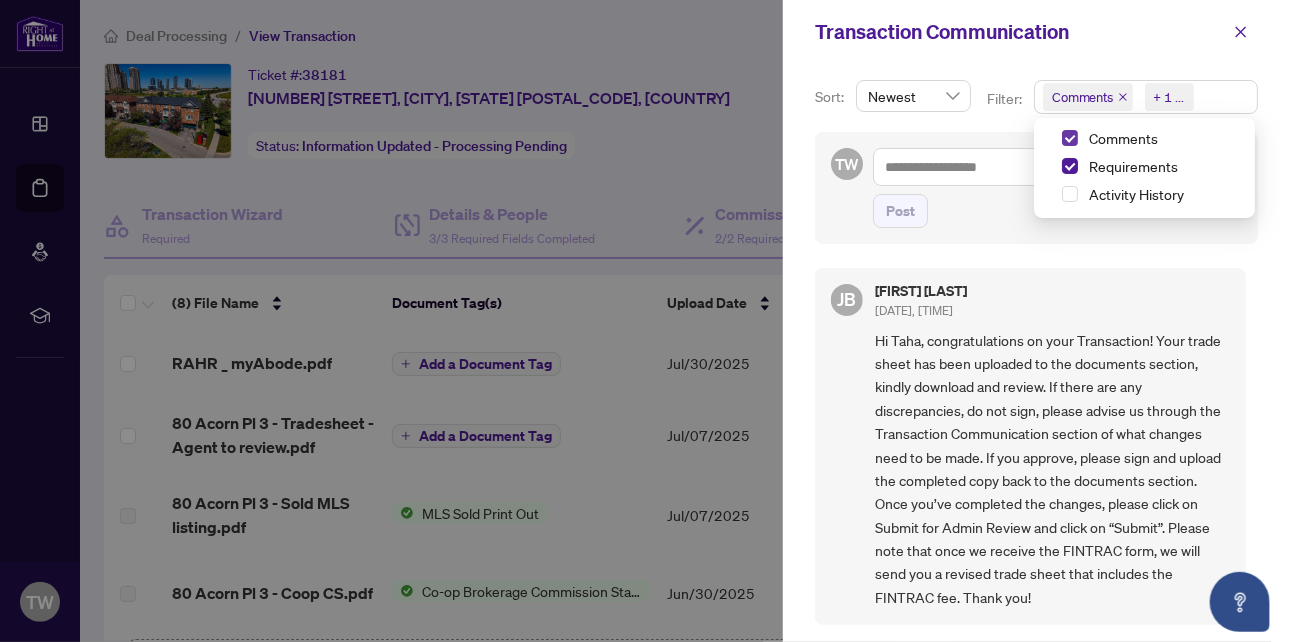 click at bounding box center [1070, 138] 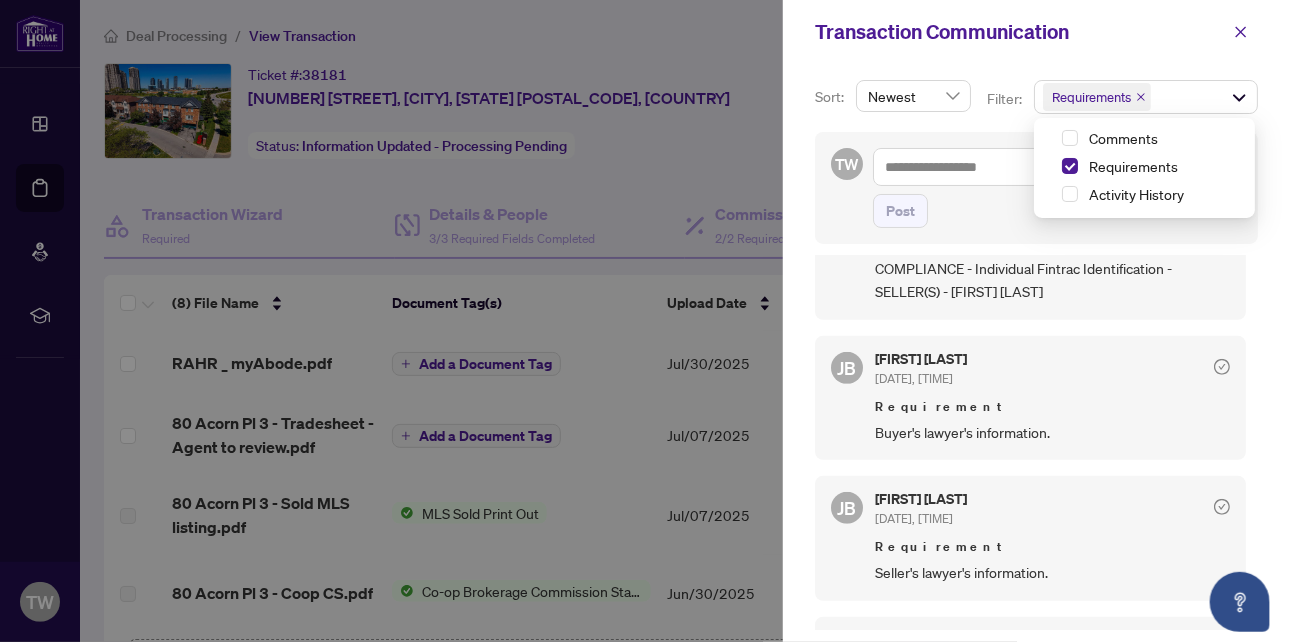 scroll, scrollTop: 500, scrollLeft: 0, axis: vertical 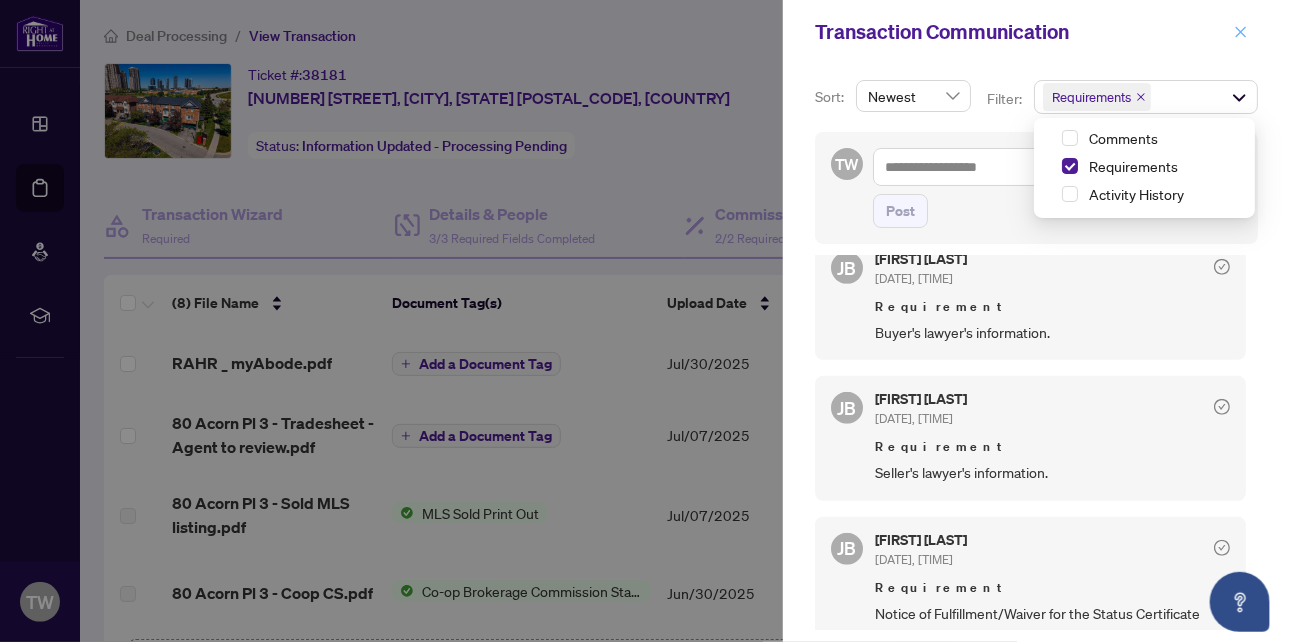 click 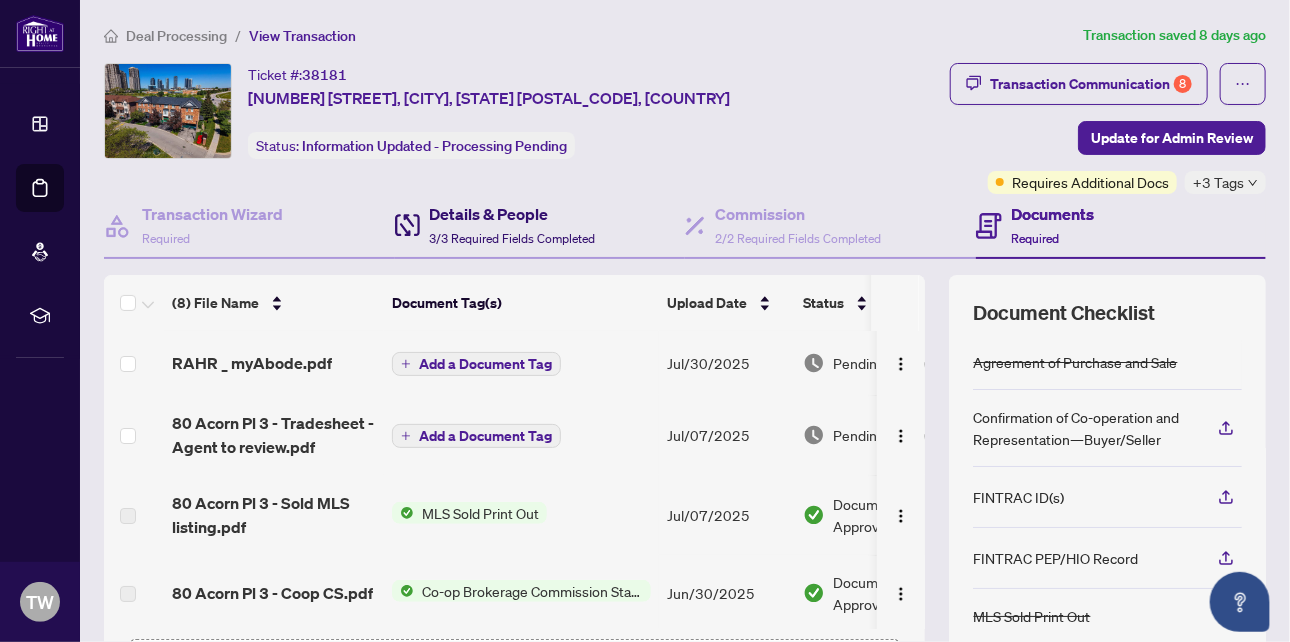click on "Details & People" at bounding box center (513, 214) 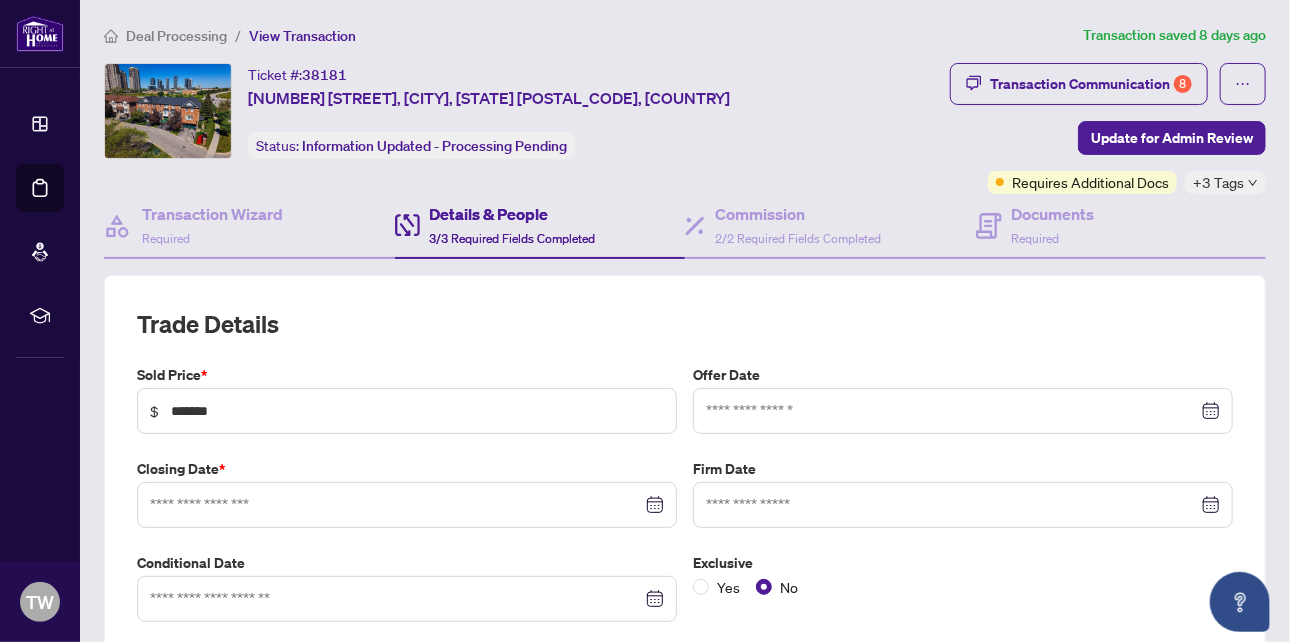 type on "**********" 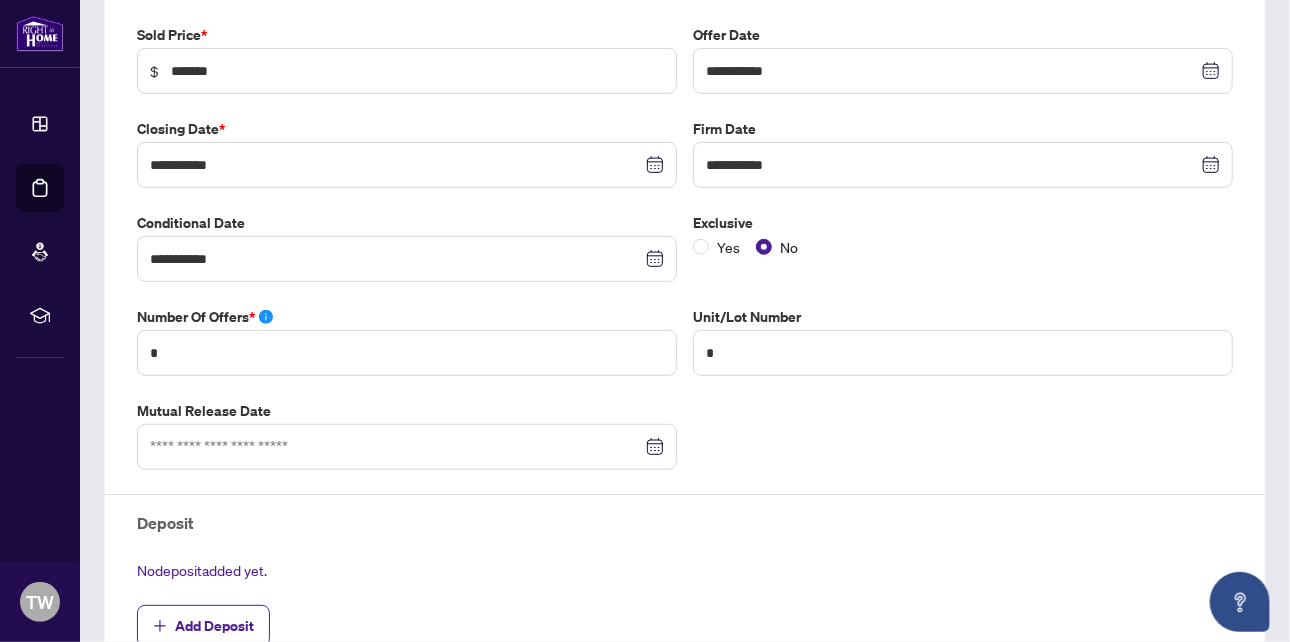 scroll, scrollTop: 0, scrollLeft: 0, axis: both 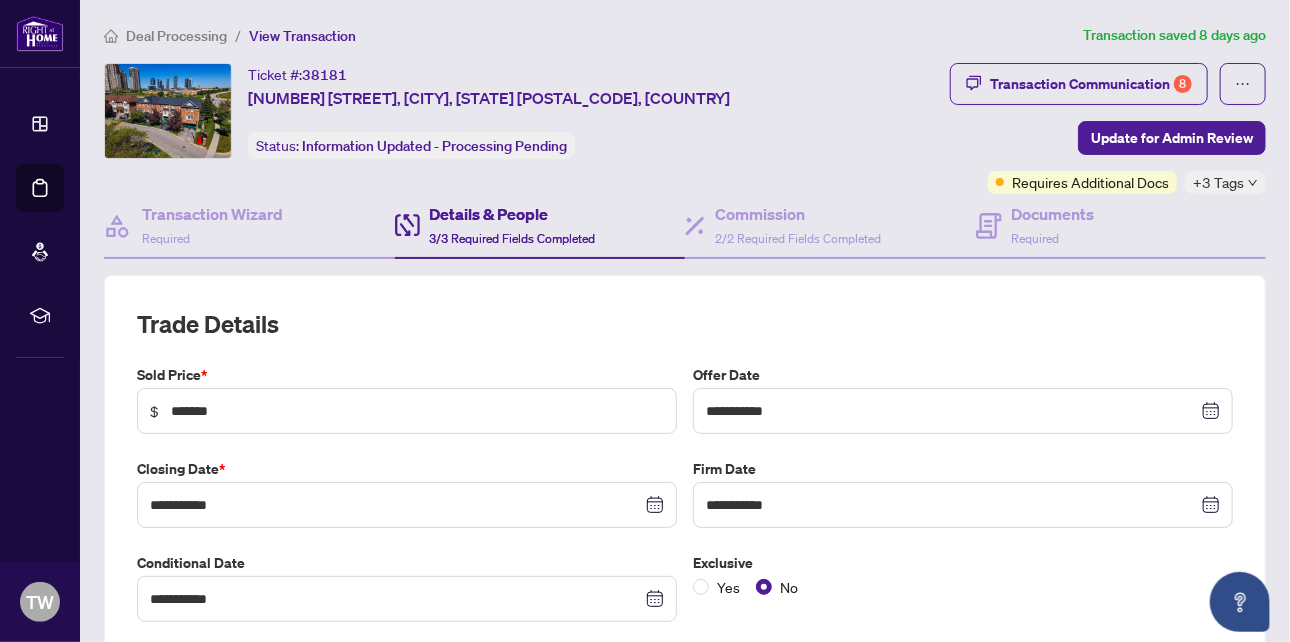 click on "Deal Processing" at bounding box center [176, 36] 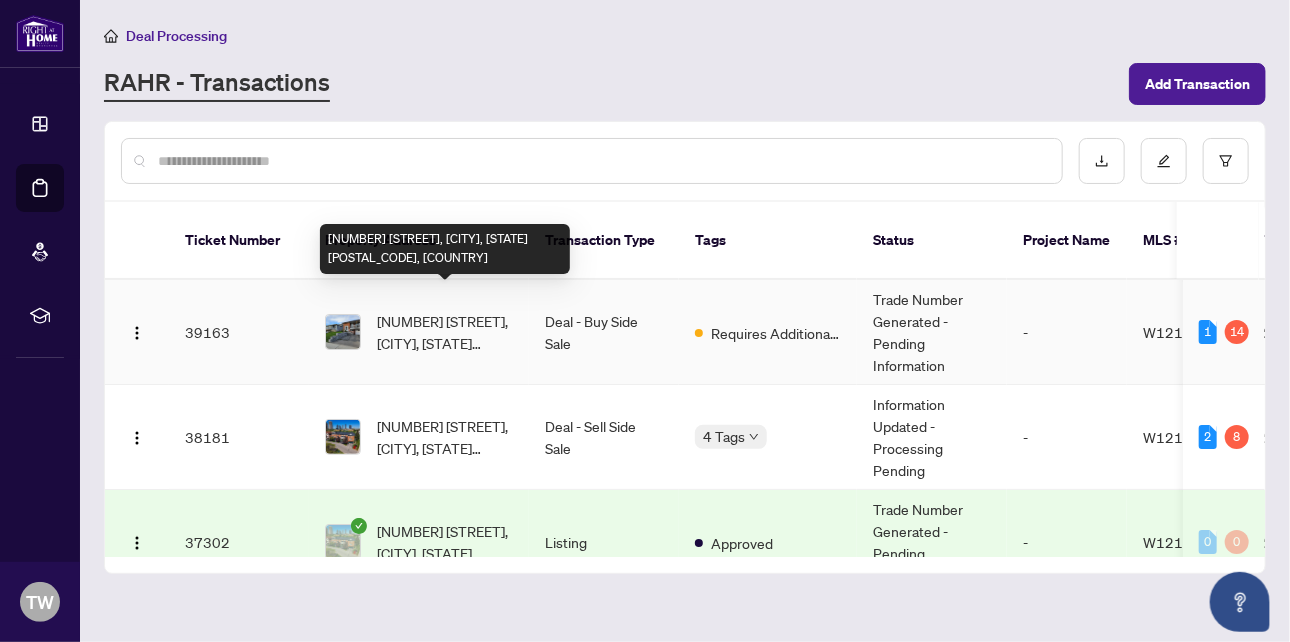click on "3403 Ellengale Dr, Mississauga, Ontario L5C 1Z5, Canada" at bounding box center [445, 332] 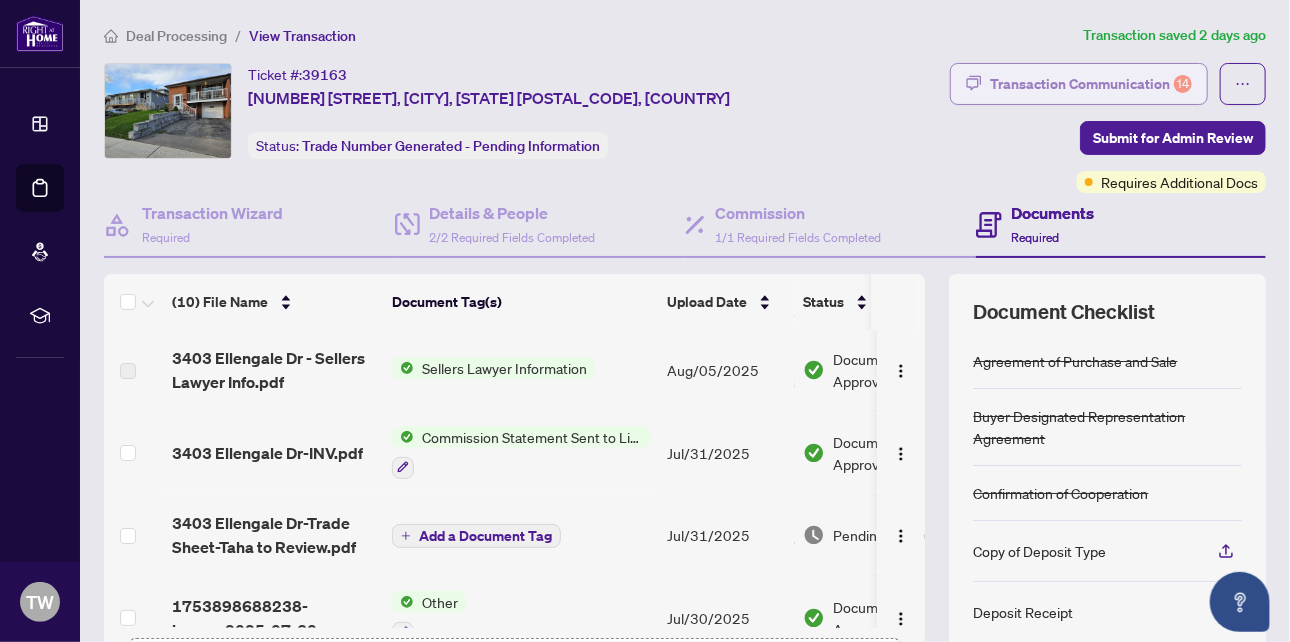 click on "14" at bounding box center (1183, 84) 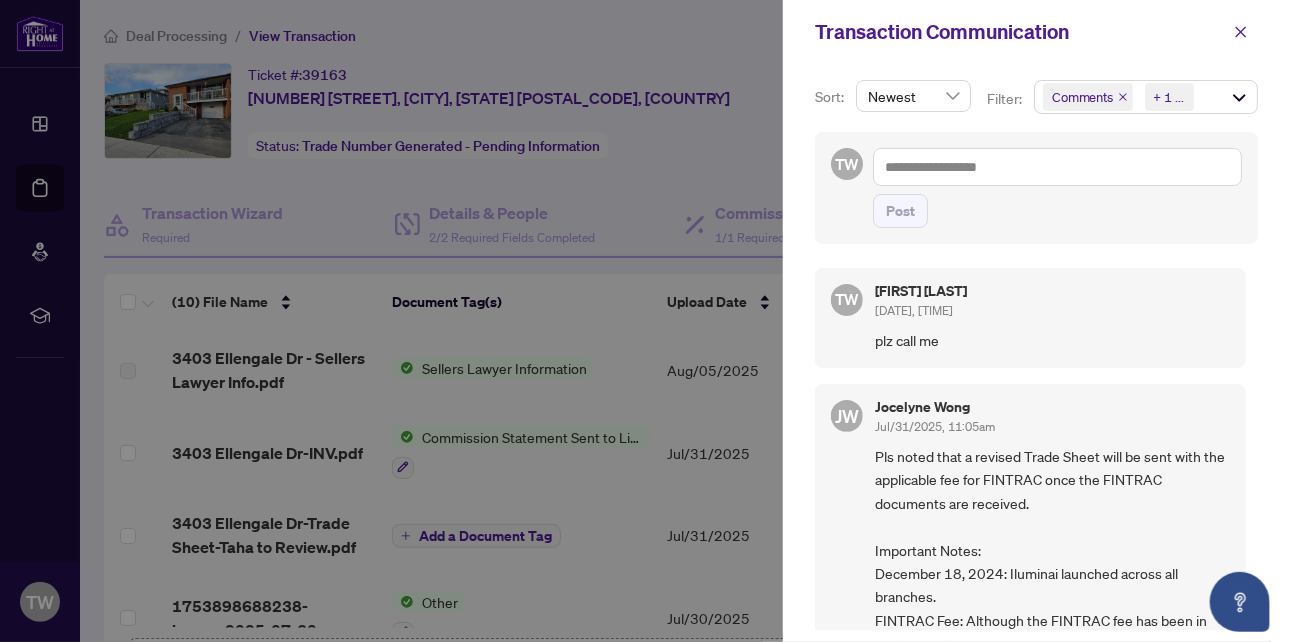click on "Comments Requirements + 1 ..." at bounding box center (1146, 97) 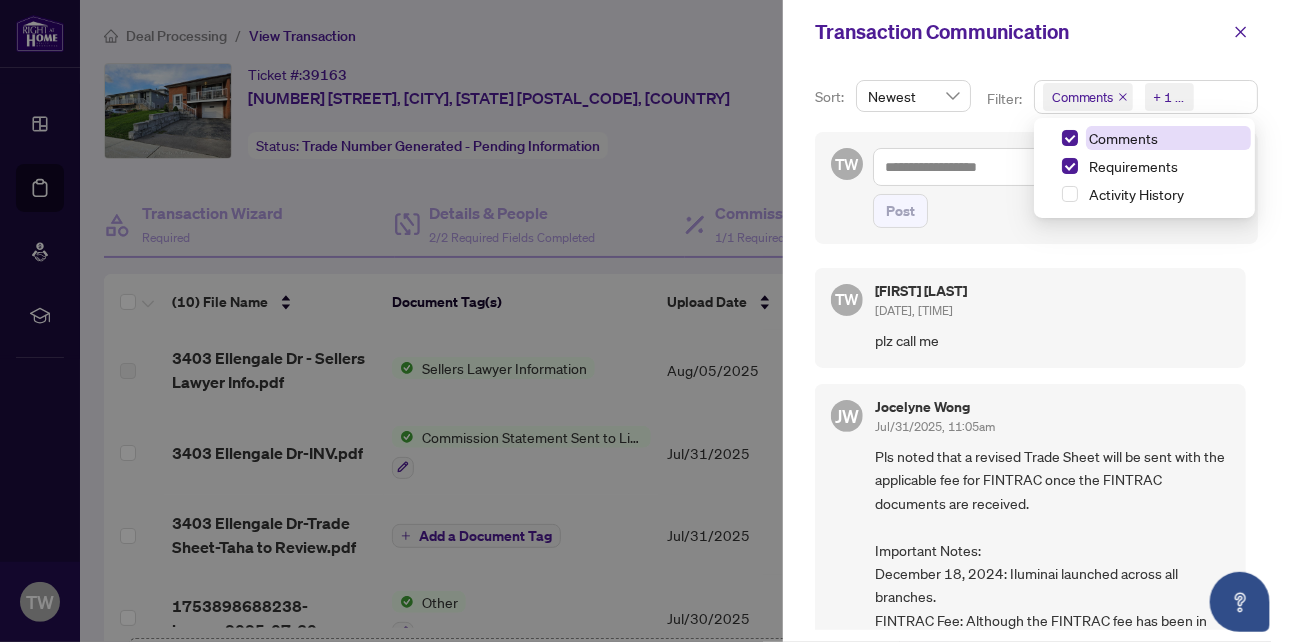 click on "Comments" at bounding box center (1124, 138) 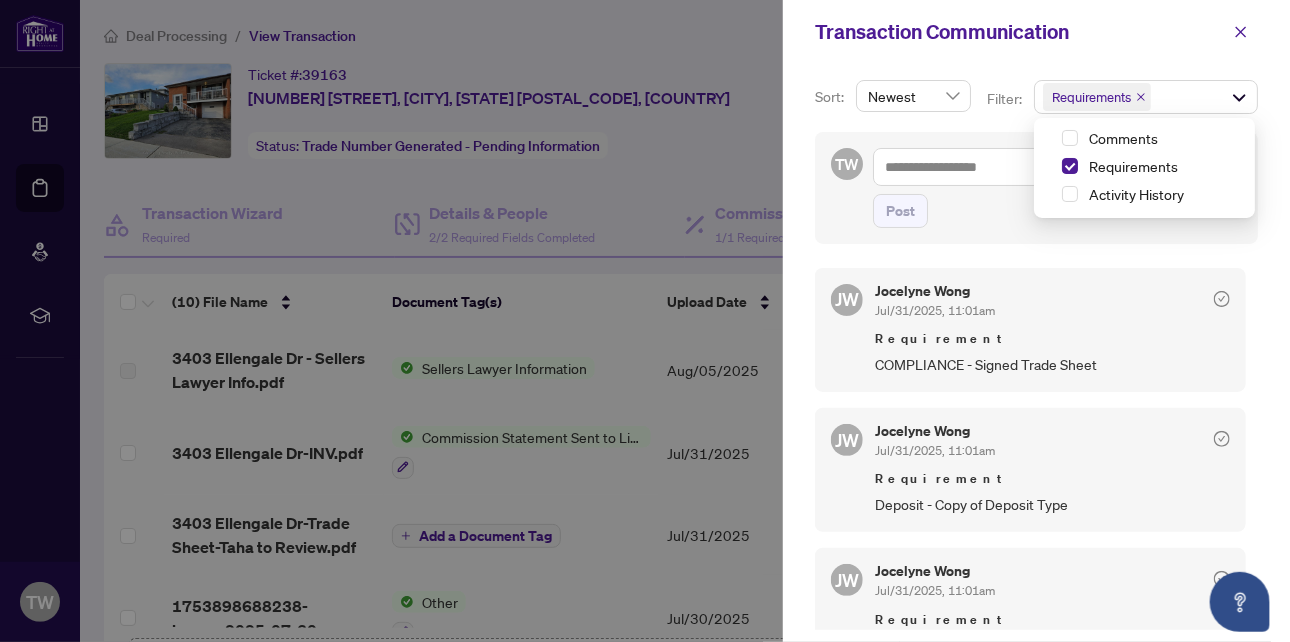 click on "Sort: Newest Filter: Requirements + 0 ...   Comments Requirements Activity History TW Post JW Jocelyne Wong   Jul/31/2025, 11:01am Requirement   COMPLIANCE - Signed Trade Sheet JW Jocelyne Wong   Jul/31/2025, 11:01am Requirement   Deposit - Copy of Deposit Type JW Jocelyne Wong   Jul/31/2025, 11:01am Requirement   Deposit Receipt from Listing Brokerage JW Jocelyne Wong   Jul/31/2025, 10:59am Requirement   Notice of Fulfillment->Legal BSMT Apartment Approval  5 Biz Days JW Jocelyne Wong   Jul/31/2025, 10:59am Requirement   Notice of Fulfillment->Buyer’s lawyer Approval  5 Biz Days JW Jocelyne Wong   Jul/31/2025, 10:59am Requirement   Notice of Fulfillment->Inspection 5 Biz Days JW Jocelyne Wong   Jul/31/2025, 10:59am Requirement   Notice of Fulfillment->Financing 5 Biz Days JW Jocelyne Wong   Jul/31/2025, 10:58am Requirement    -  123_Waiver_-_Agreement_of_Purchase_and_Sale__Buyer__A_-_PropTx-OREA.pdf JW Jocelyne Wong   Jul/31/2025, 10:57am Requirement    -  JW Jocelyne Wong   Jul/31/2025, 10:51am   JW" at bounding box center (1036, 353) 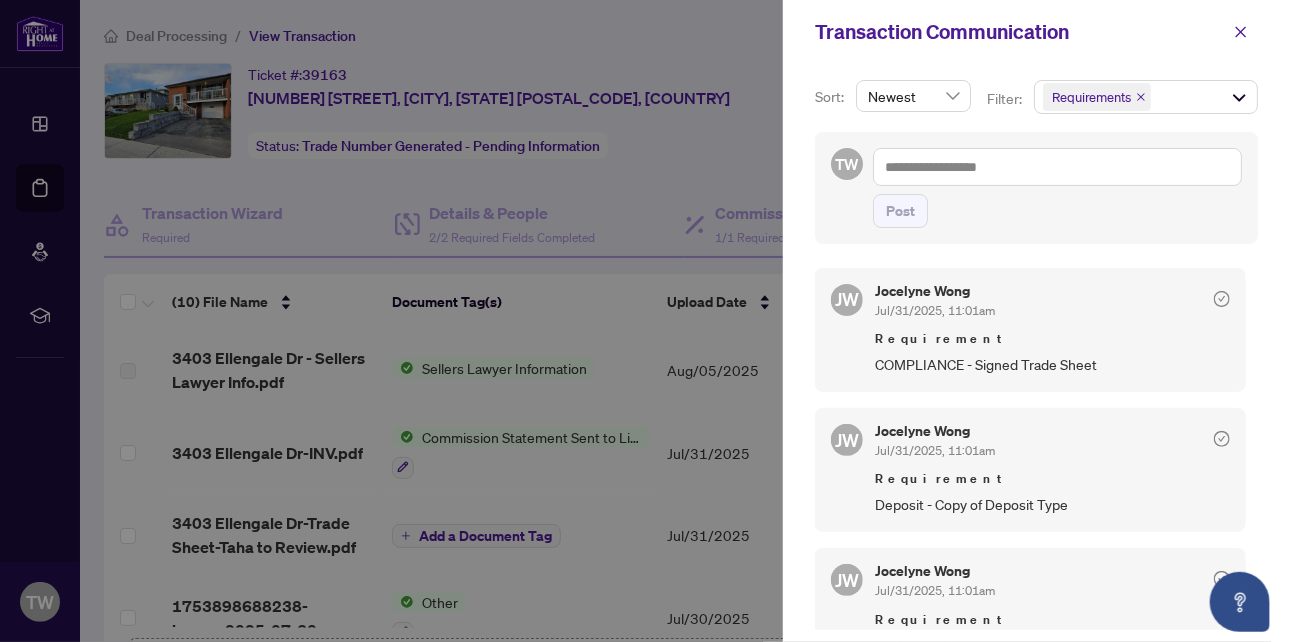 click on "Sort: Newest Filter: Requirements + 0 ...   Comments Requirements Activity History TW Post JW Jocelyne Wong   Jul/31/2025, 11:01am Requirement   COMPLIANCE - Signed Trade Sheet JW Jocelyne Wong   Jul/31/2025, 11:01am Requirement   Deposit - Copy of Deposit Type JW Jocelyne Wong   Jul/31/2025, 11:01am Requirement   Deposit Receipt from Listing Brokerage JW Jocelyne Wong   Jul/31/2025, 10:59am Requirement   Notice of Fulfillment->Legal BSMT Apartment Approval  5 Biz Days JW Jocelyne Wong   Jul/31/2025, 10:59am Requirement   Notice of Fulfillment->Buyer’s lawyer Approval  5 Biz Days JW Jocelyne Wong   Jul/31/2025, 10:59am Requirement   Notice of Fulfillment->Inspection 5 Biz Days JW Jocelyne Wong   Jul/31/2025, 10:59am Requirement   Notice of Fulfillment->Financing 5 Biz Days JW Jocelyne Wong   Jul/31/2025, 10:58am Requirement    -  123_Waiver_-_Agreement_of_Purchase_and_Sale__Buyer__A_-_PropTx-OREA.pdf JW Jocelyne Wong   Jul/31/2025, 10:57am Requirement    -  JW Jocelyne Wong   Jul/31/2025, 10:51am   JW" at bounding box center (1036, 353) 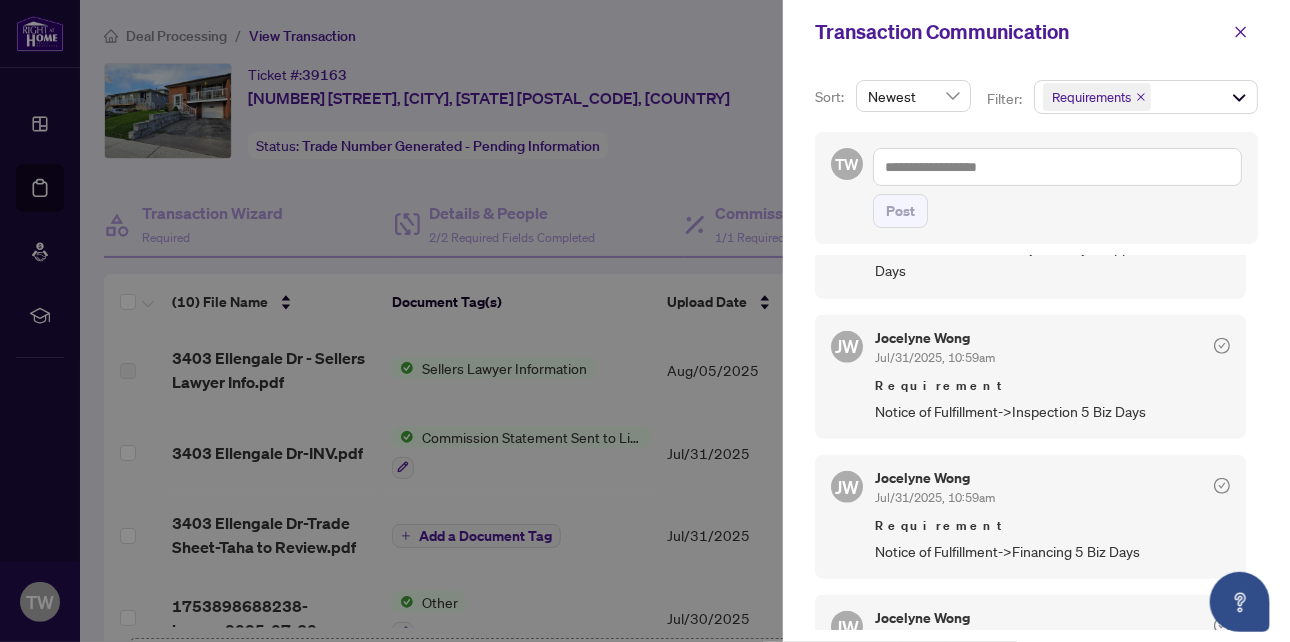 scroll, scrollTop: 700, scrollLeft: 0, axis: vertical 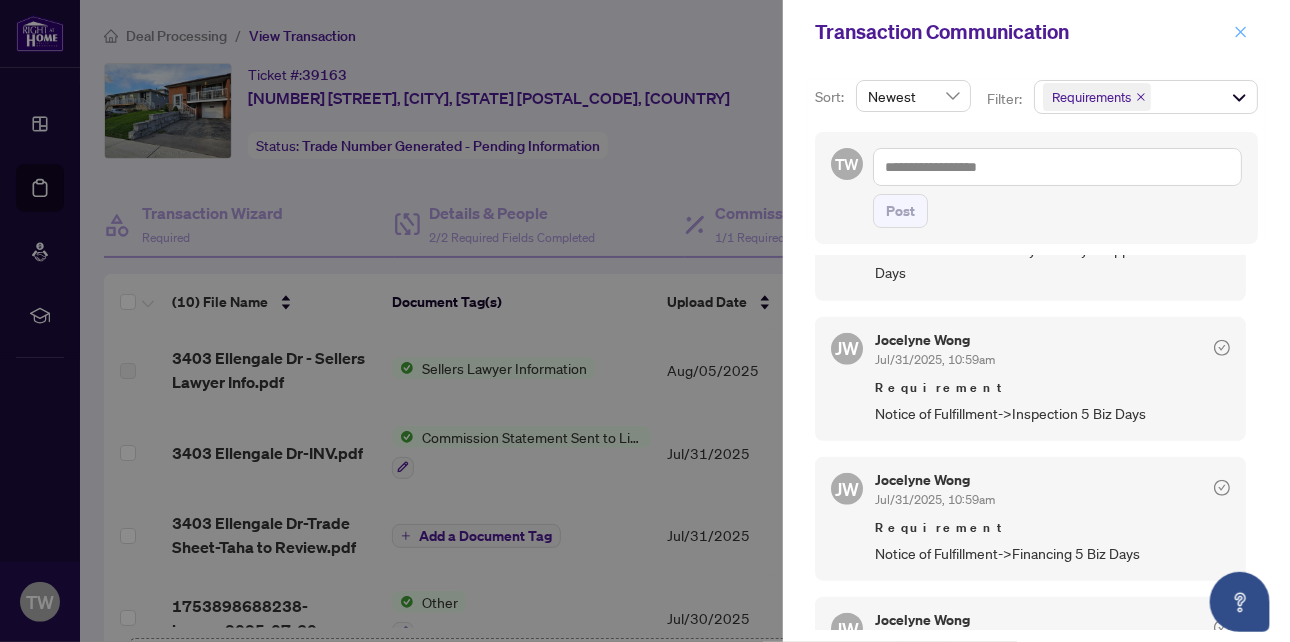 click 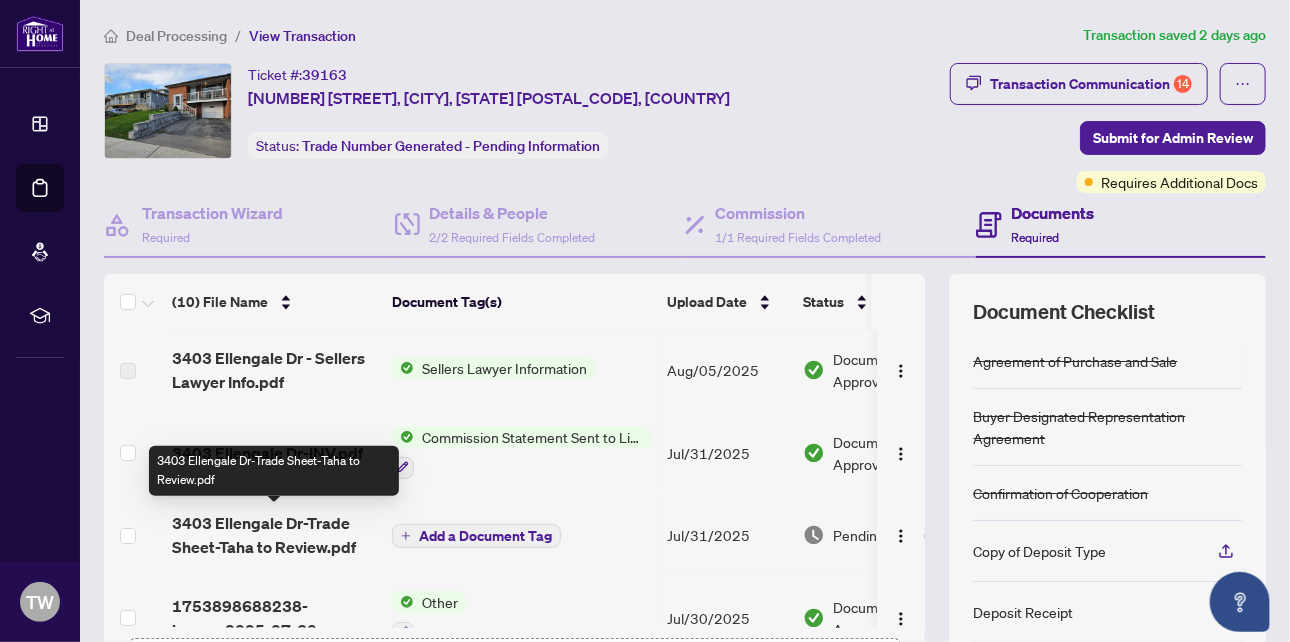 click on "3403 Ellengale Dr-Trade Sheet-Taha to Review.pdf" at bounding box center [274, 535] 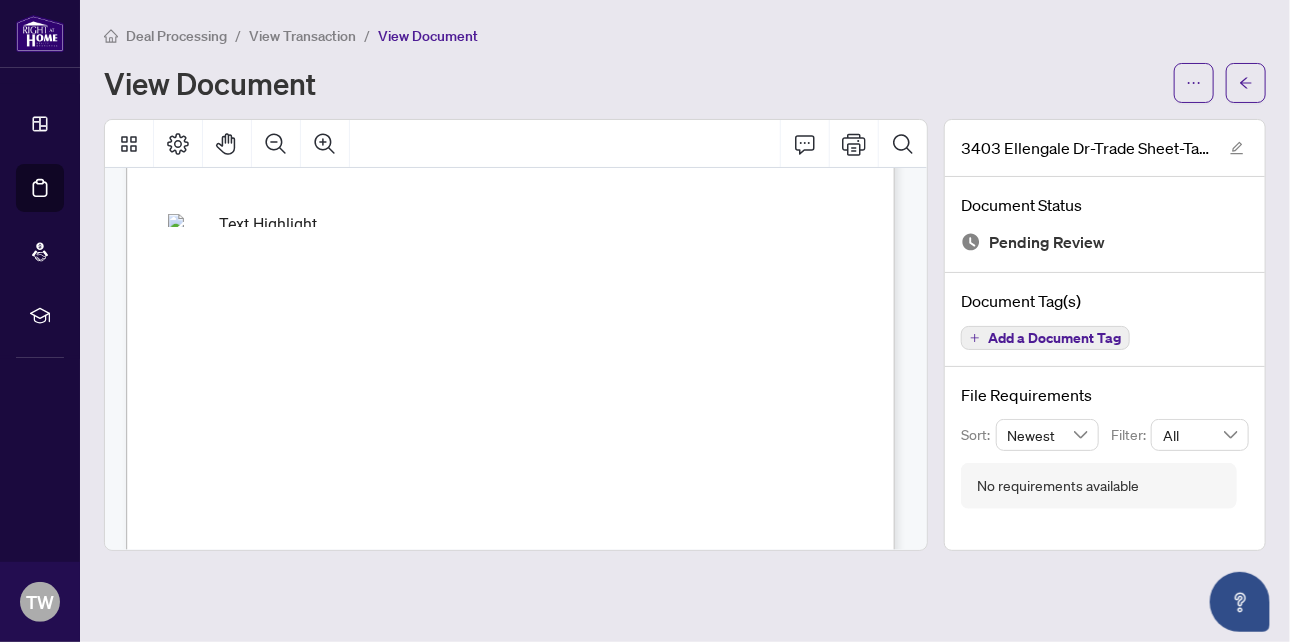 scroll, scrollTop: 400, scrollLeft: 0, axis: vertical 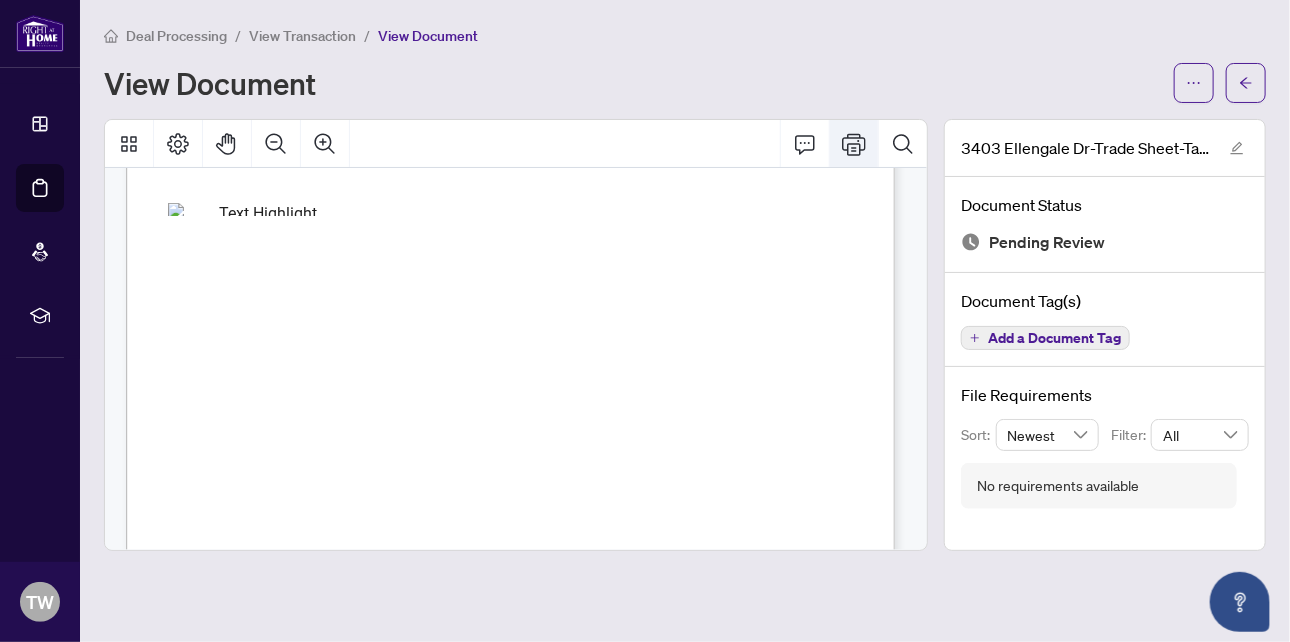 click 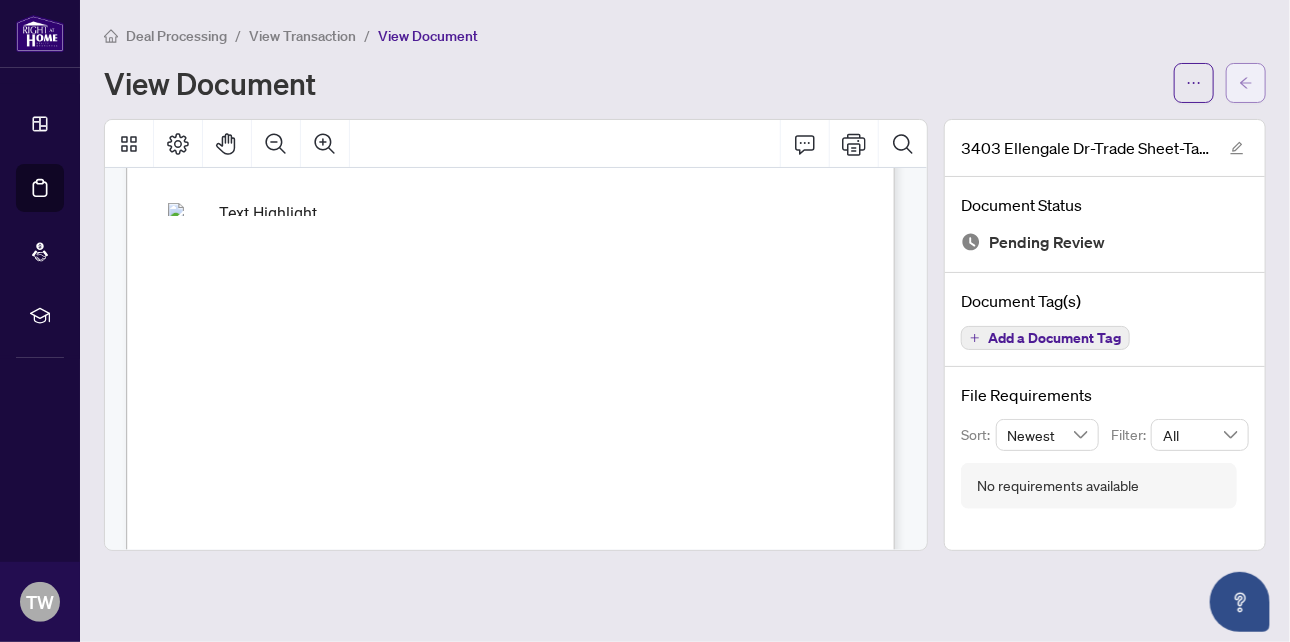 click 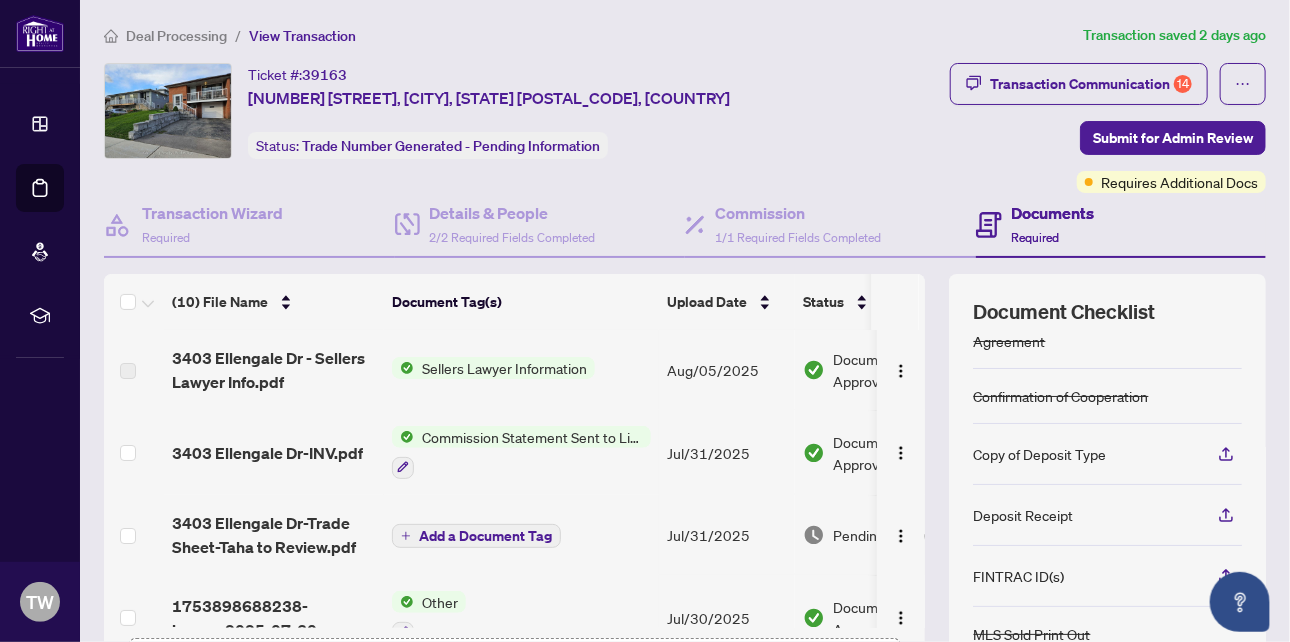 scroll, scrollTop: 200, scrollLeft: 0, axis: vertical 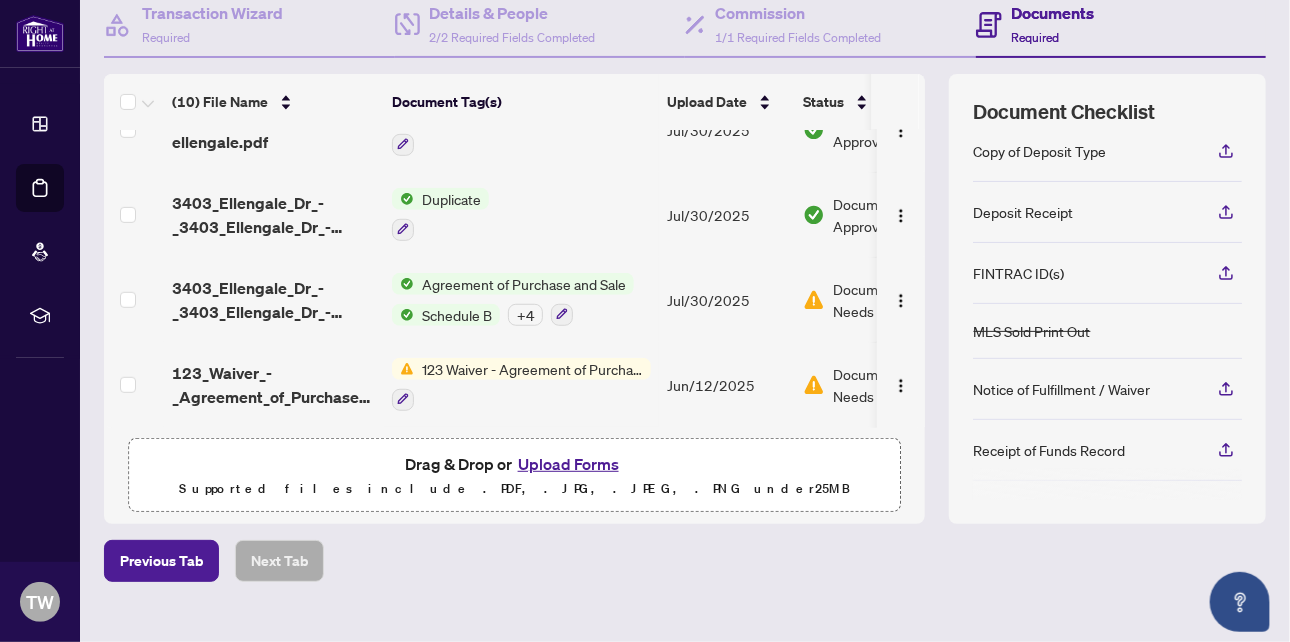 click on "Upload Forms" at bounding box center [568, 464] 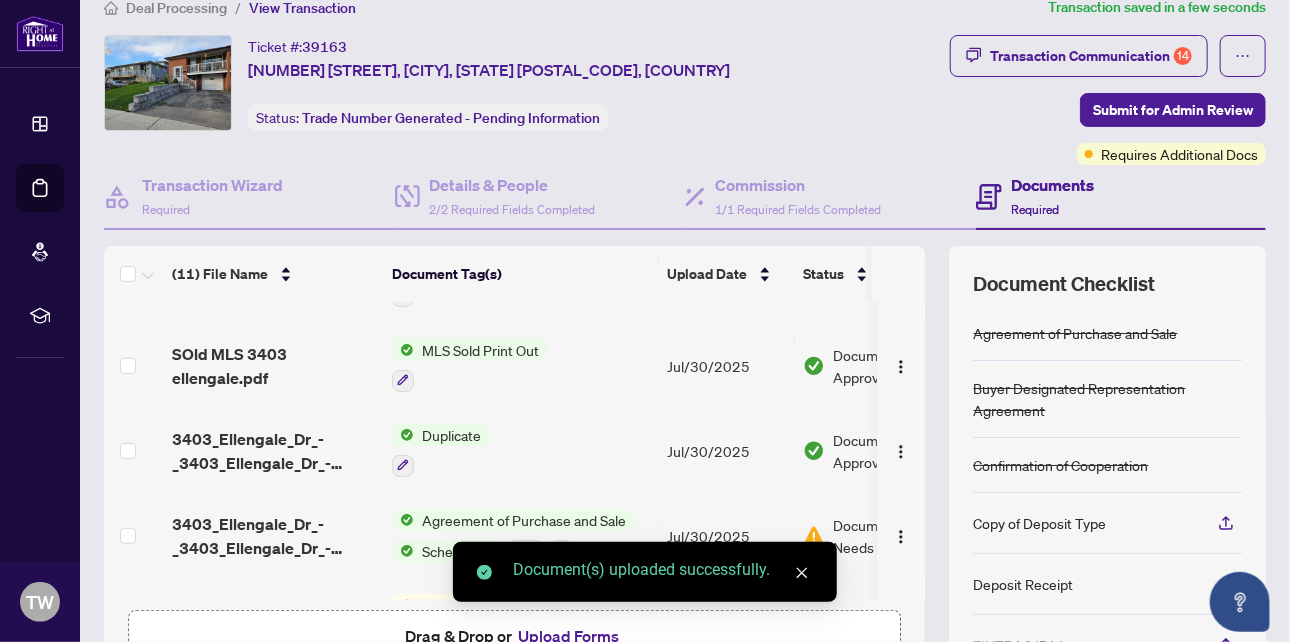 scroll, scrollTop: 0, scrollLeft: 0, axis: both 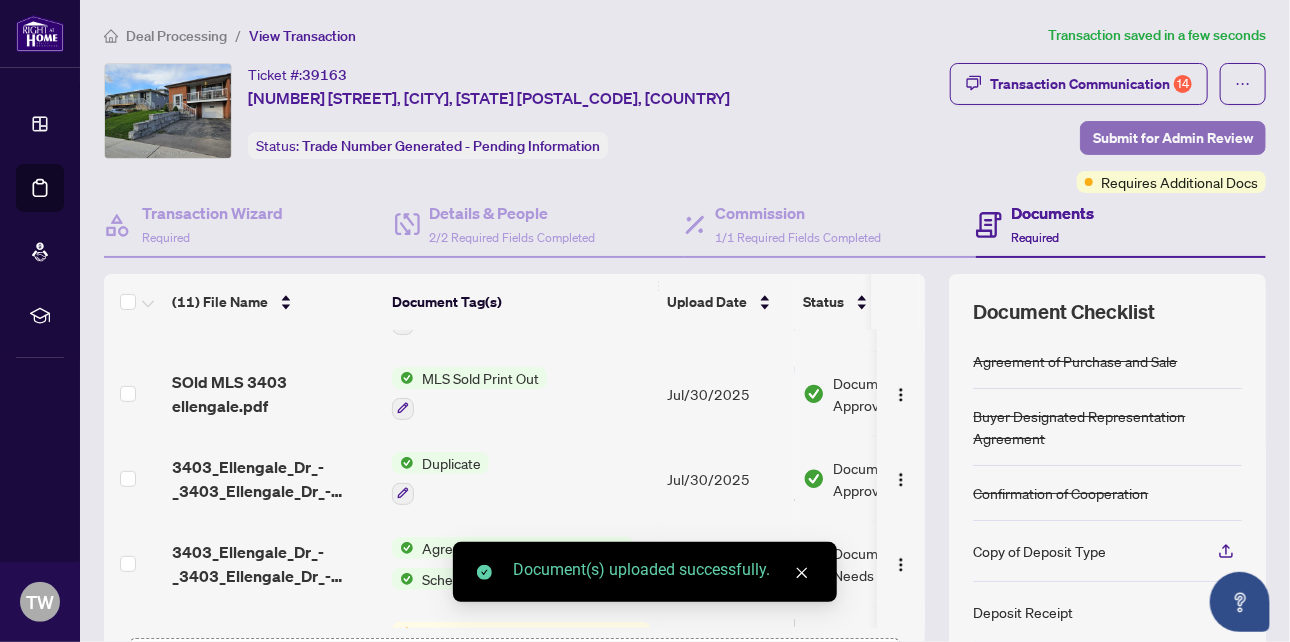 click on "Submit for Admin Review" at bounding box center [1173, 138] 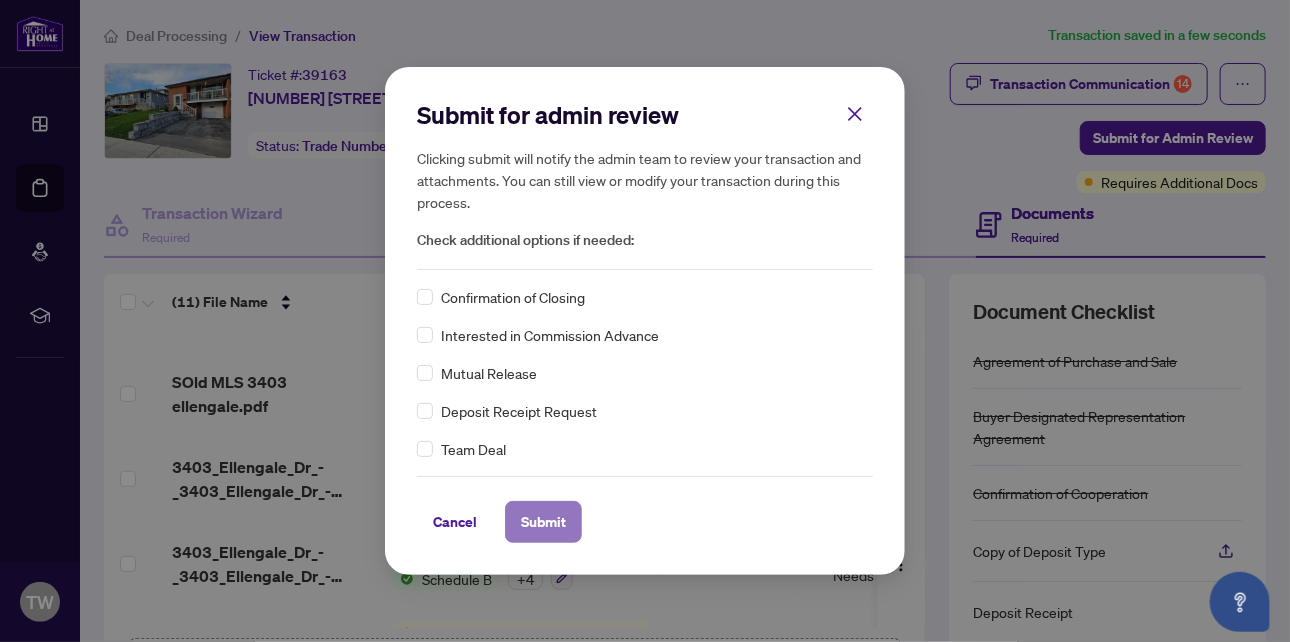 click on "Submit" at bounding box center (543, 522) 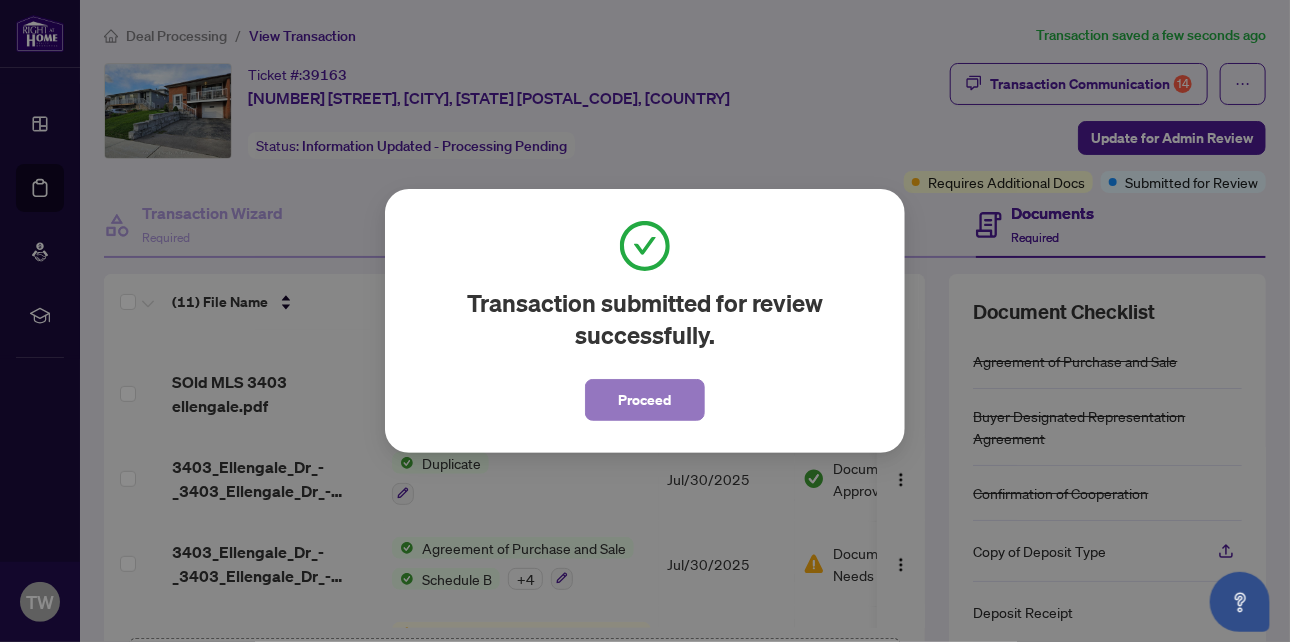click on "Proceed" at bounding box center (645, 400) 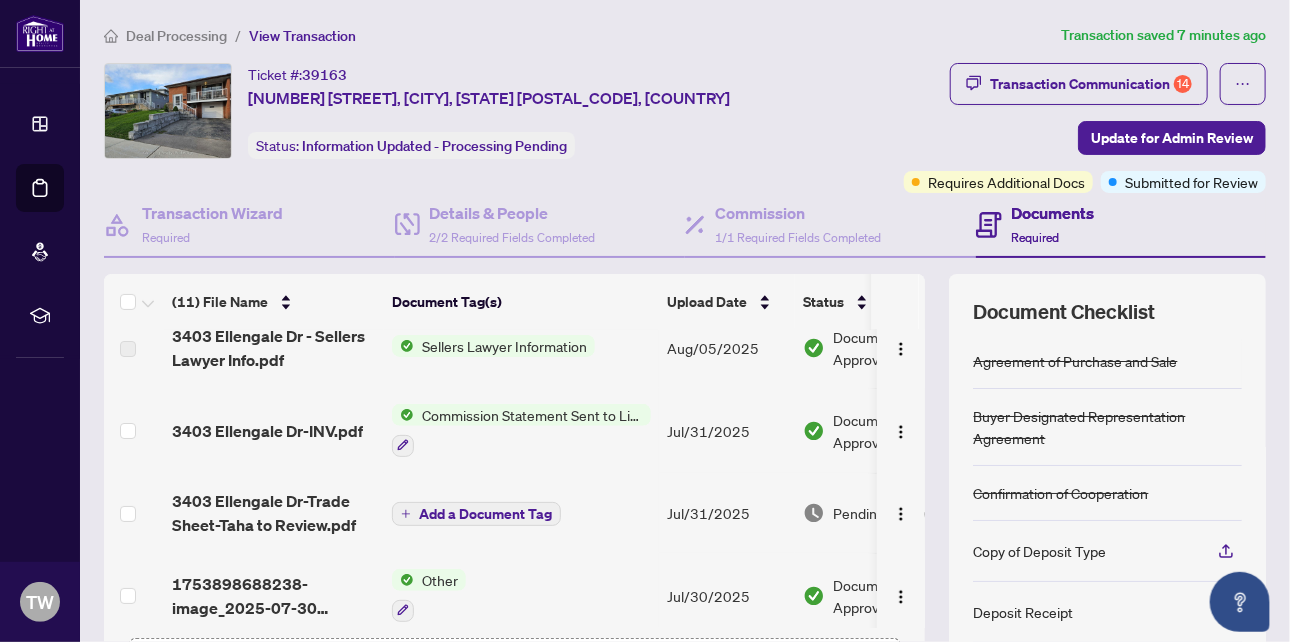 scroll, scrollTop: 0, scrollLeft: 0, axis: both 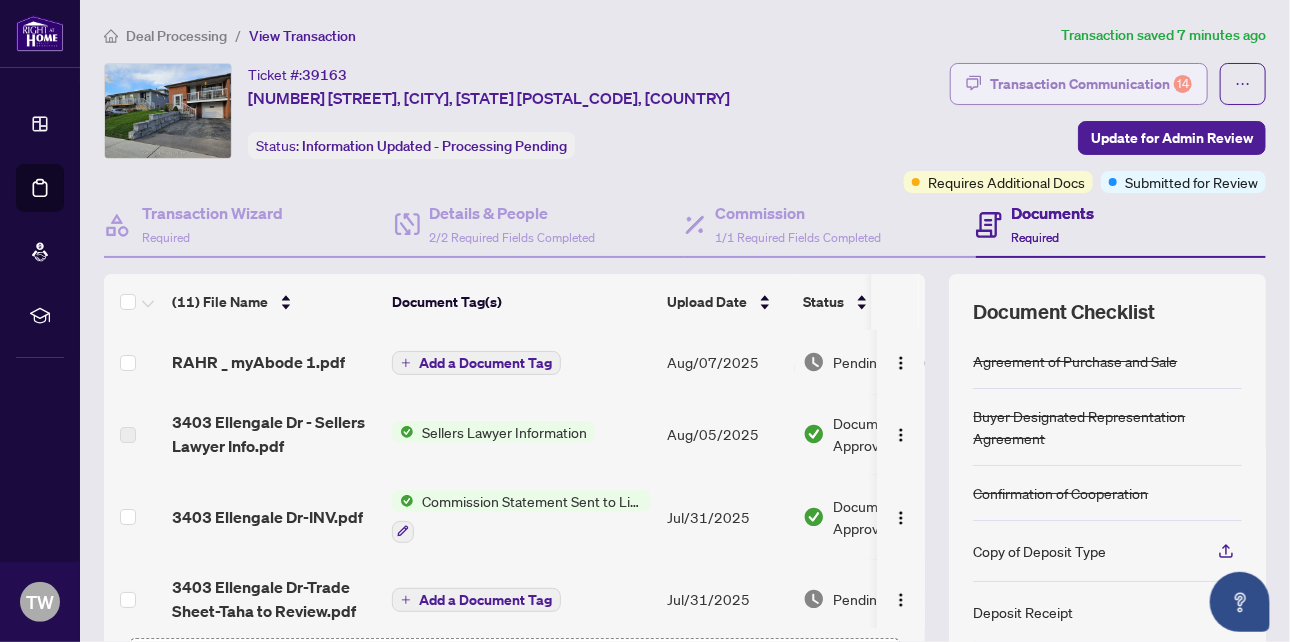 click on "Transaction Communication 14" at bounding box center [1091, 84] 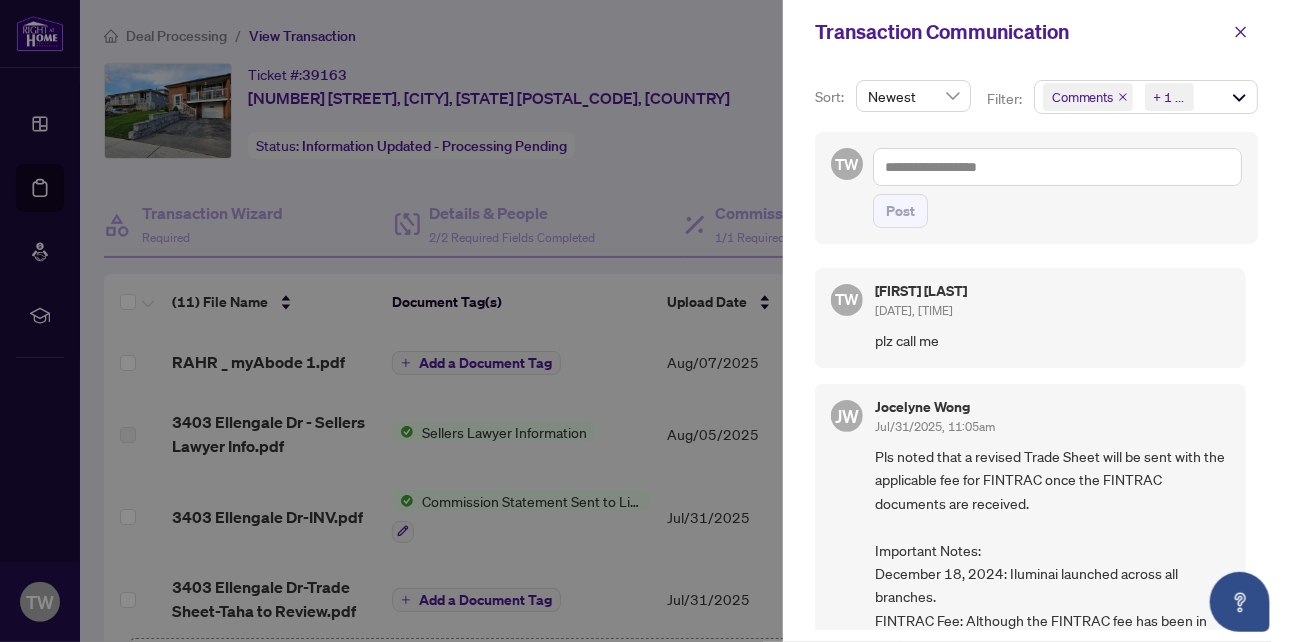 scroll, scrollTop: 100, scrollLeft: 0, axis: vertical 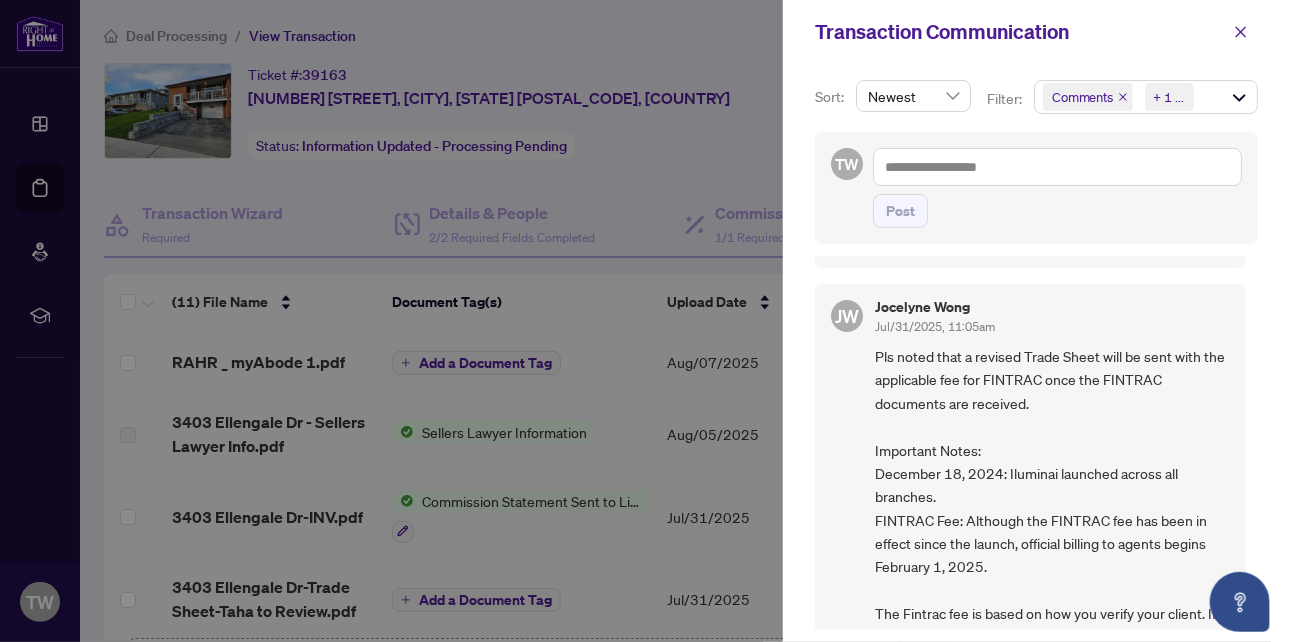 click on "Comments Requirements + 1 ..." at bounding box center (1146, 97) 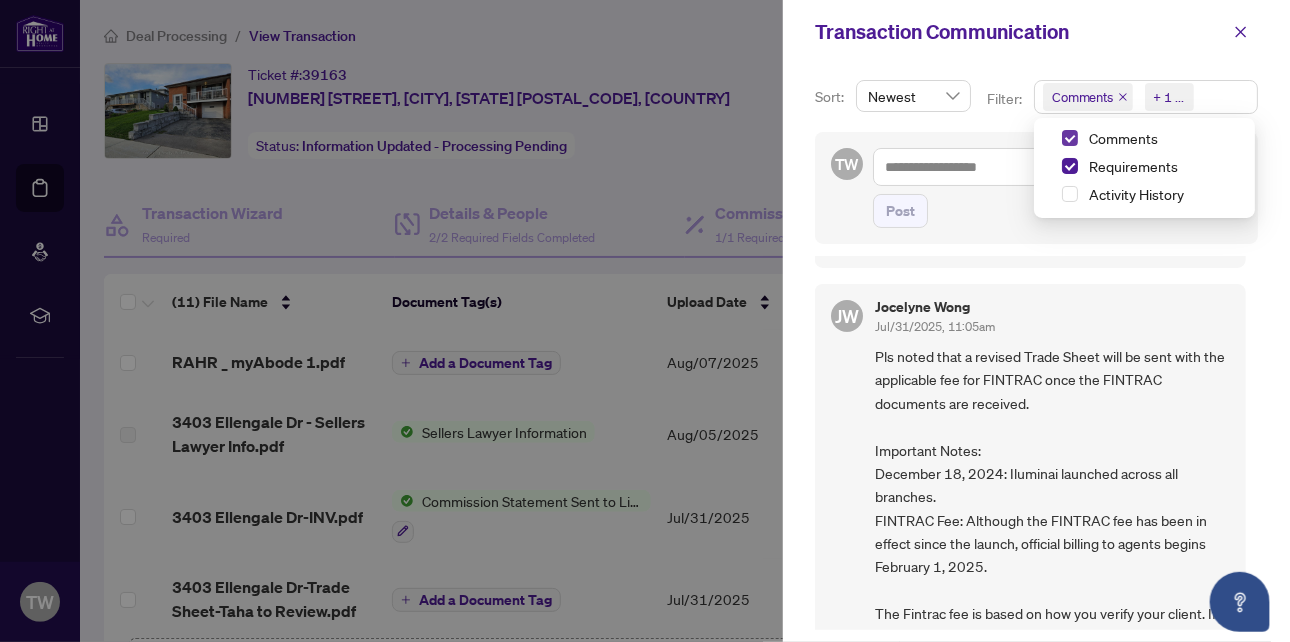 click at bounding box center (1070, 138) 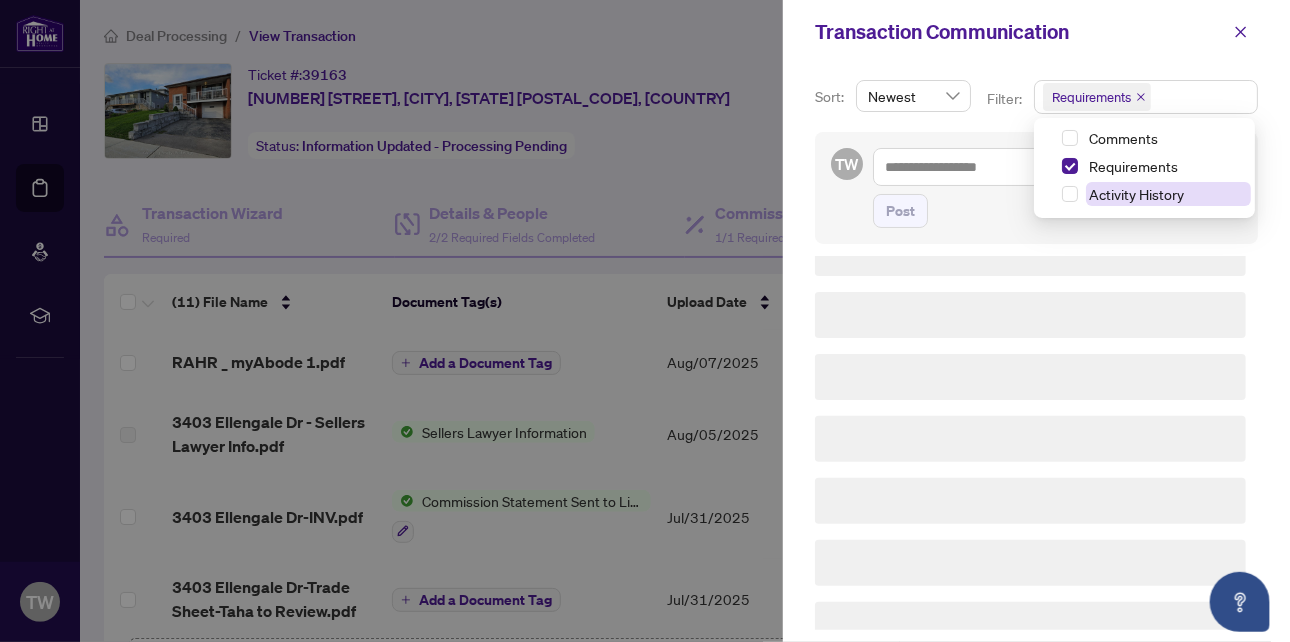scroll, scrollTop: 0, scrollLeft: 0, axis: both 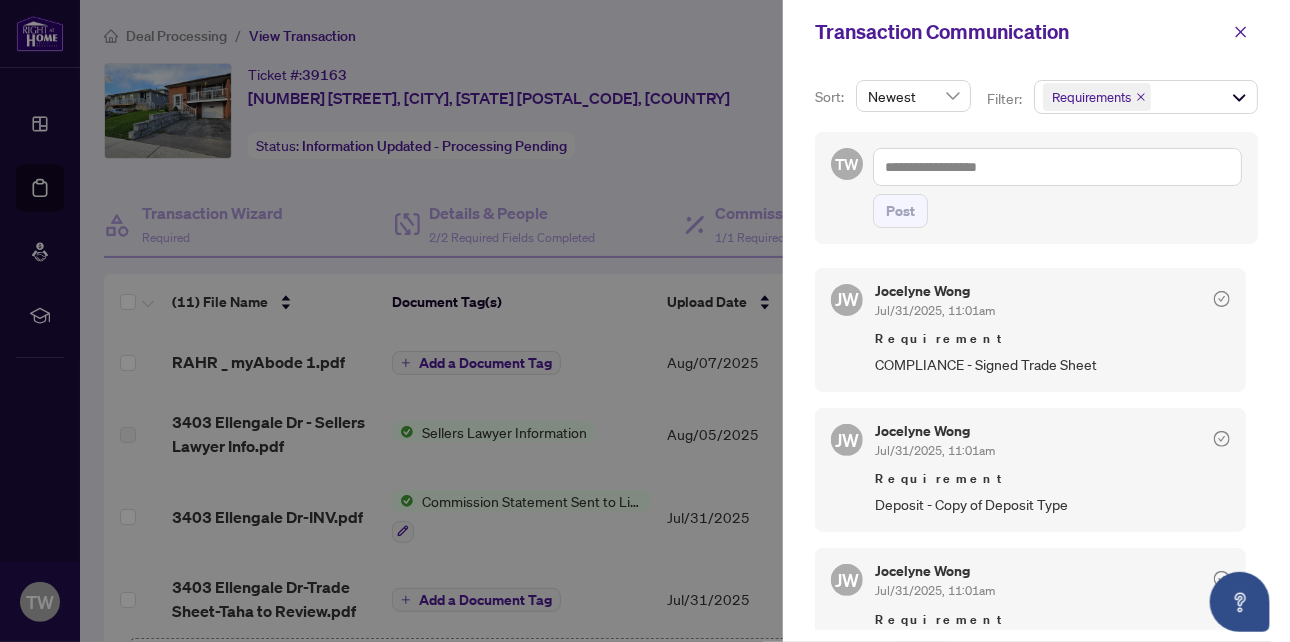 click on "Sort: Newest Filter: Requirements + 0 ...   Comments Requirements Activity History TW Post JW Jocelyne Wong   Jul/31/2025, 11:01am Requirement   COMPLIANCE - Signed Trade Sheet JW Jocelyne Wong   Jul/31/2025, 11:01am Requirement   Deposit - Copy of Deposit Type JW Jocelyne Wong   Jul/31/2025, 11:01am Requirement   Deposit Receipt from Listing Brokerage JW Jocelyne Wong   Jul/31/2025, 10:59am Requirement   Notice of Fulfillment->Legal BSMT Apartment Approval  5 Biz Days JW Jocelyne Wong   Jul/31/2025, 10:59am Requirement   Notice of Fulfillment->Buyer’s lawyer Approval  5 Biz Days JW Jocelyne Wong   Jul/31/2025, 10:59am Requirement   Notice of Fulfillment->Inspection 5 Biz Days JW Jocelyne Wong   Jul/31/2025, 10:59am Requirement   Notice of Fulfillment->Financing 5 Biz Days JW Jocelyne Wong   Jul/31/2025, 10:58am Requirement    -  123_Waiver_-_Agreement_of_Purchase_and_Sale__Buyer__A_-_PropTx-OREA.pdf JW Jocelyne Wong   Jul/31/2025, 10:57am Requirement    -  JW Jocelyne Wong   Jul/31/2025, 10:51am   JW" at bounding box center (1036, 353) 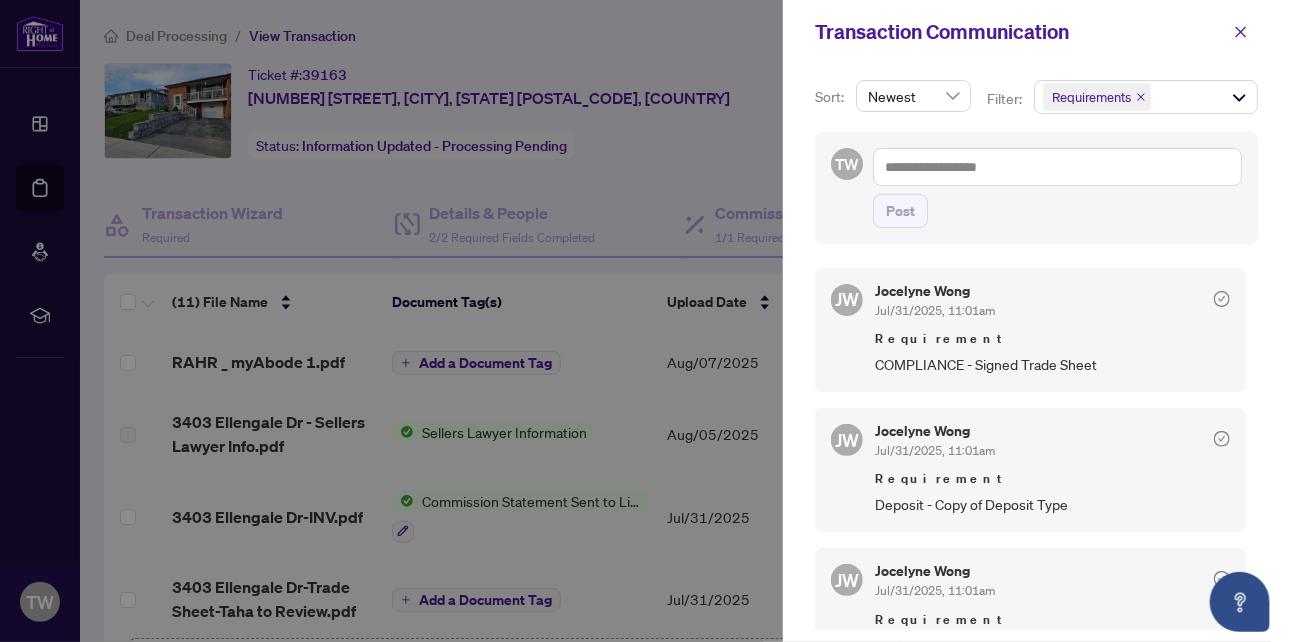 scroll, scrollTop: 3, scrollLeft: 0, axis: vertical 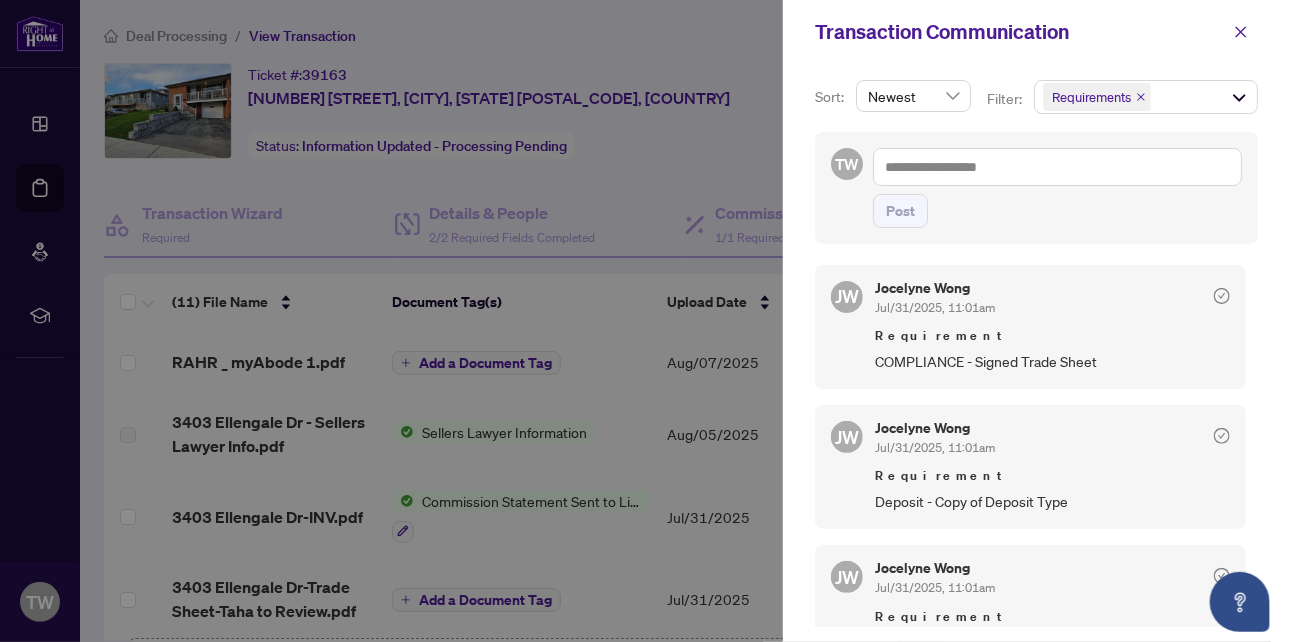 click at bounding box center [645, 321] 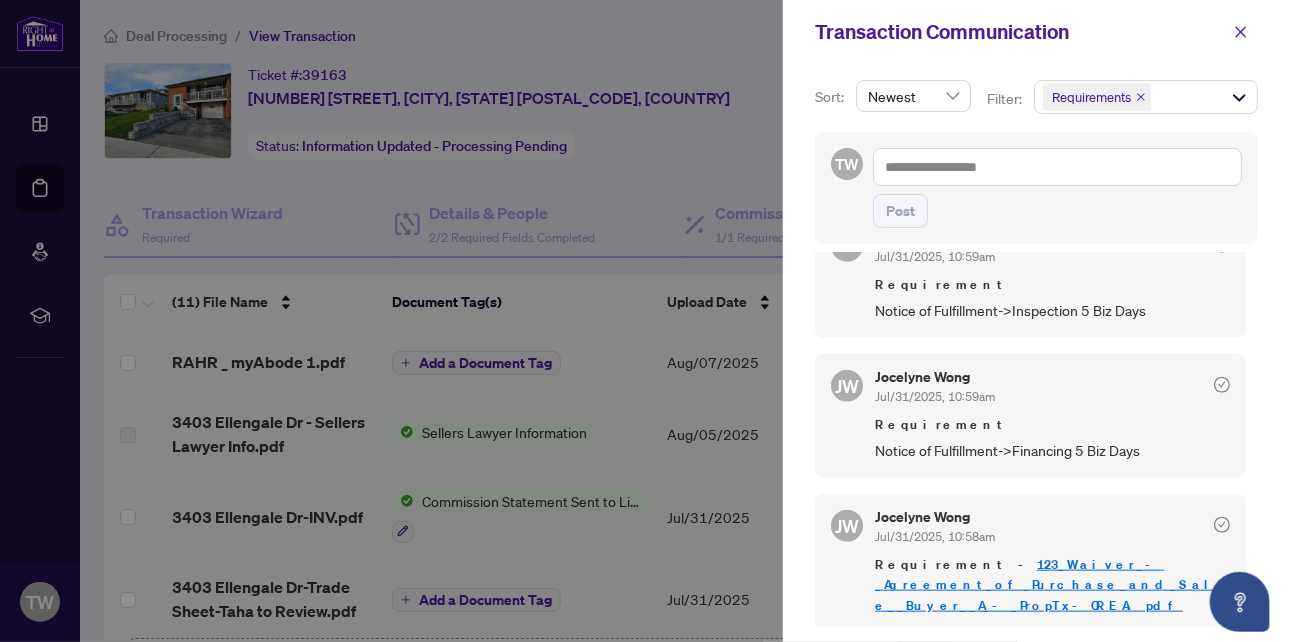 scroll, scrollTop: 900, scrollLeft: 0, axis: vertical 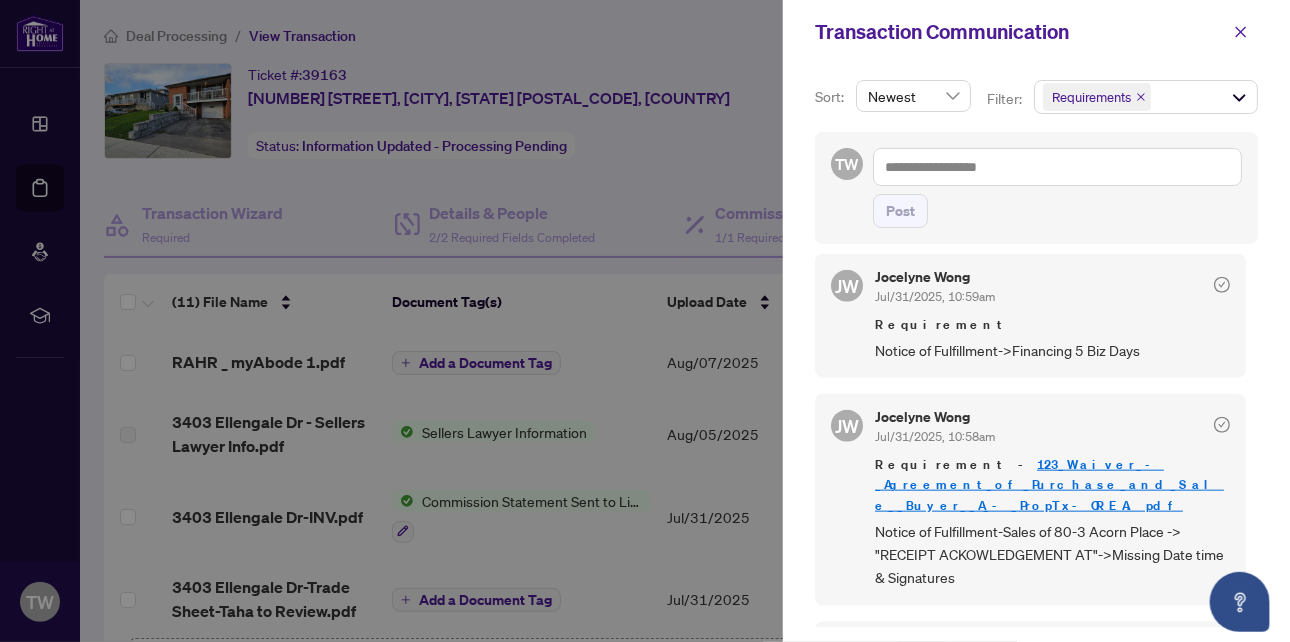 click on "123_Waiver_-_Agreement_of_Purchase_and_Sale__Buyer__A_-_PropTx-OREA.pdf" at bounding box center (1049, 484) 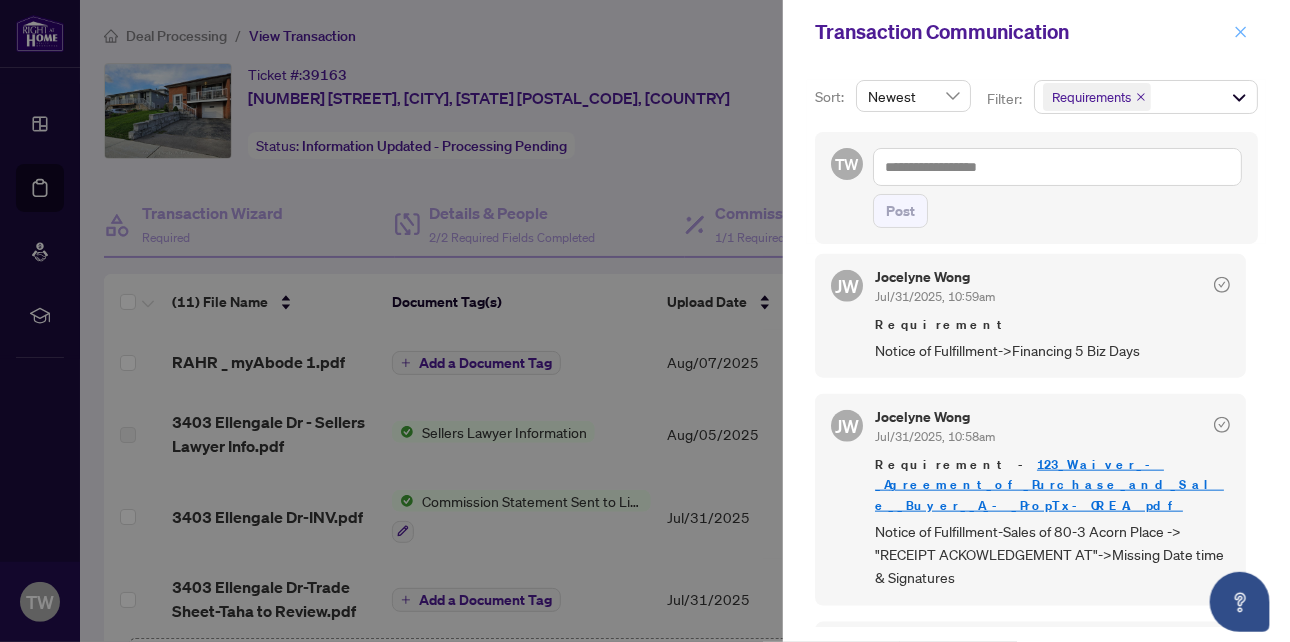 click 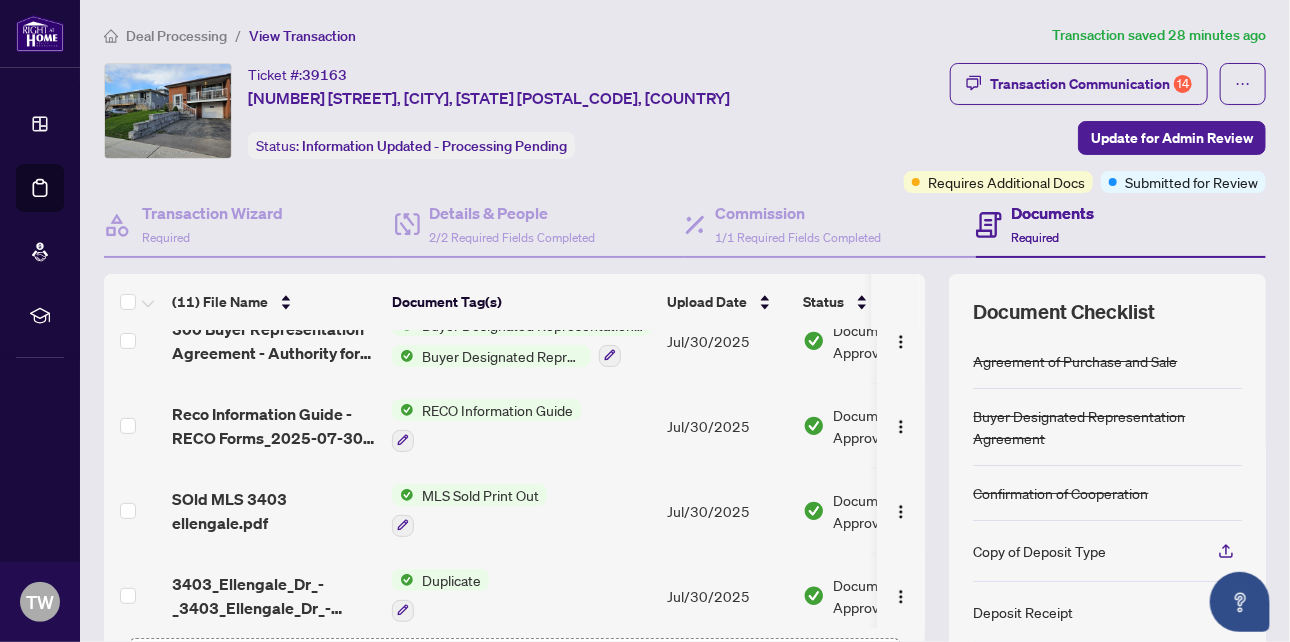 scroll, scrollTop: 607, scrollLeft: 0, axis: vertical 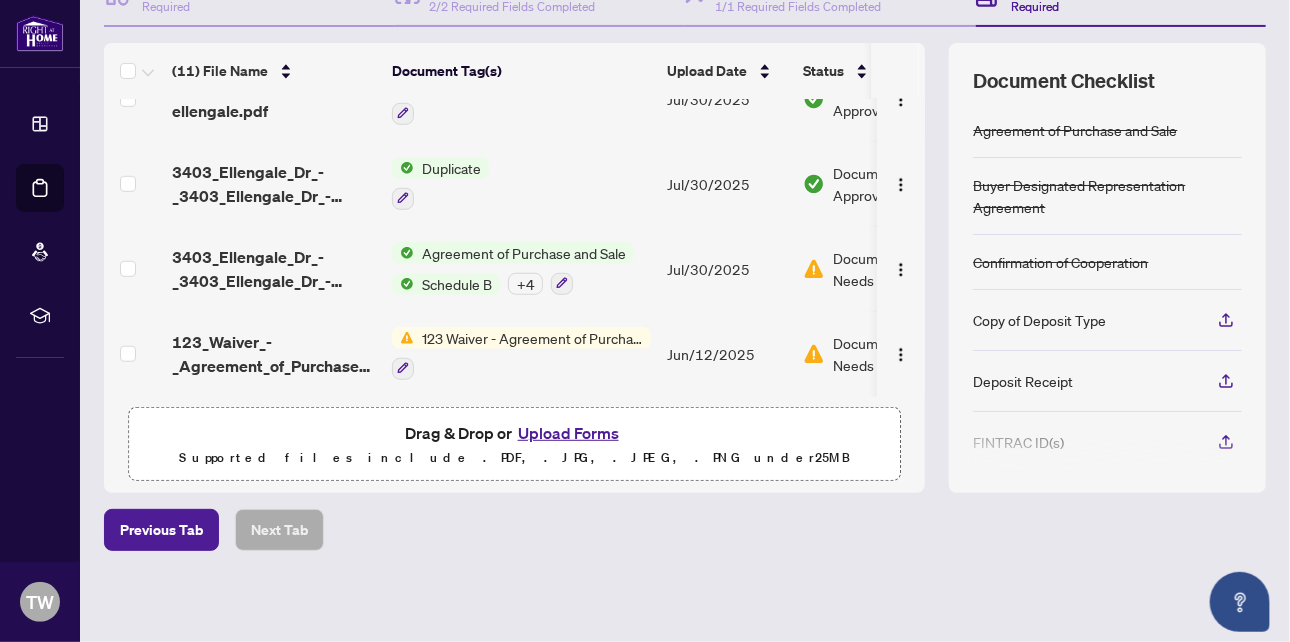 click on "Upload Forms" at bounding box center [568, 433] 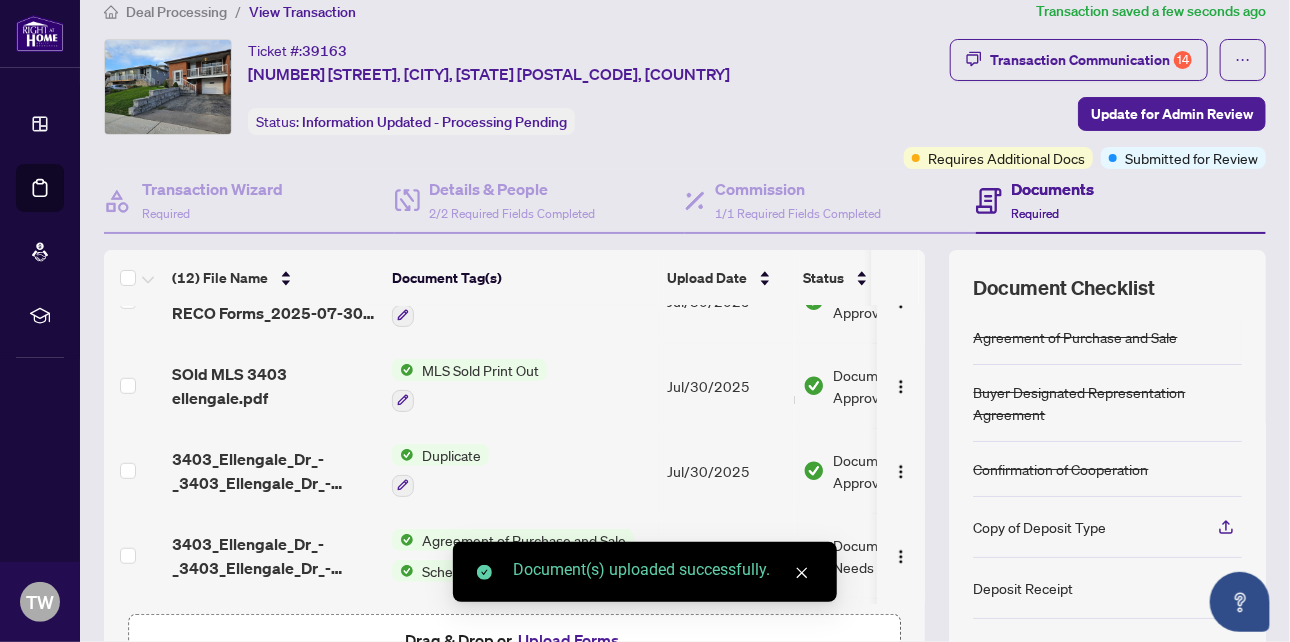 scroll, scrollTop: 0, scrollLeft: 0, axis: both 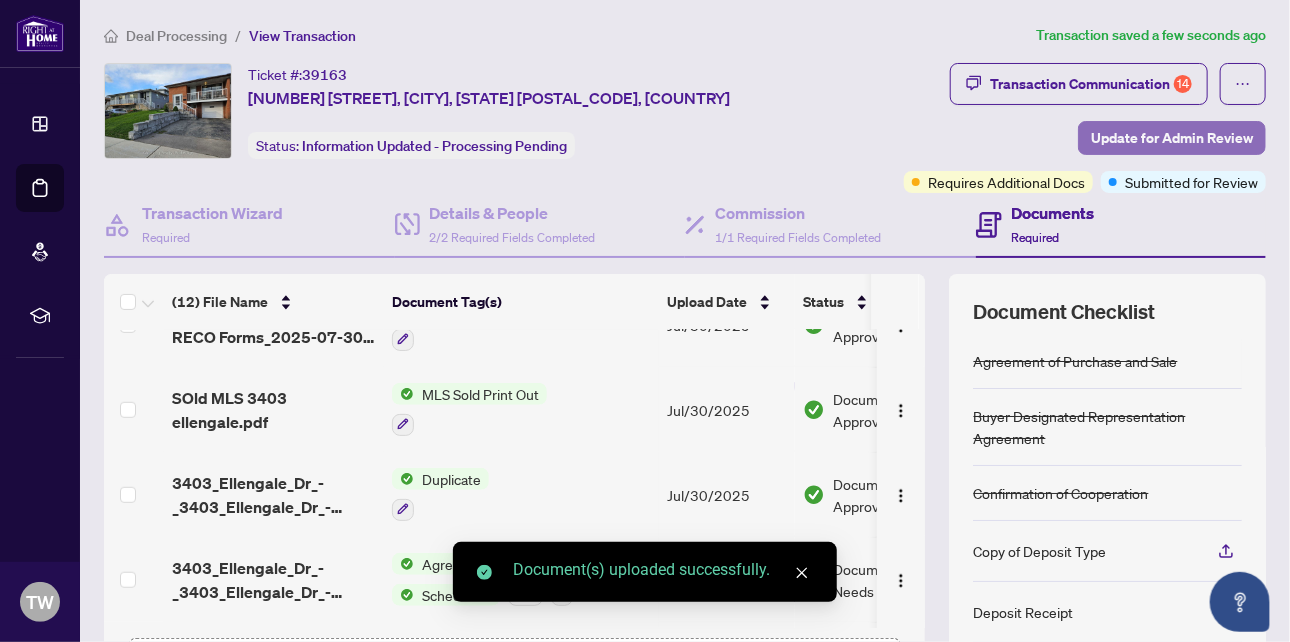 click on "Update for Admin Review" at bounding box center [1172, 138] 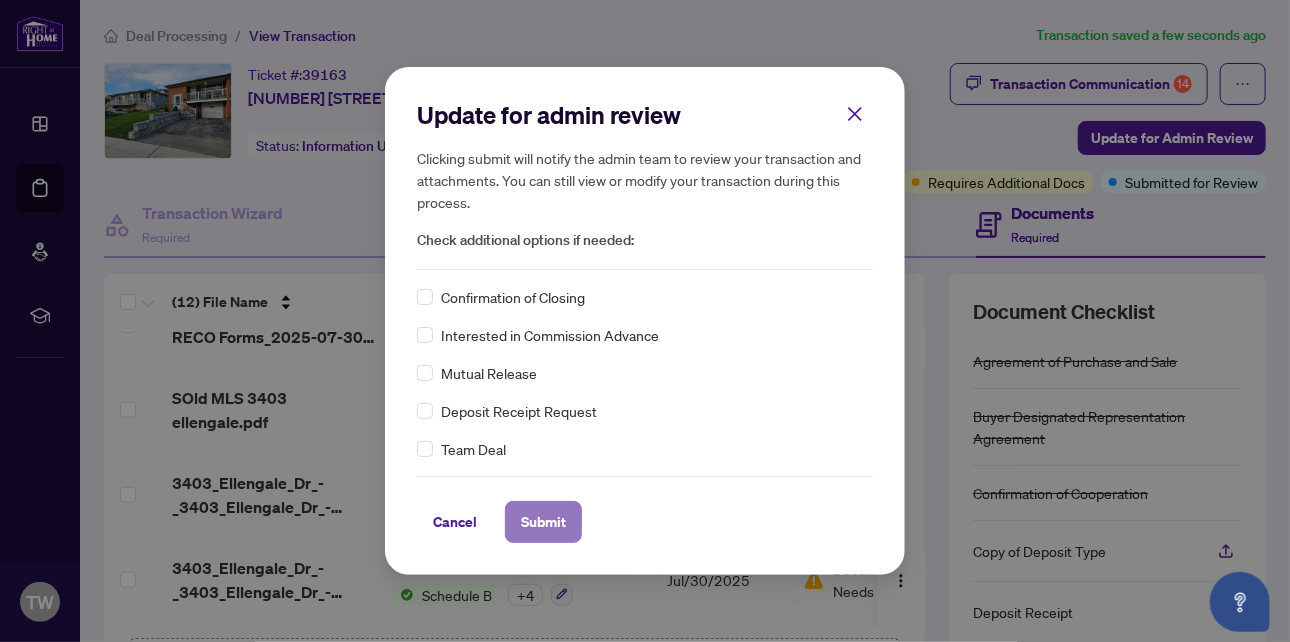 click on "Submit" at bounding box center (543, 522) 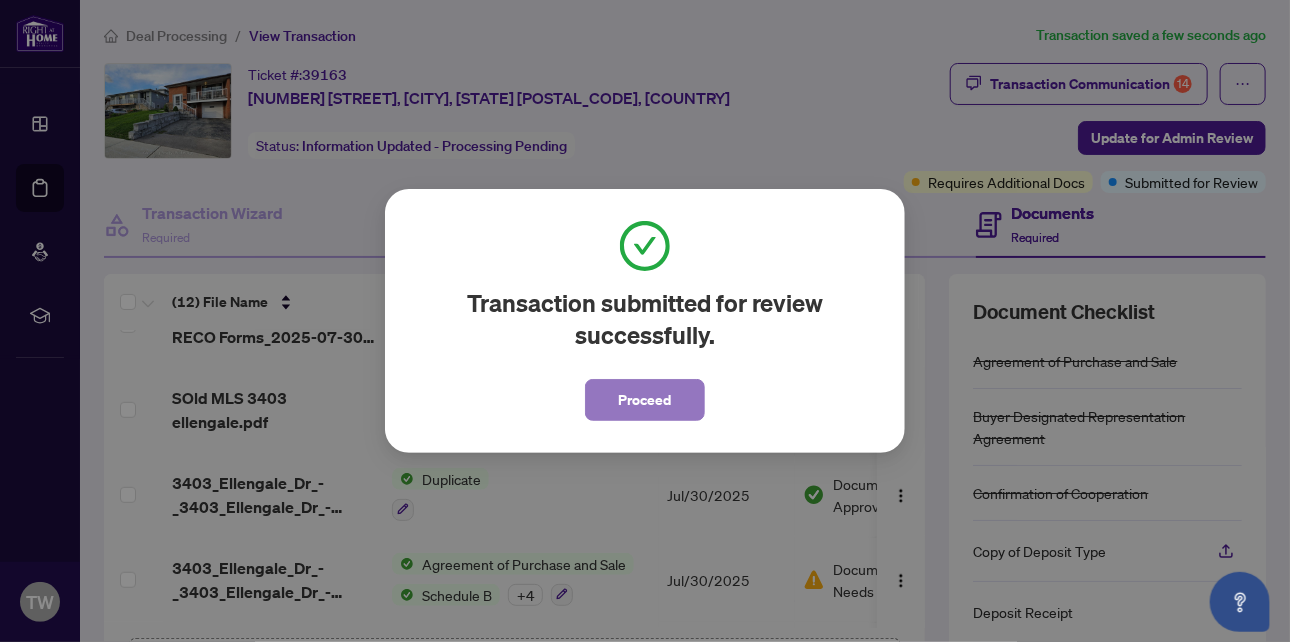 click on "Proceed" at bounding box center [645, 400] 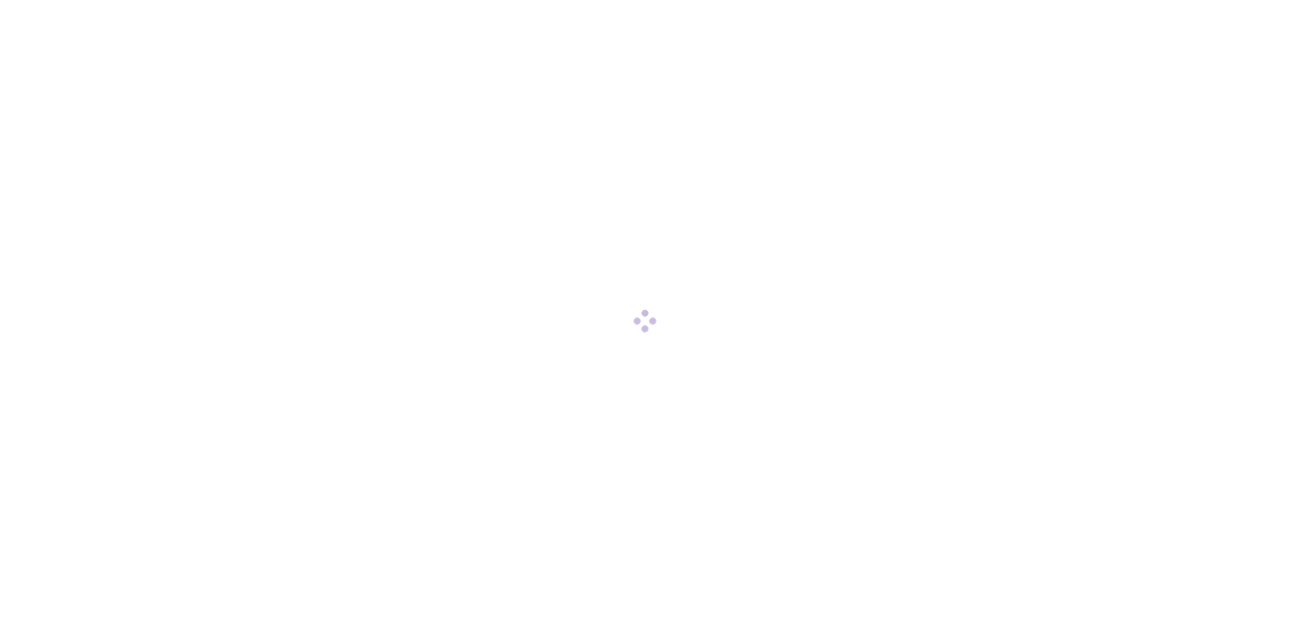 scroll, scrollTop: 0, scrollLeft: 0, axis: both 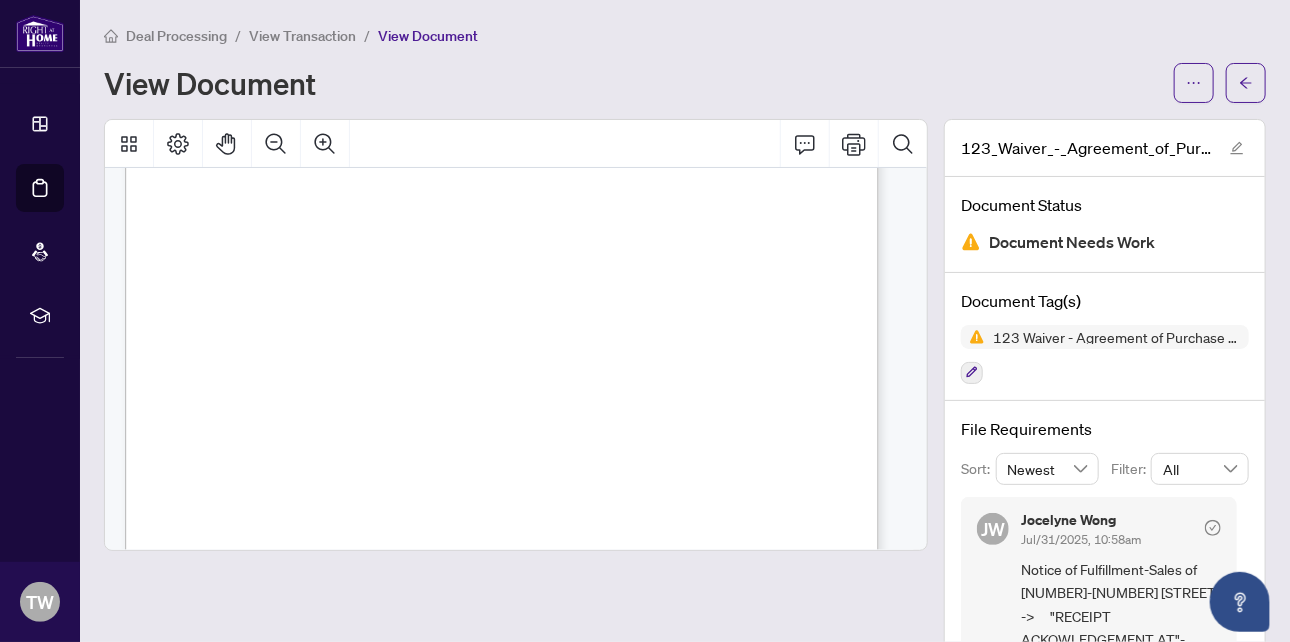 click on "View Transaction" at bounding box center [302, 36] 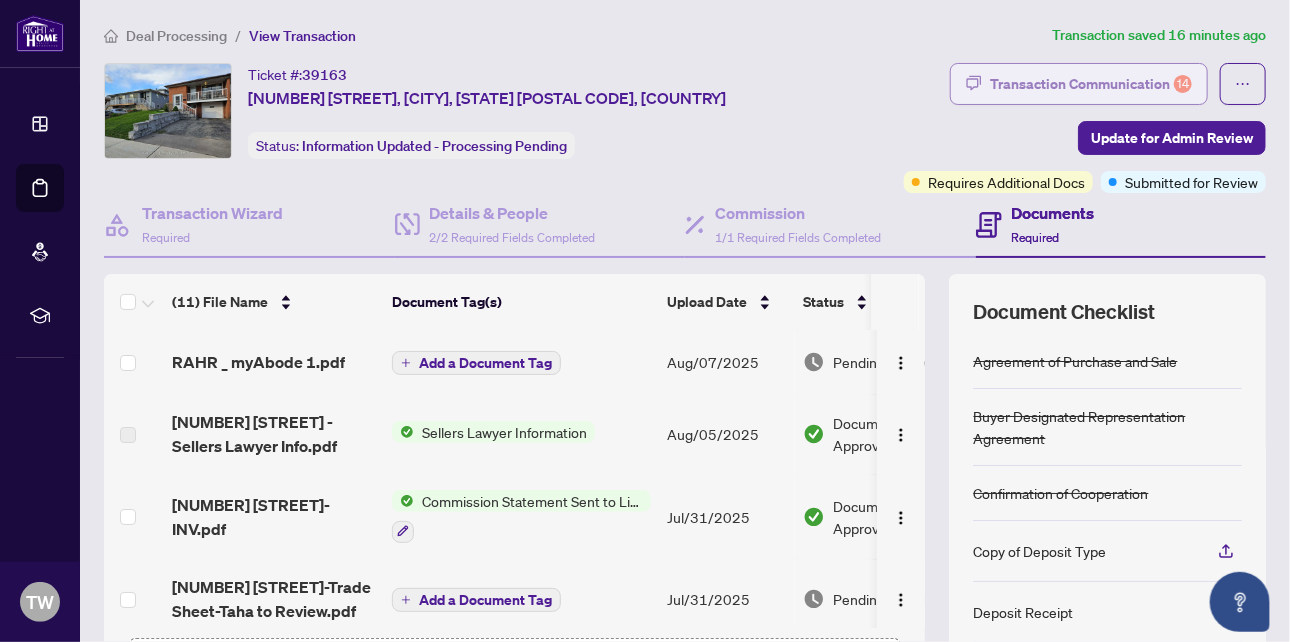 click on "Transaction Communication 14" at bounding box center [1091, 84] 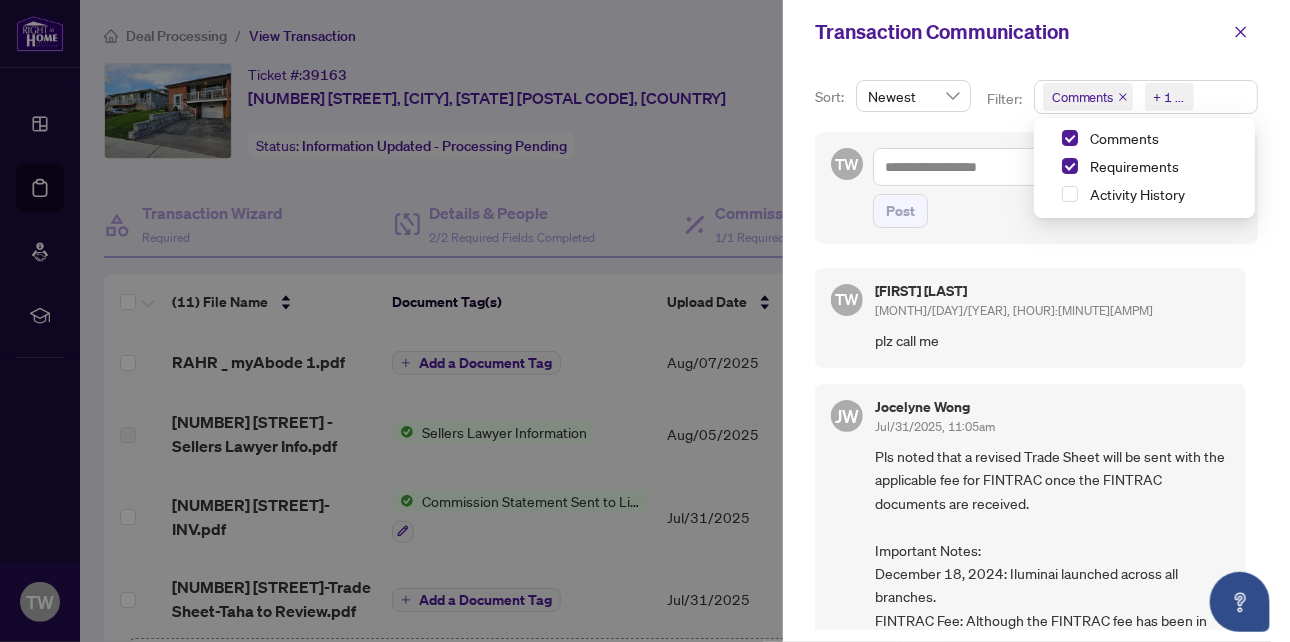 click on "Comments" at bounding box center (1083, 97) 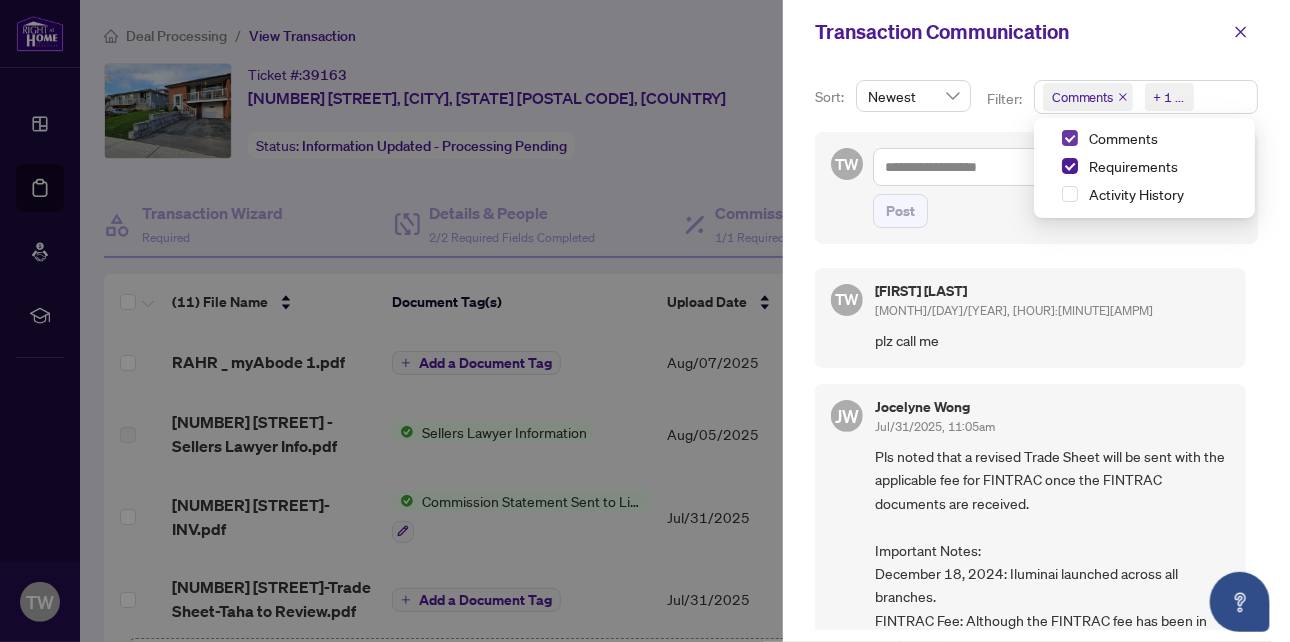 click at bounding box center [1070, 138] 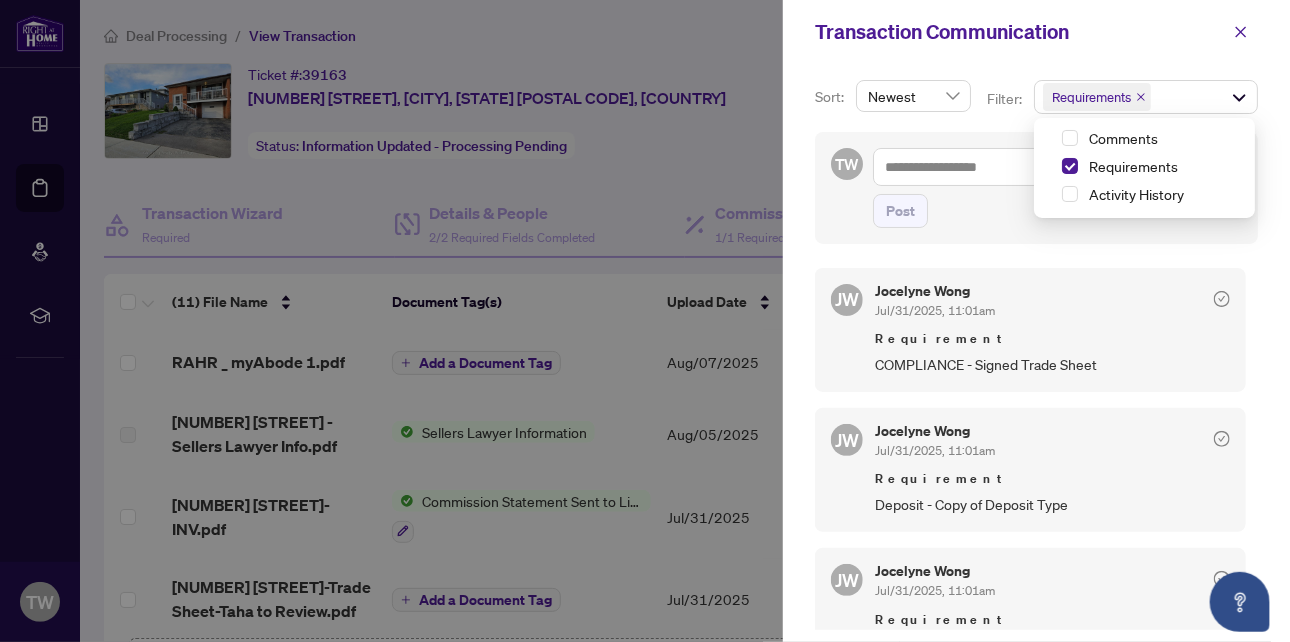 click on "Filter:" at bounding box center (1006, 106) 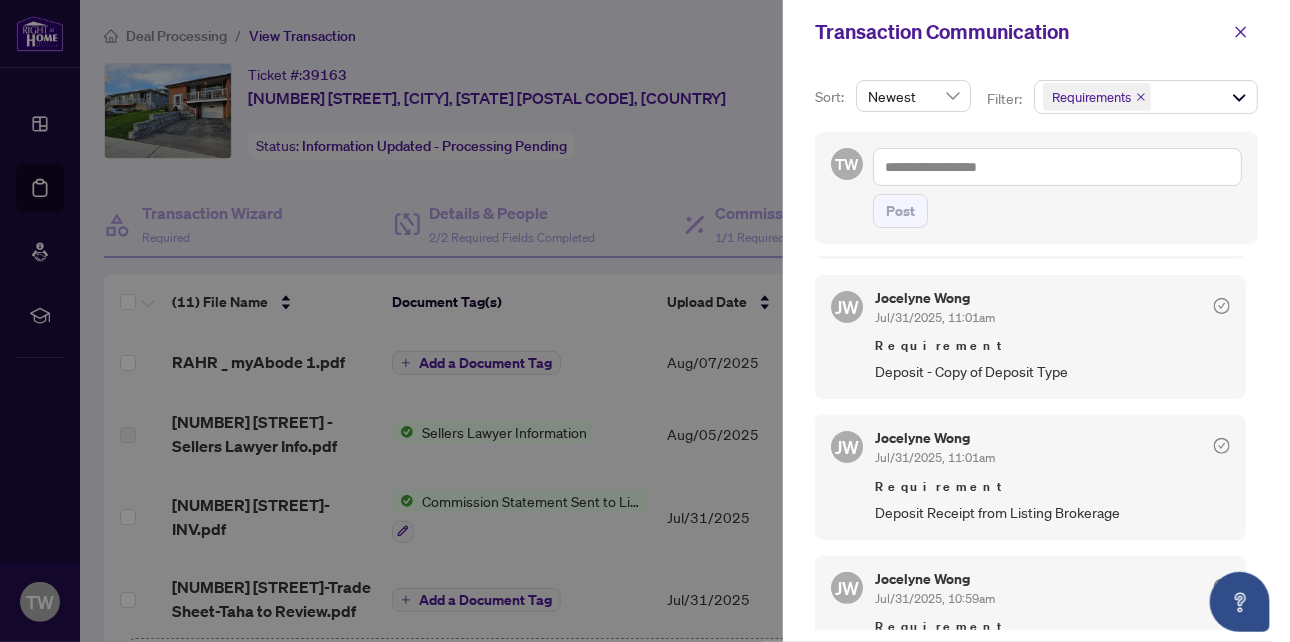 scroll, scrollTop: 100, scrollLeft: 0, axis: vertical 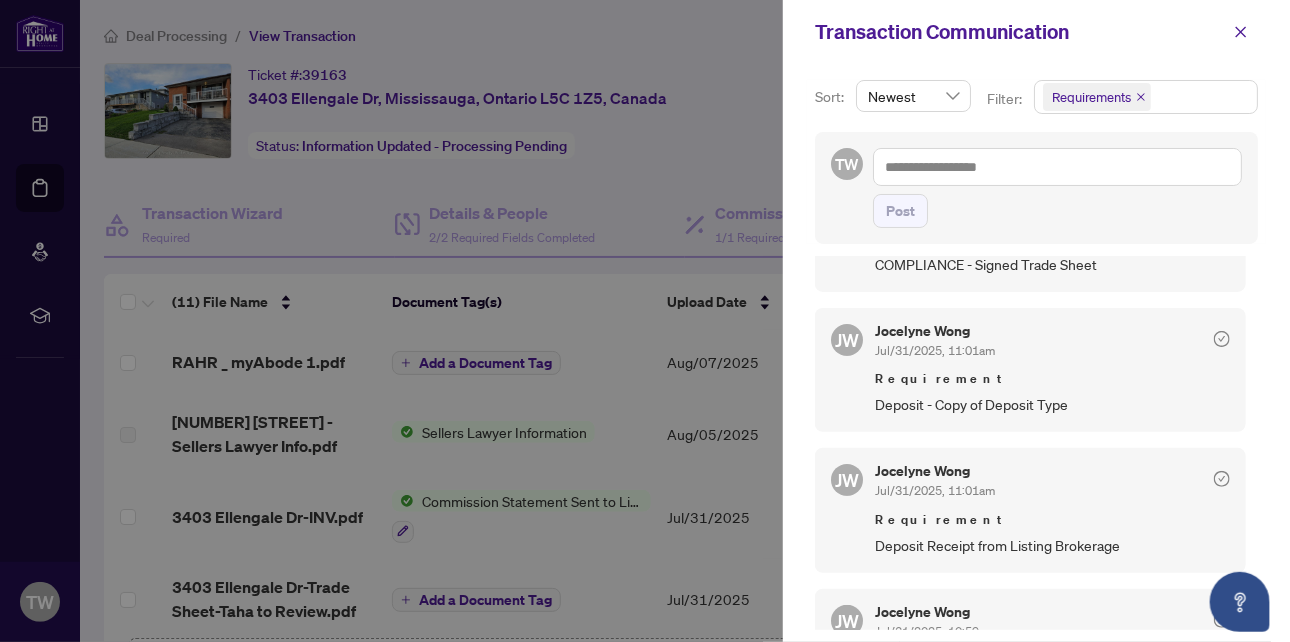click on "Requirements + 0 ..." at bounding box center (1146, 97) 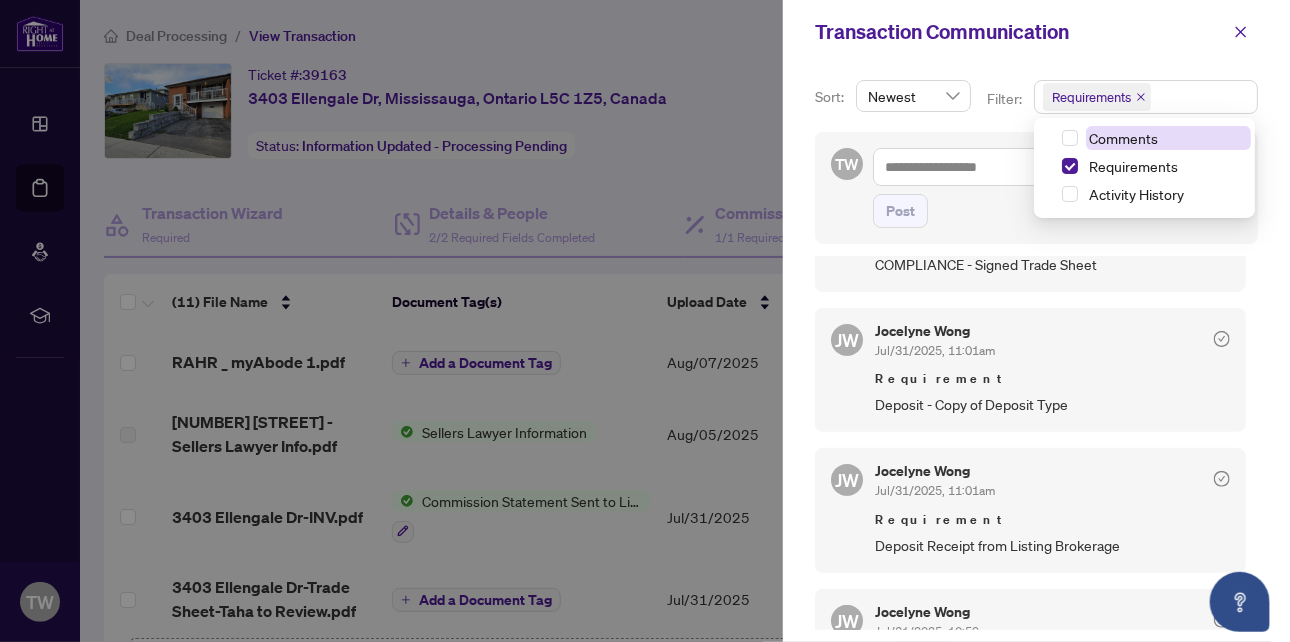 click on "Comments" at bounding box center (1168, 138) 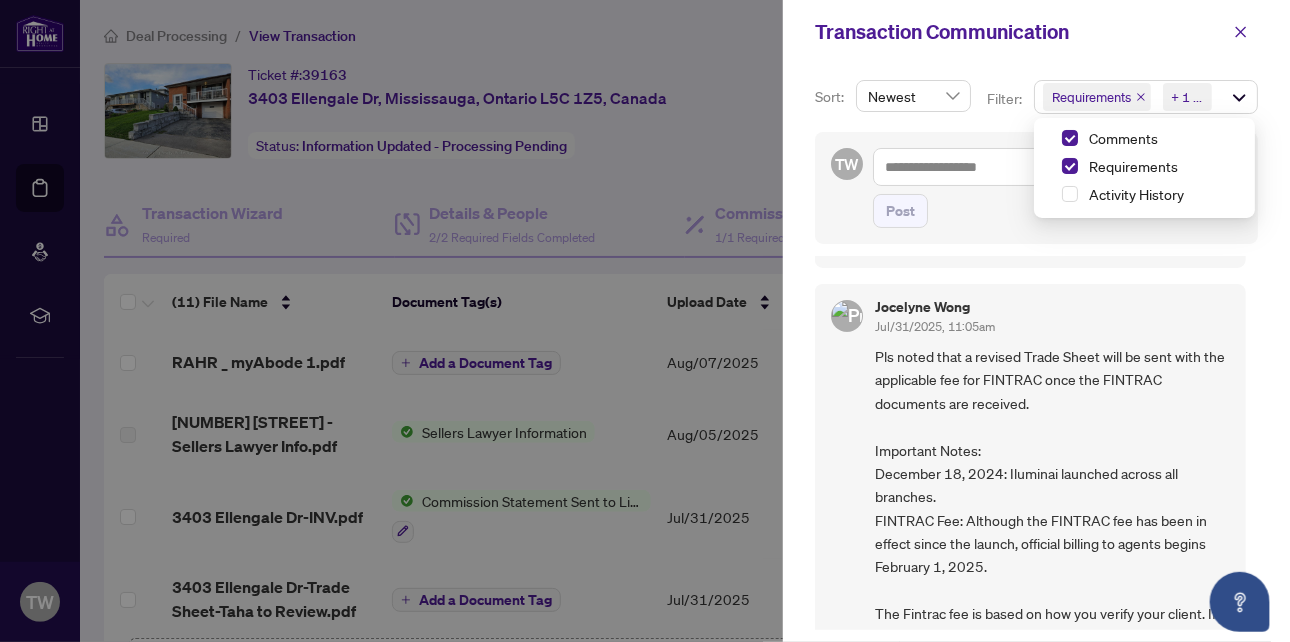 scroll, scrollTop: 0, scrollLeft: 0, axis: both 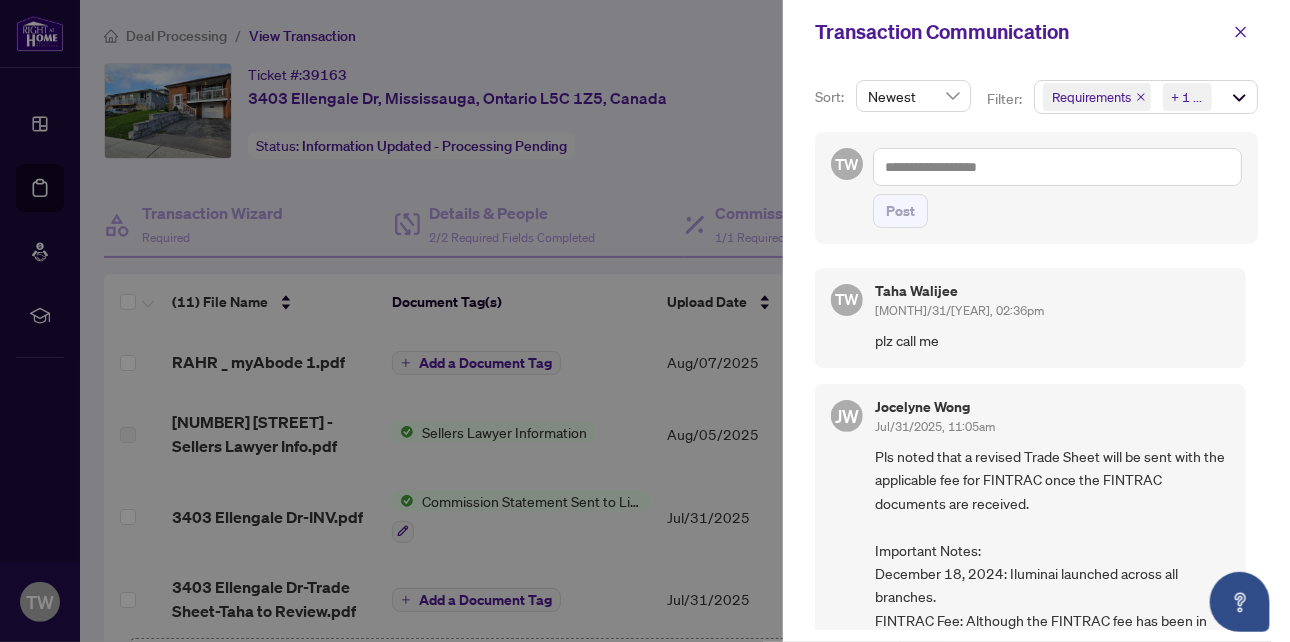 click on "Sort: Newest Filter: Requirements Comments + 1 ...   Comments Requirements Activity History TW Post TW [NAME]   Jul/31/2025, 02:36pm plz call me JW [NAME]   Jul/31/2025, 11:05am Pls noted that a revised Trade Sheet will be sent with the applicable fee for FINTRAC once the FINTRAC documents are received.
Important Notes:
December 18, 2024: Iluminai launched across all branches.
FINTRAC Fee: Although the FINTRAC fee has been in effect since the launch, official billing to agents begins February 1, 2025.
The Fintrac fee is based on how you verify your client. If you are using the Iluminai platform, the fee is $15. If you are filling out the Fintrac form regularly, the fee is $25. I have revised your trade sheet to reflect the fee and the new purchase price. When you can, please review your file requirements as well. Thank you
FINTRAC Verification Fees:
• Via Iliminai: $15 + HST
• Not via Iliminai: $25 + HST
Thank you for your attention and cooperation. JW [NAME]   JW [NAME]" at bounding box center [1036, 353] 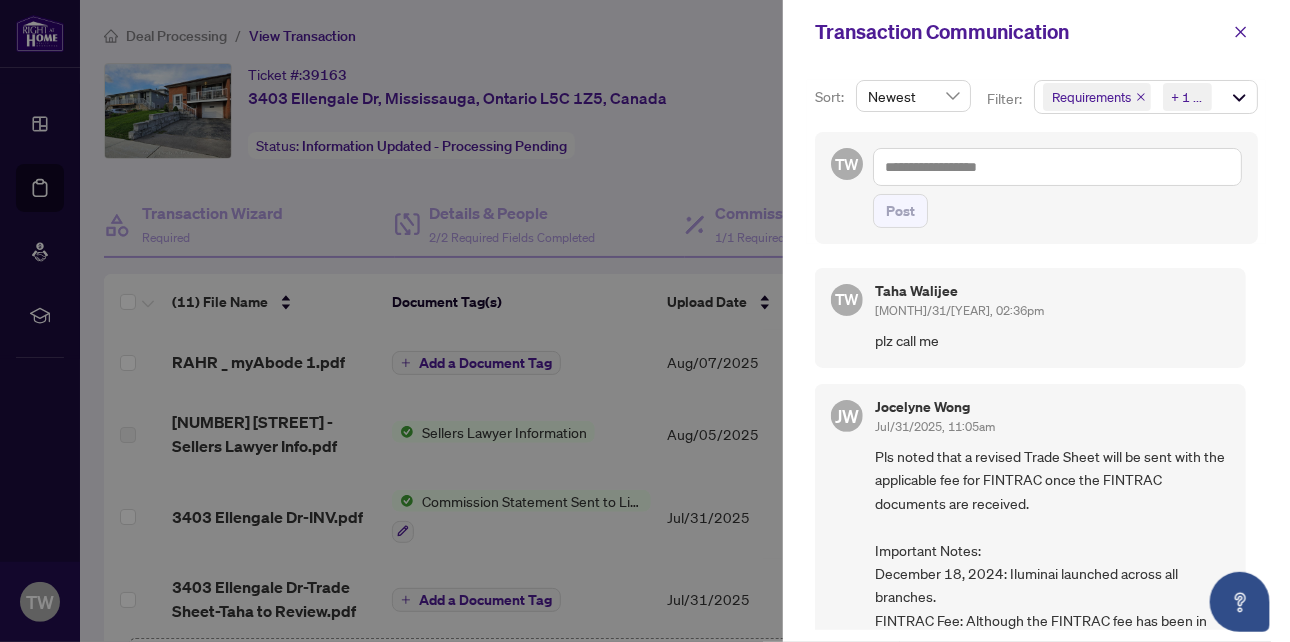 scroll, scrollTop: 3, scrollLeft: 0, axis: vertical 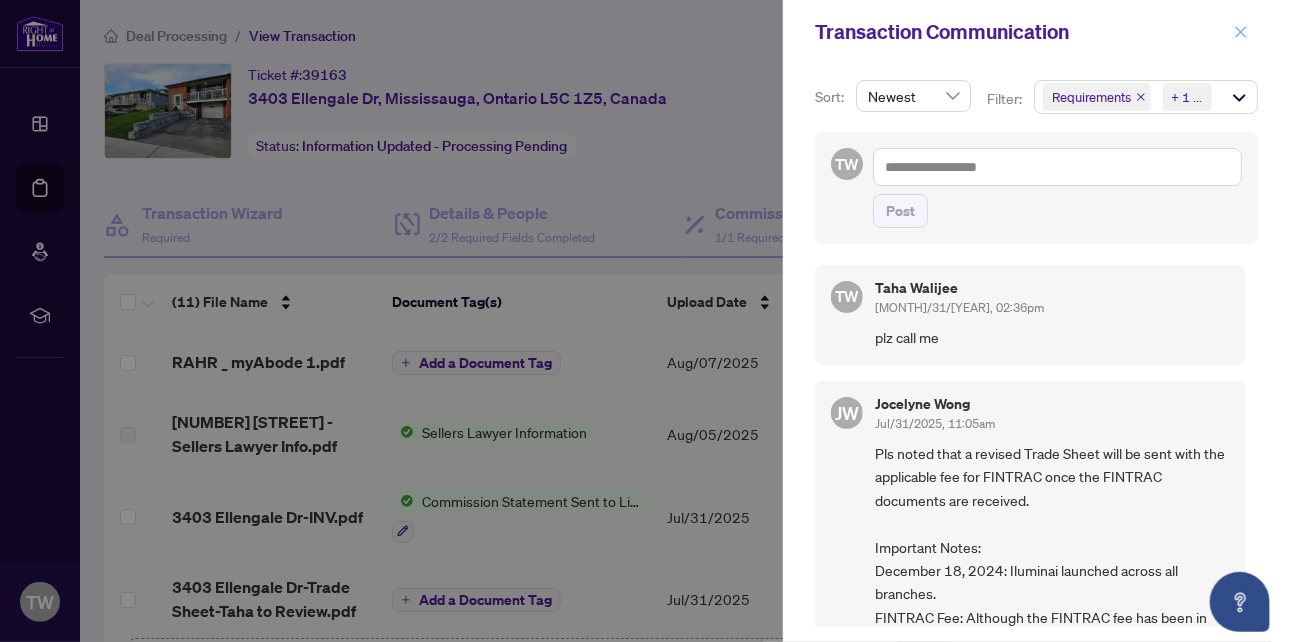 click 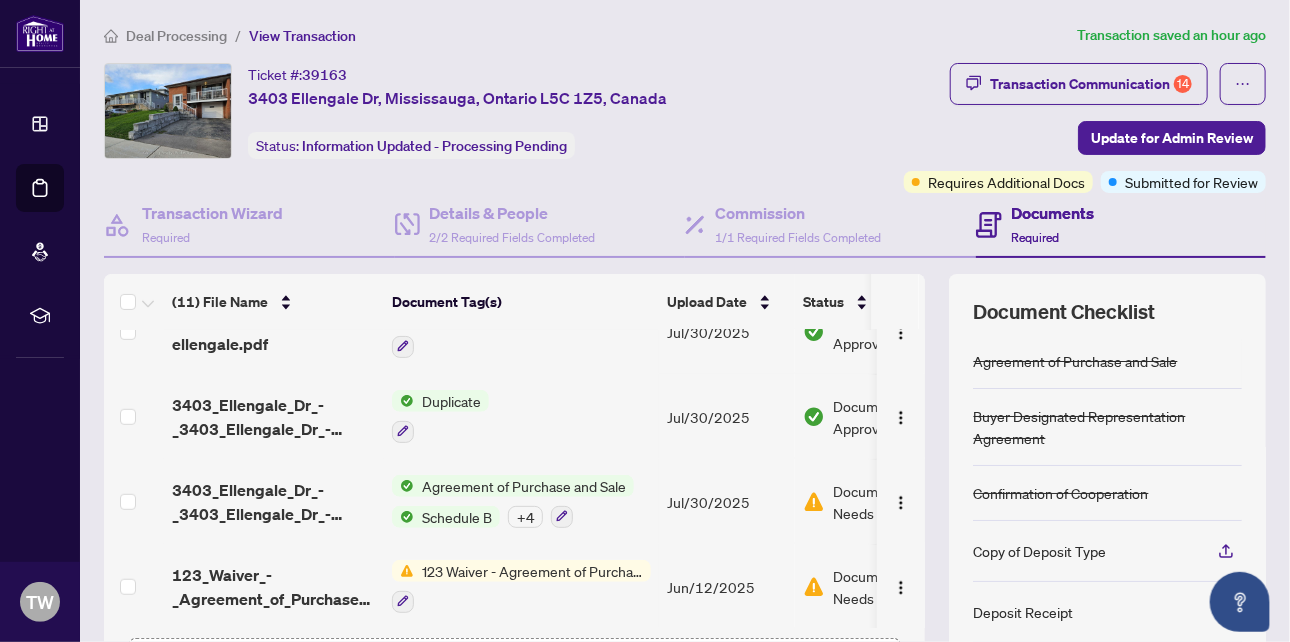 scroll, scrollTop: 607, scrollLeft: 0, axis: vertical 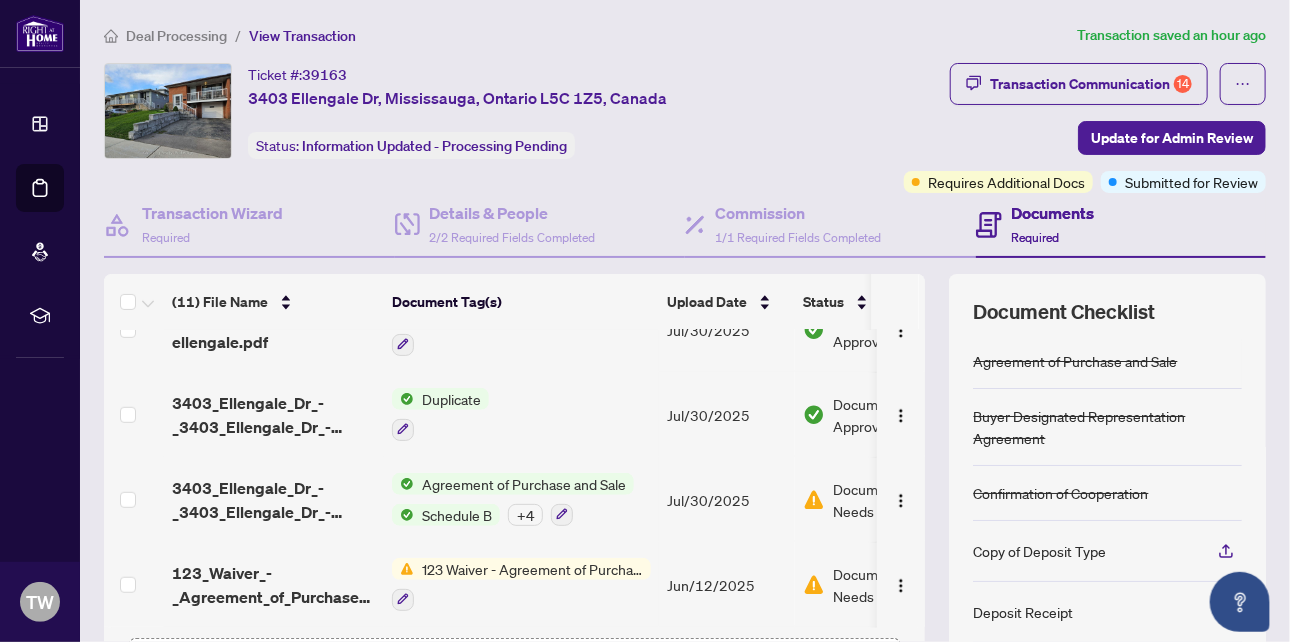 click on "123 Waiver - Agreement of Purchase and Sale" at bounding box center [532, 569] 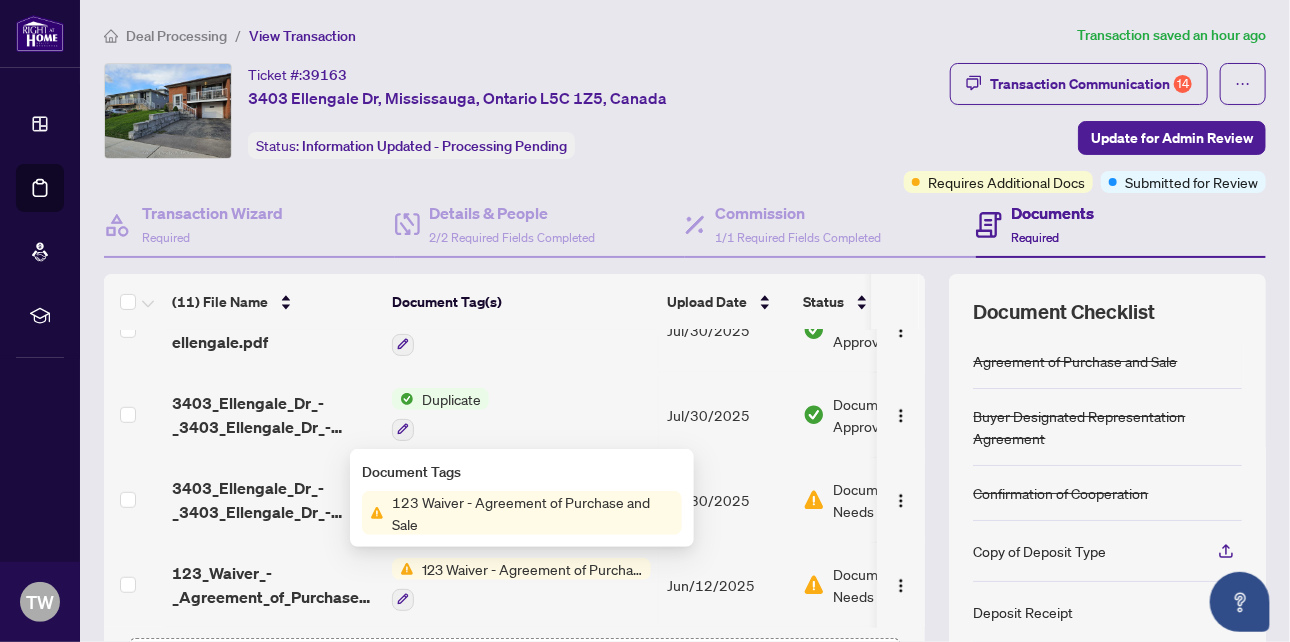 click on "123 Waiver - Agreement of Purchase and Sale" at bounding box center [533, 513] 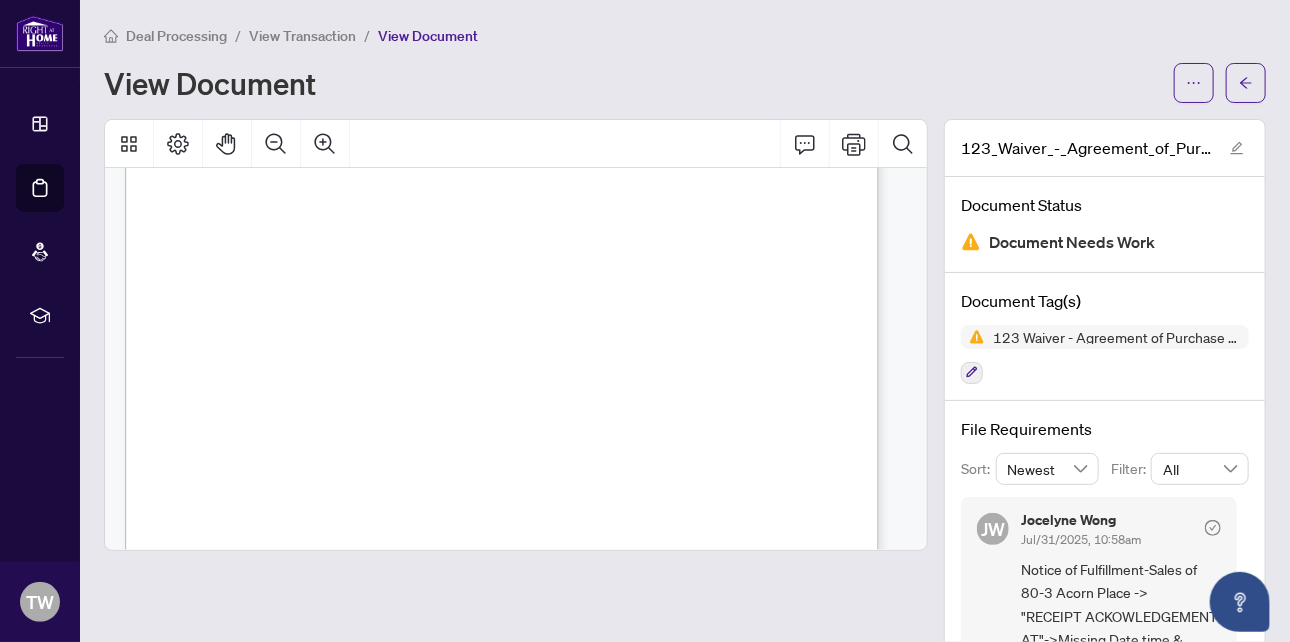 scroll, scrollTop: 300, scrollLeft: 0, axis: vertical 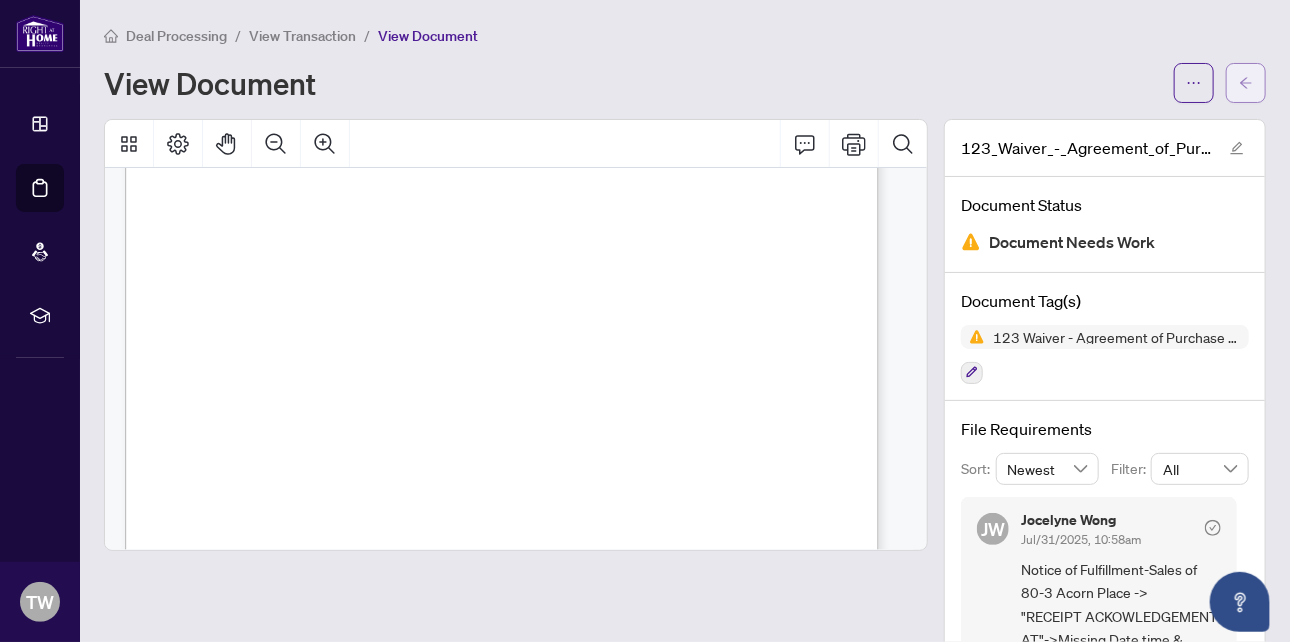 click at bounding box center (1246, 83) 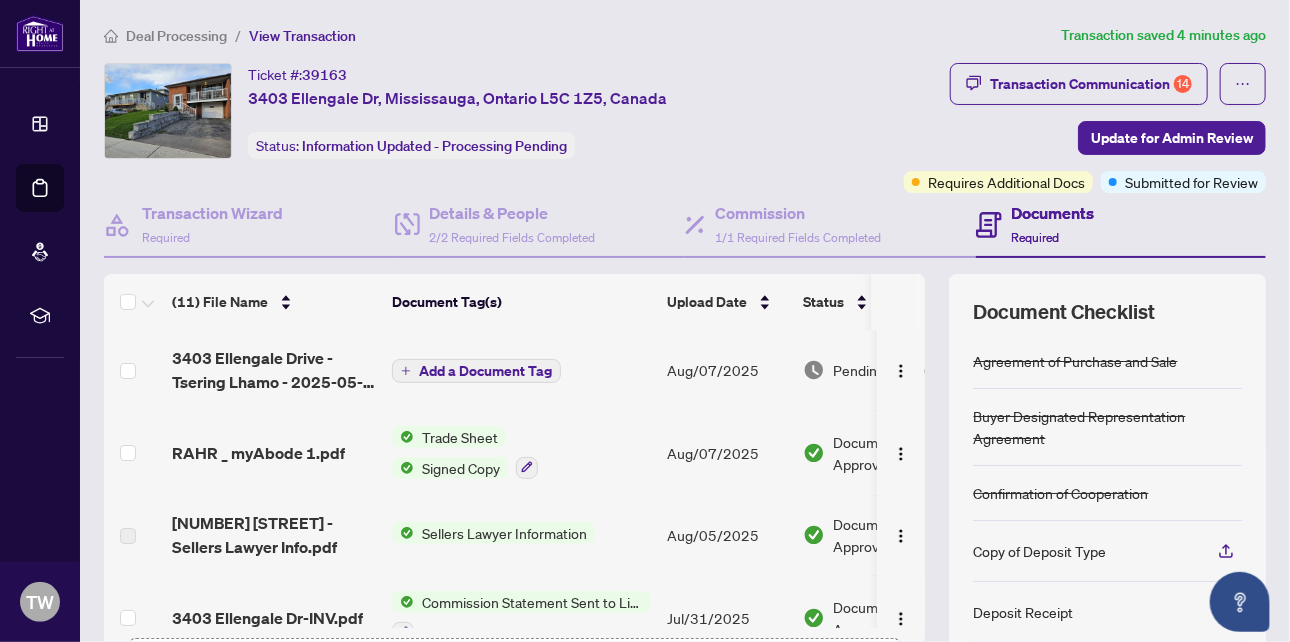 scroll, scrollTop: 0, scrollLeft: 0, axis: both 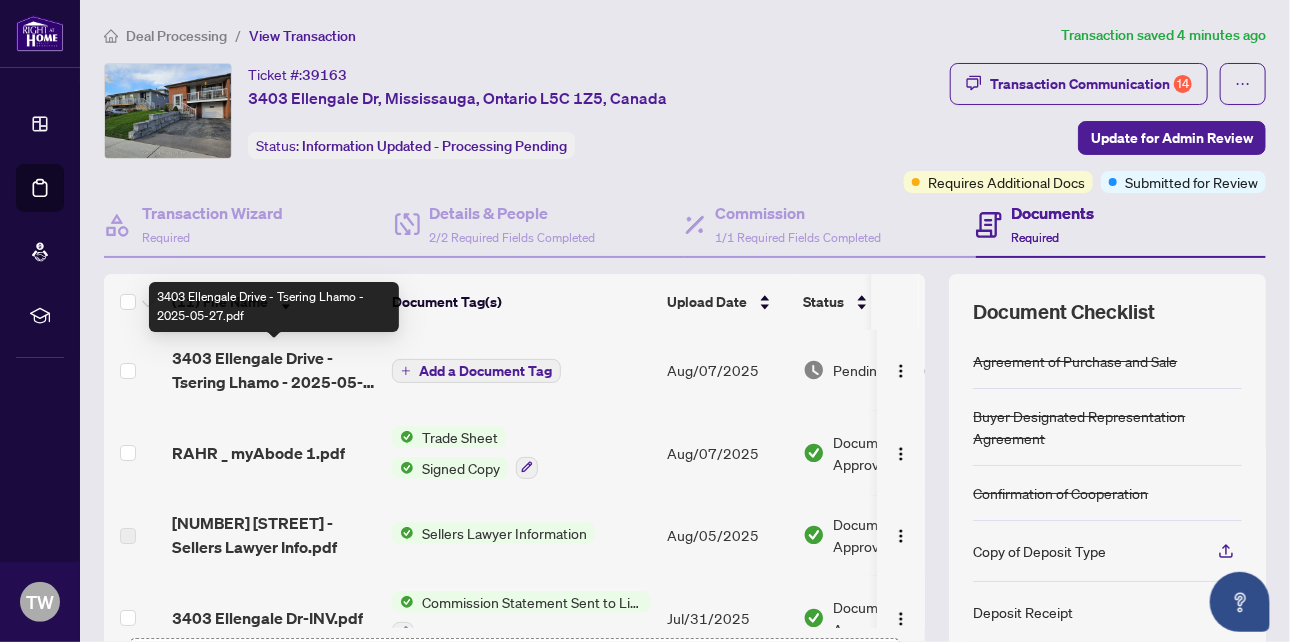 click on "3403 Ellengale Drive - Tsering Lhamo - 2025-05-27.pdf" at bounding box center [274, 370] 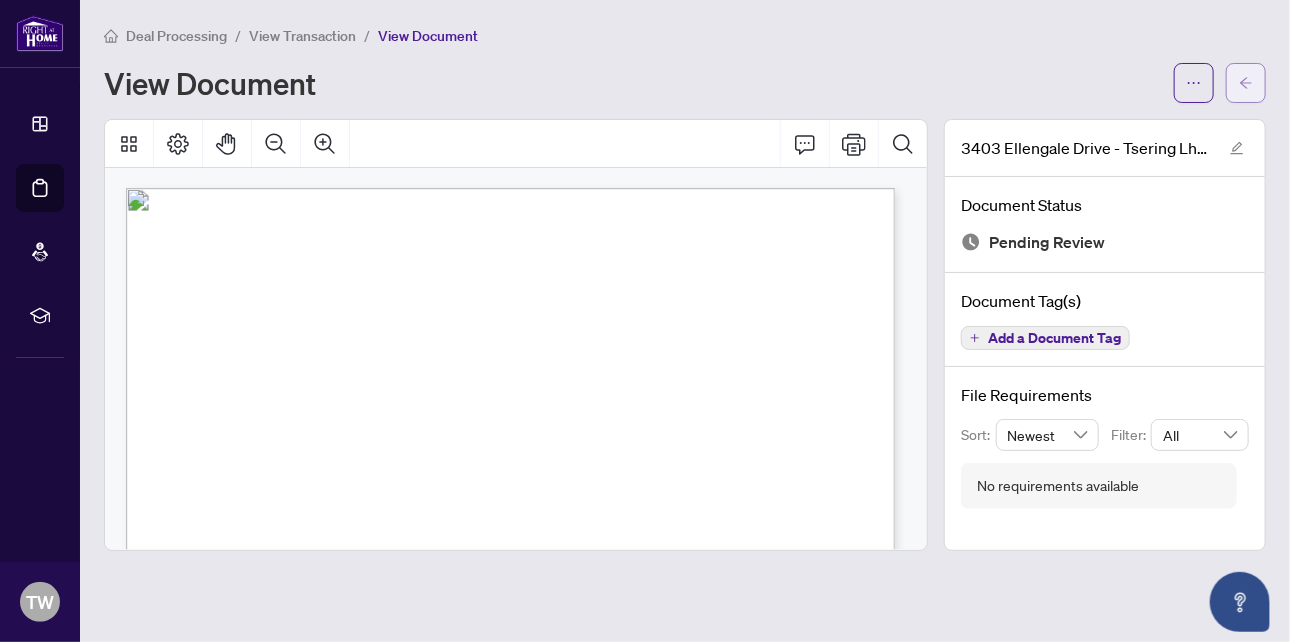 click 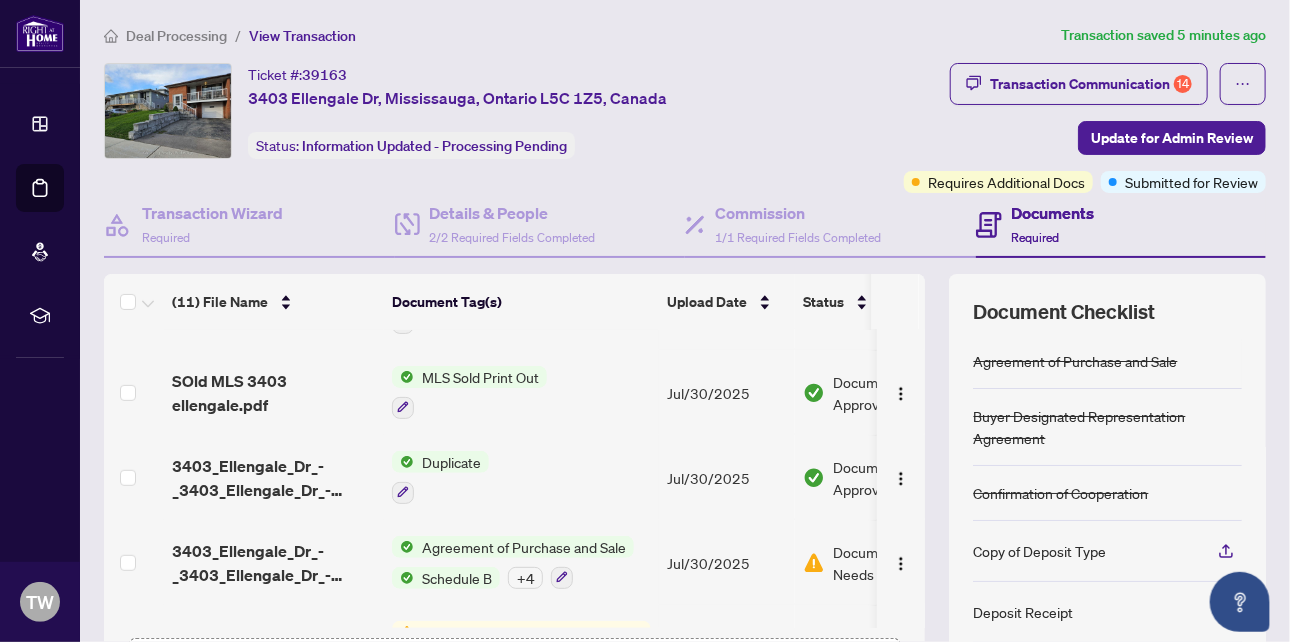 scroll, scrollTop: 600, scrollLeft: 0, axis: vertical 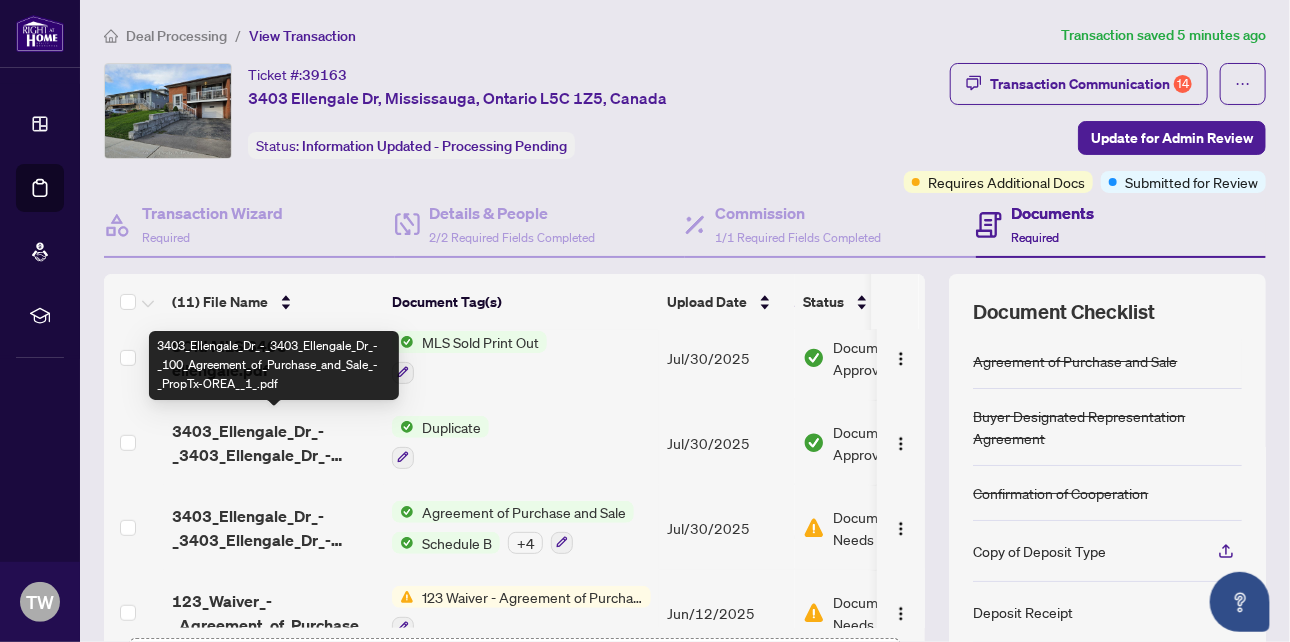 click on "3403_Ellengale_Dr_-_3403_Ellengale_Dr_-_100_Agreement_of_Purchase_and_Sale_-_PropTx-OREA__1_.pdf" at bounding box center (274, 443) 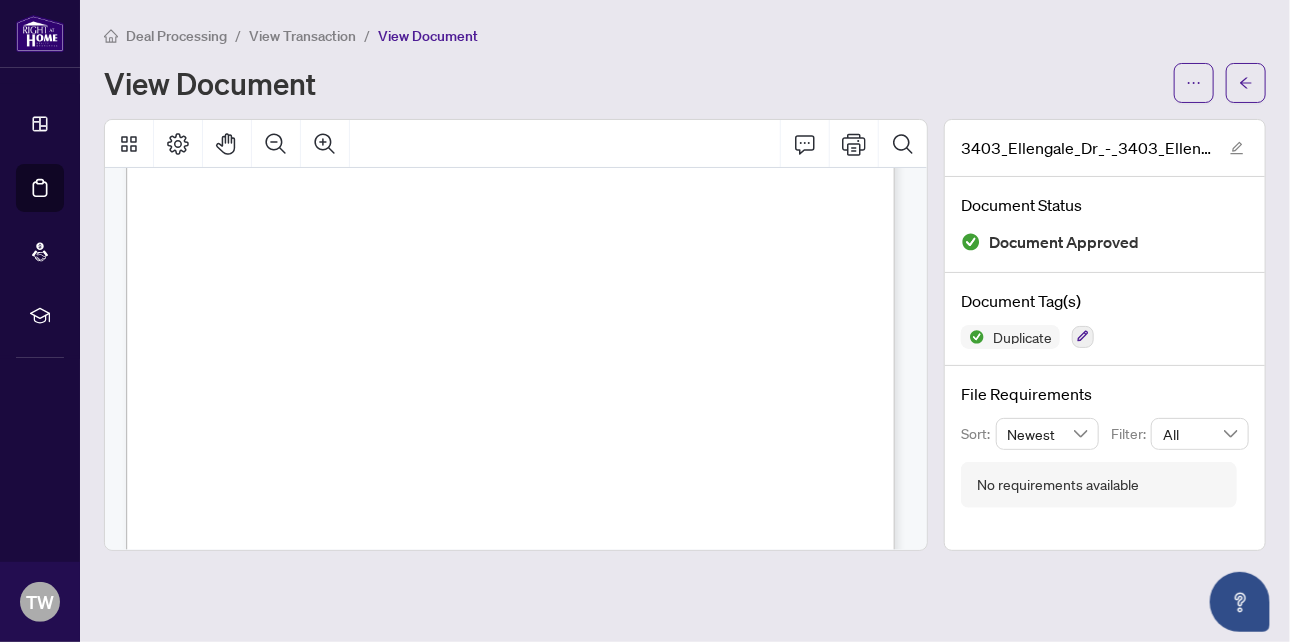 scroll, scrollTop: 9700, scrollLeft: 0, axis: vertical 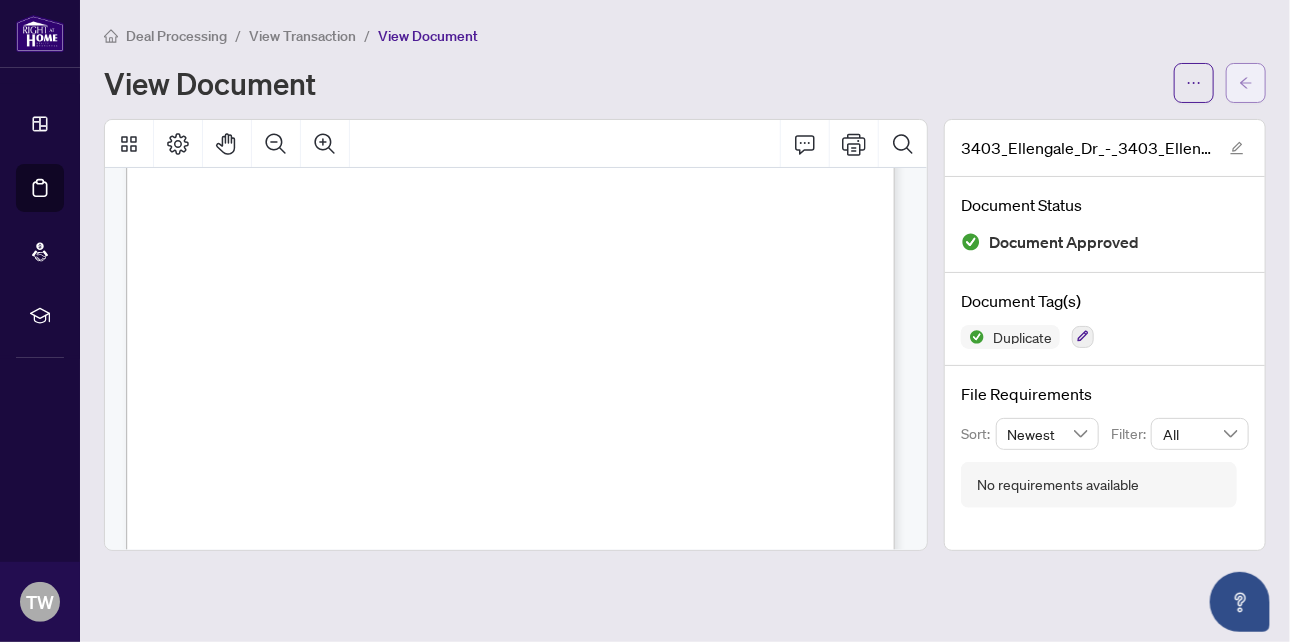 click 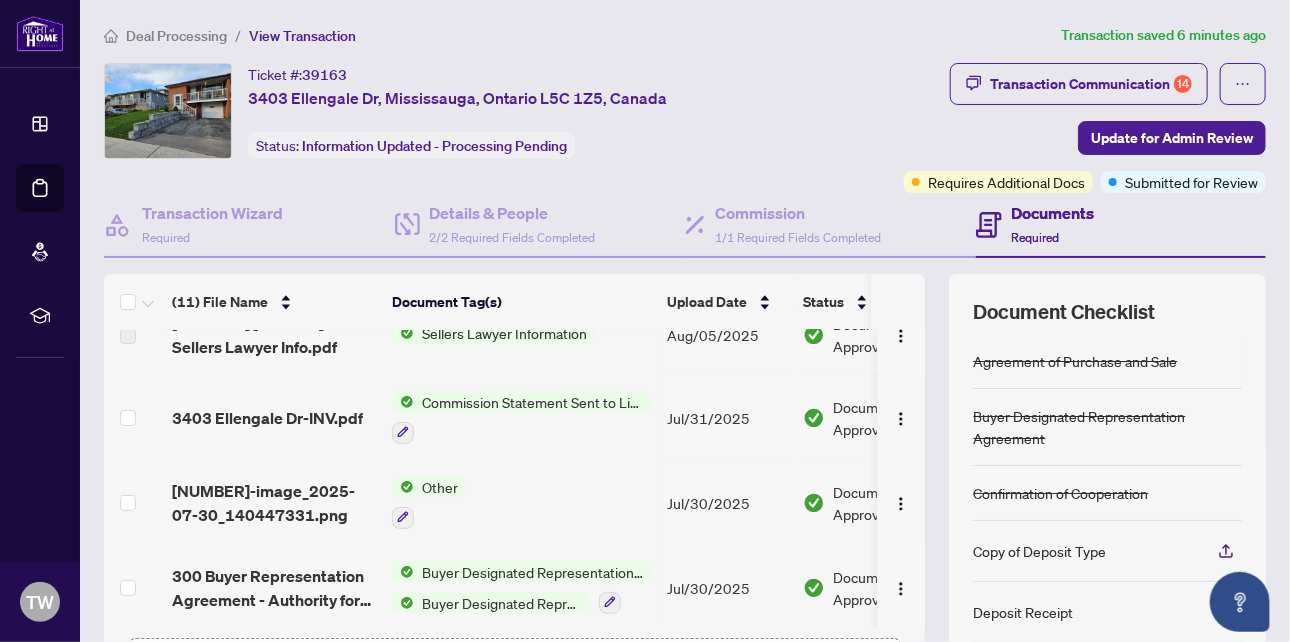 scroll, scrollTop: 400, scrollLeft: 0, axis: vertical 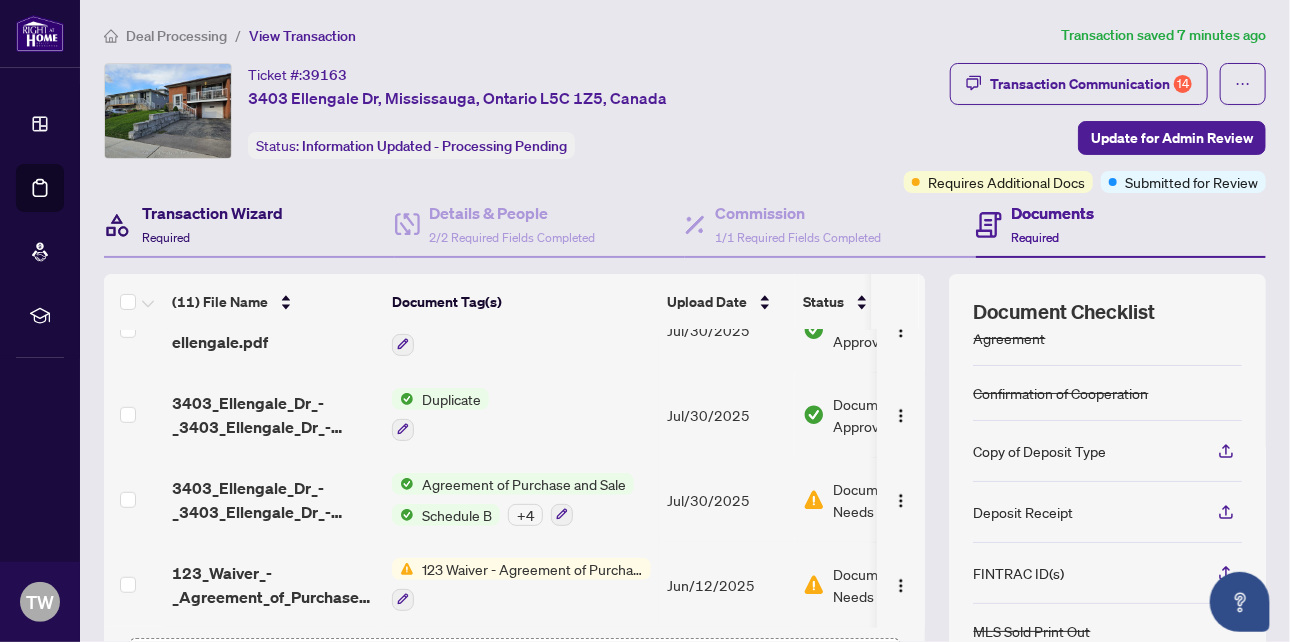 click on "Transaction Wizard Required" at bounding box center [212, 224] 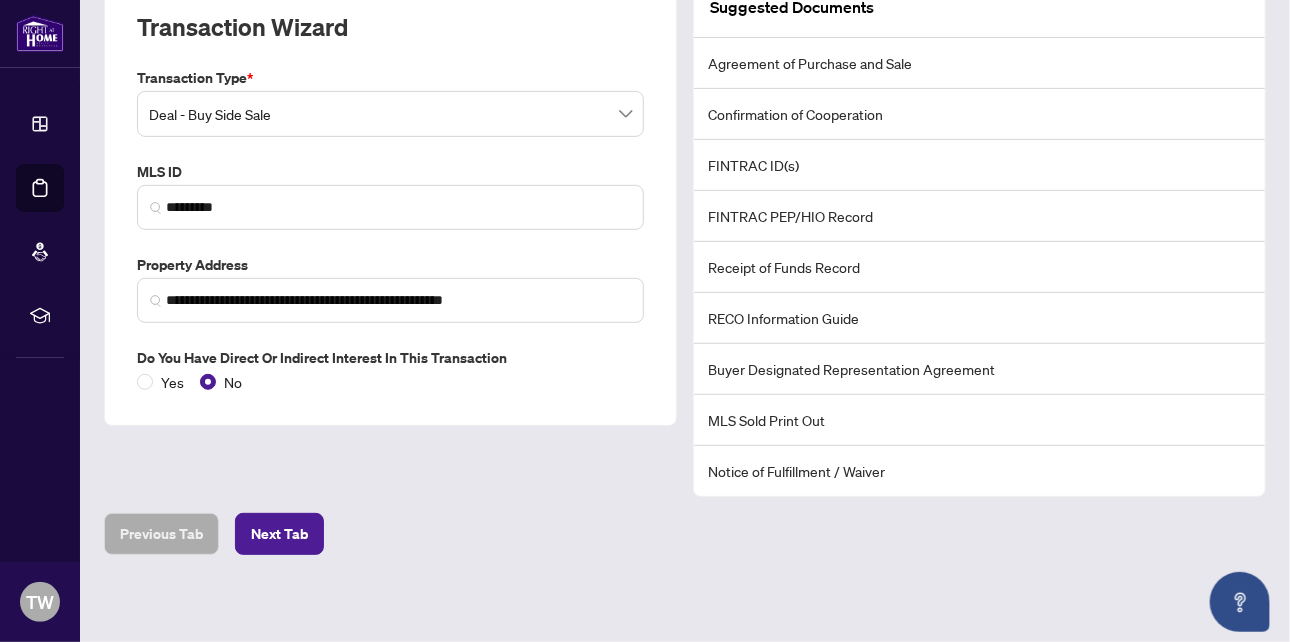 scroll, scrollTop: 96, scrollLeft: 0, axis: vertical 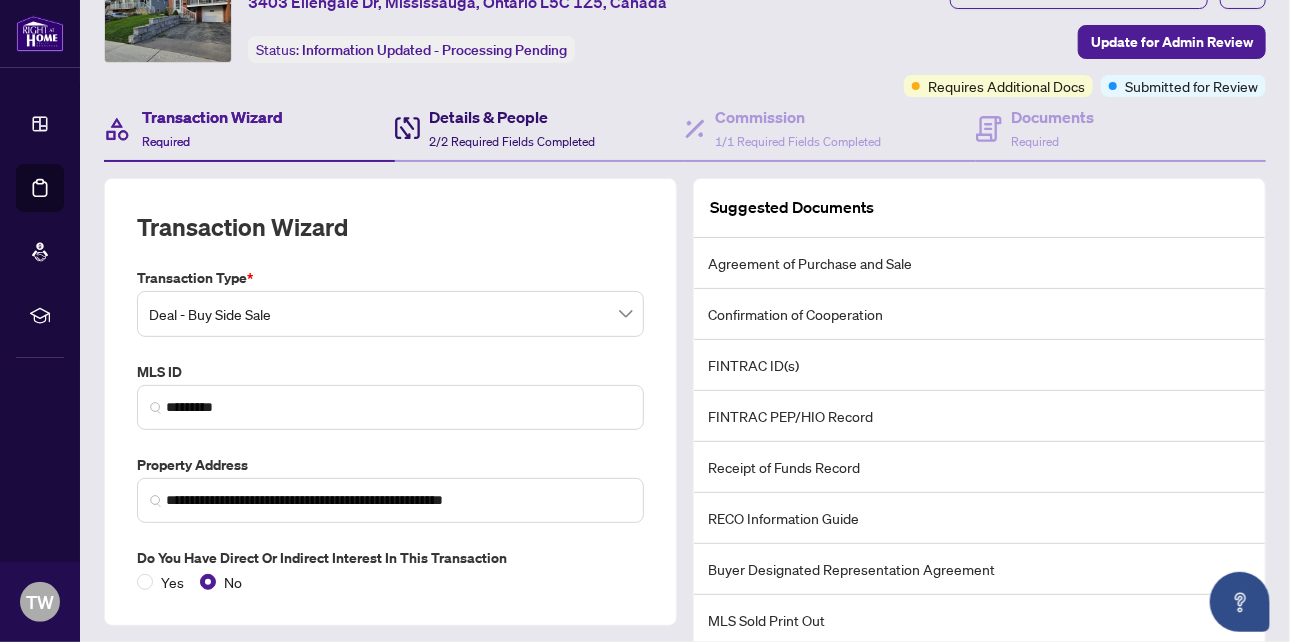 click on "Details & People" at bounding box center (513, 117) 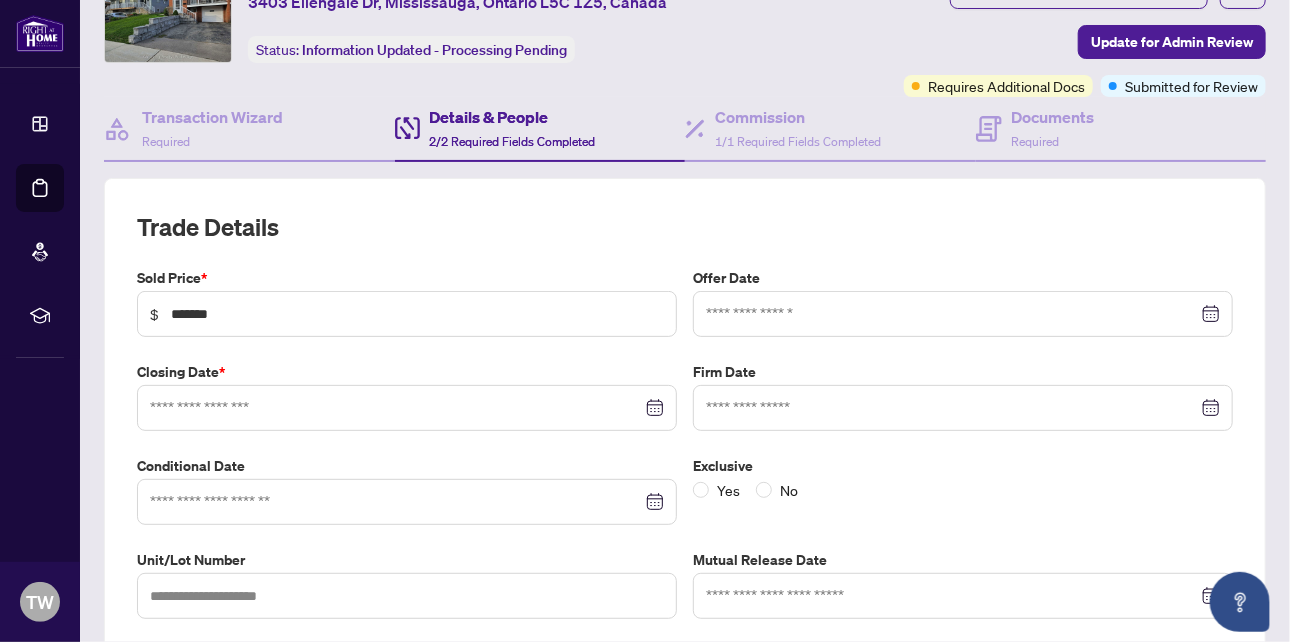 type on "**********" 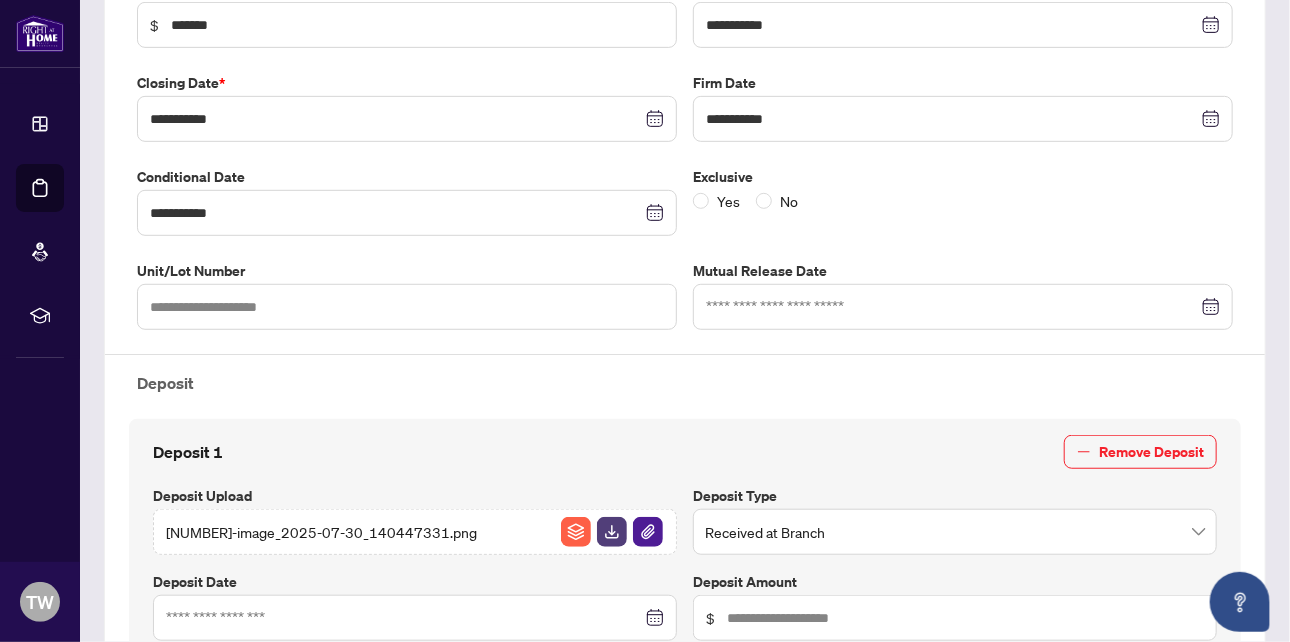 scroll, scrollTop: 500, scrollLeft: 0, axis: vertical 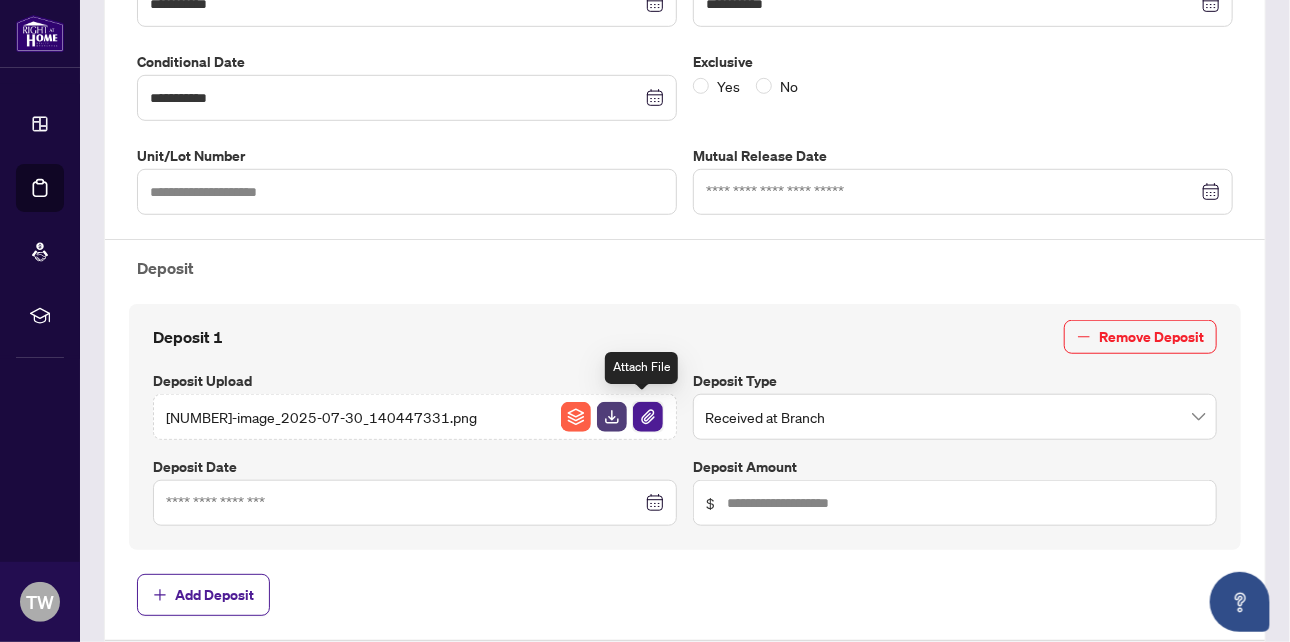 click at bounding box center [648, 417] 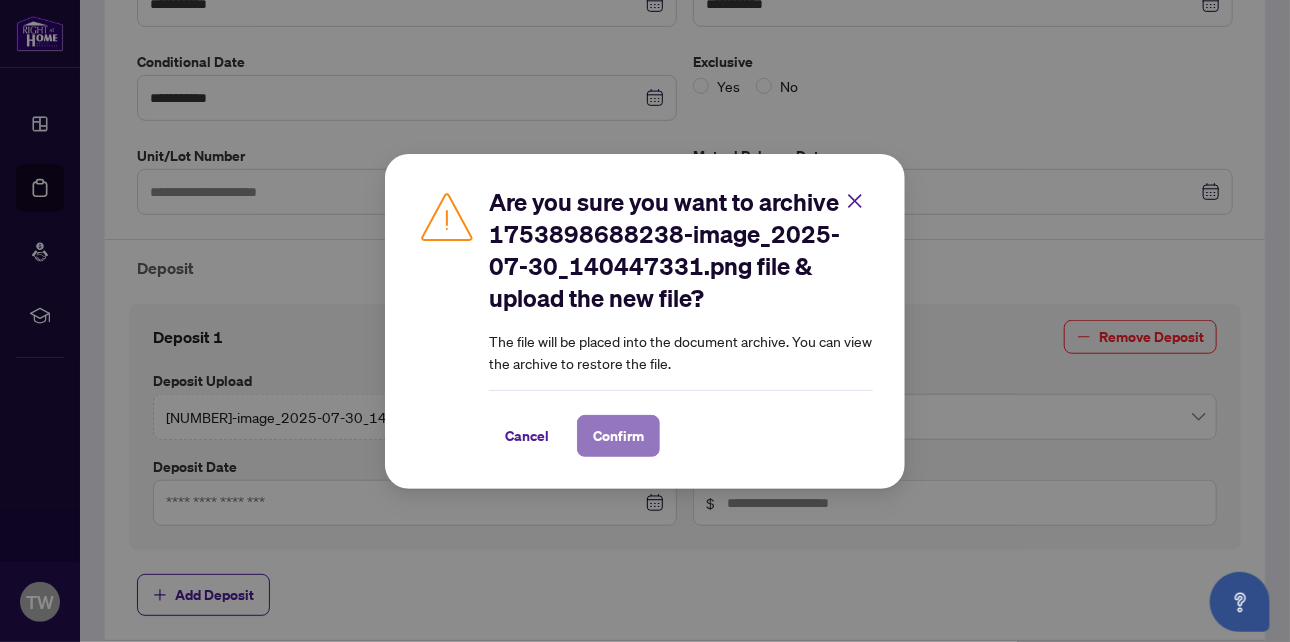 click on "Confirm" at bounding box center [618, 436] 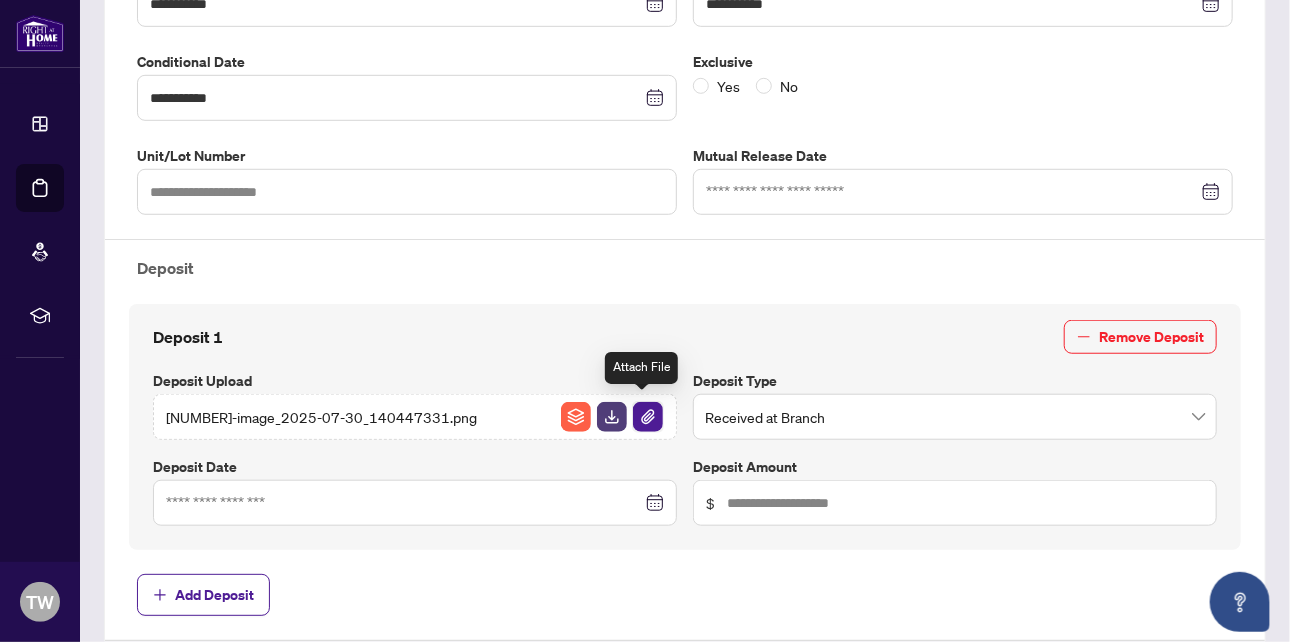 click at bounding box center (648, 417) 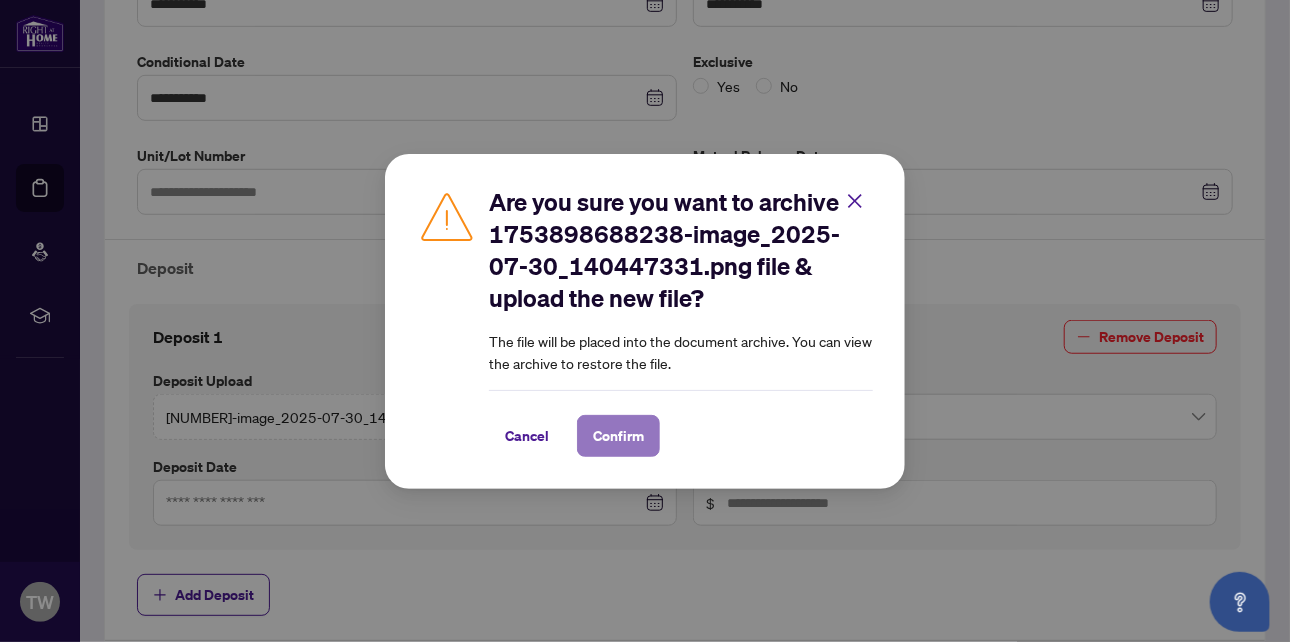 click on "Confirm" at bounding box center (618, 436) 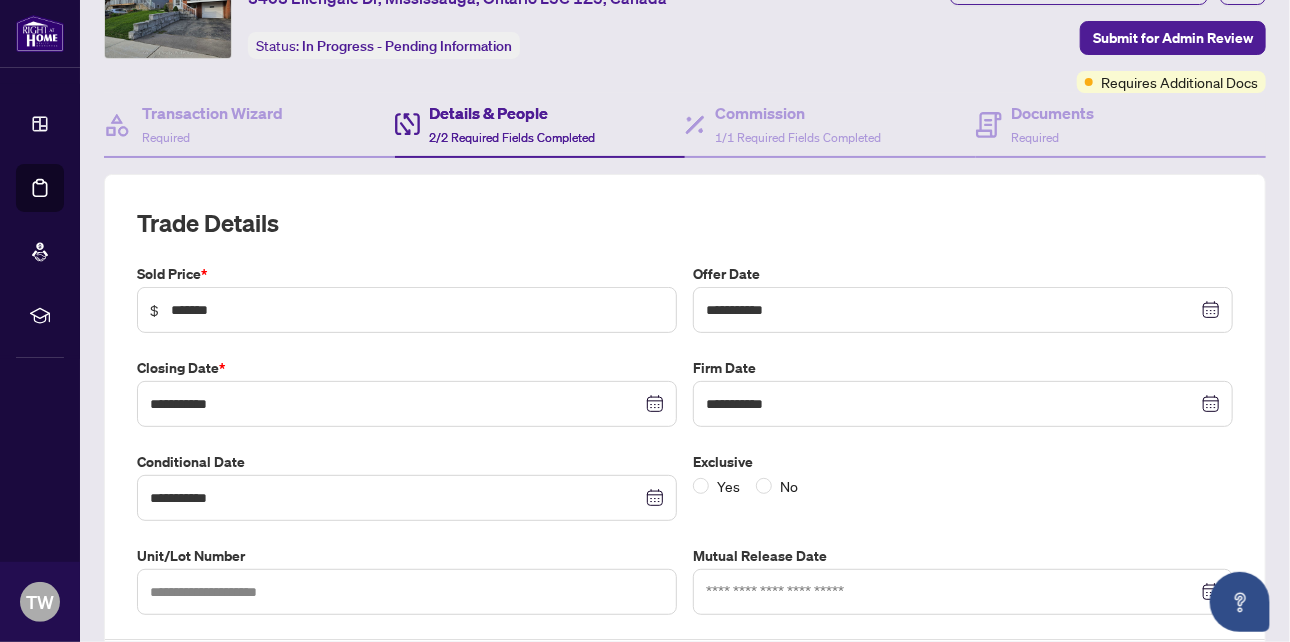 scroll, scrollTop: 0, scrollLeft: 0, axis: both 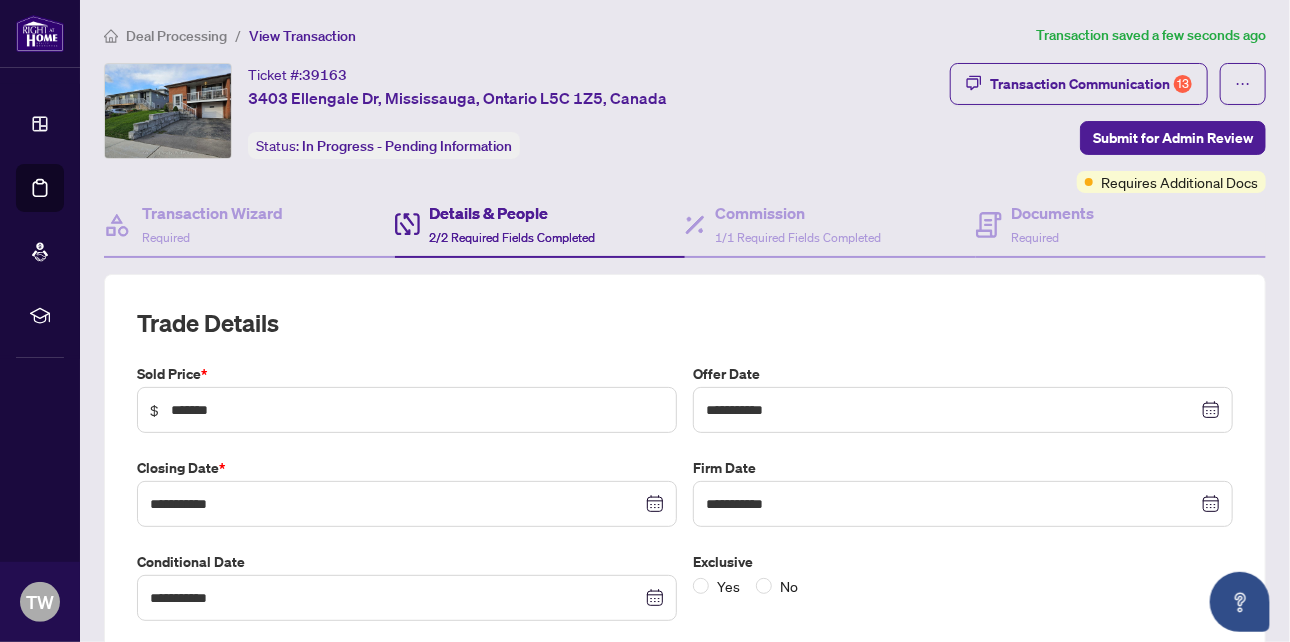 click on "Deal Processing" at bounding box center [176, 36] 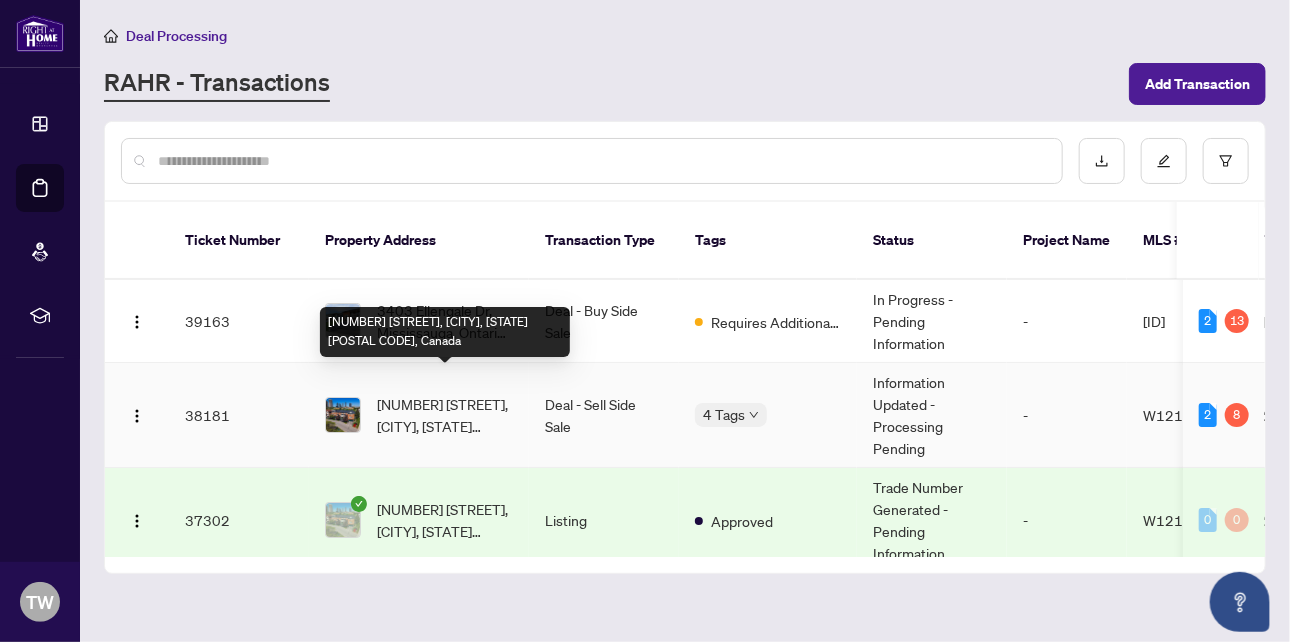 click on "[NUMBER] [STREET], [CITY], [STATE] [POSTAL CODE], Canada" at bounding box center [445, 415] 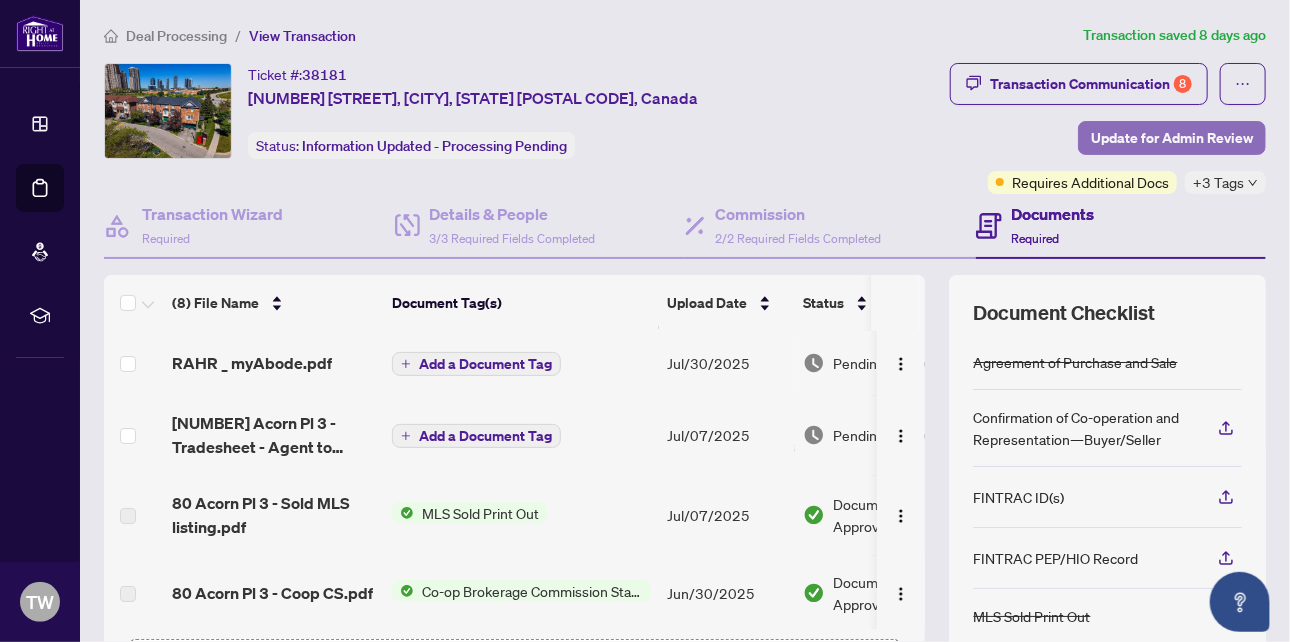 click on "Update for Admin Review" at bounding box center (1172, 138) 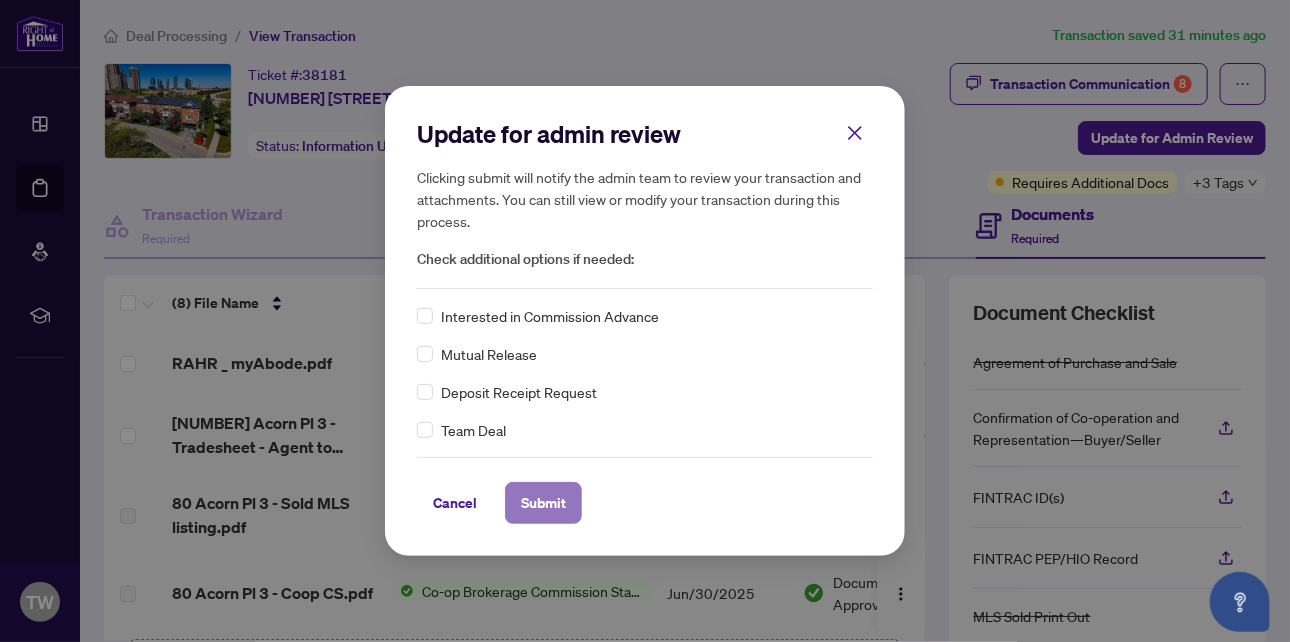 click on "Submit" at bounding box center (543, 503) 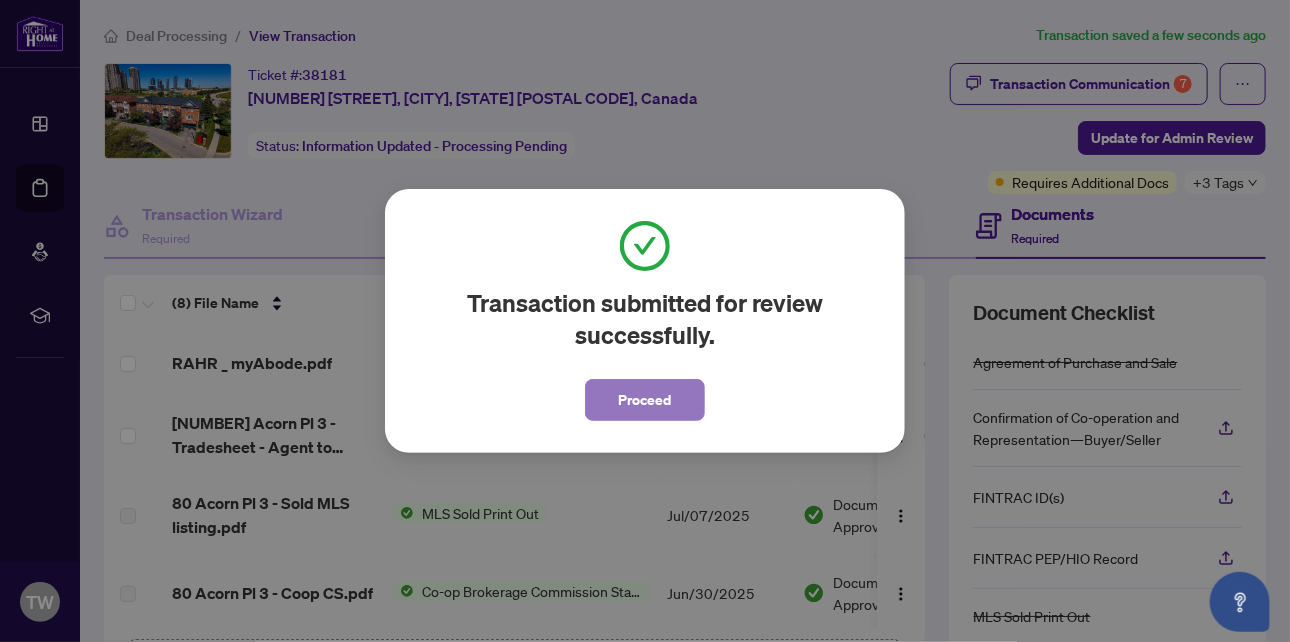 click on "Proceed" at bounding box center (645, 400) 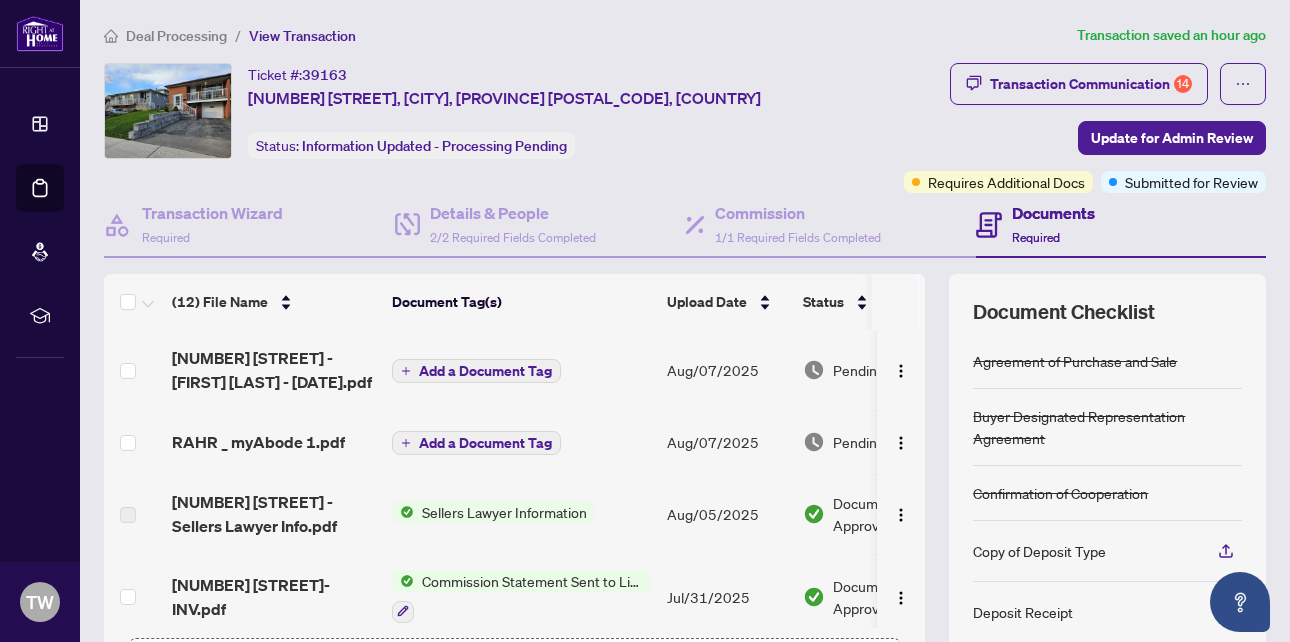 scroll, scrollTop: 0, scrollLeft: 0, axis: both 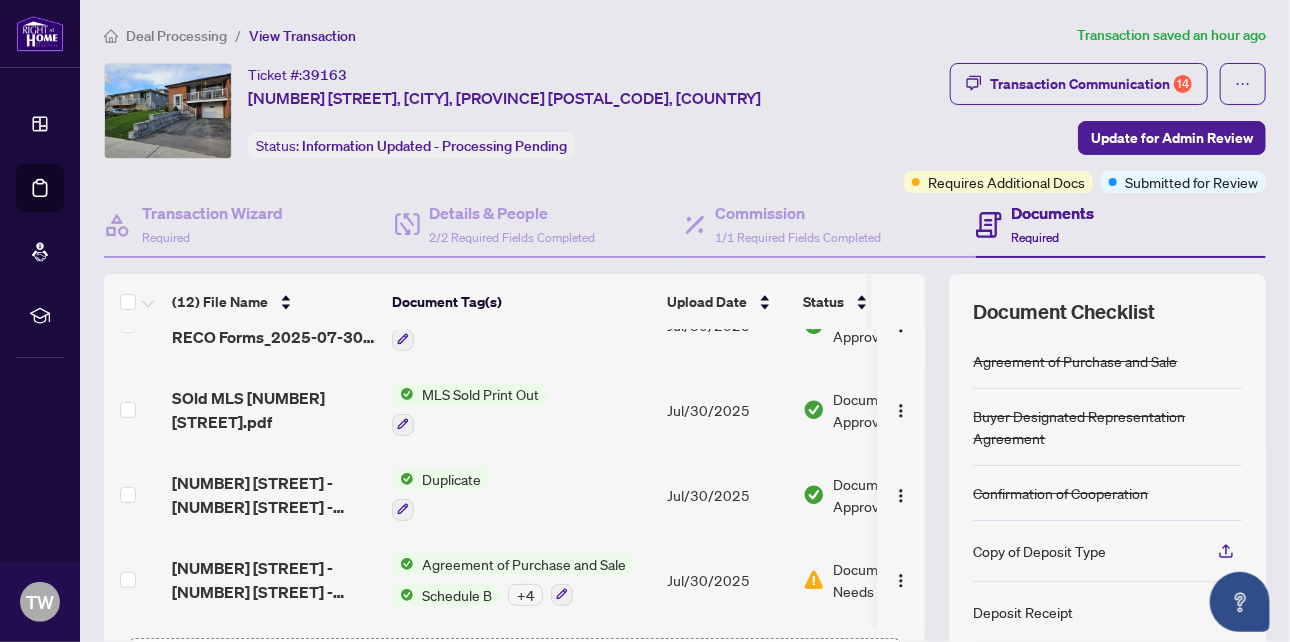 click on "Deal Processing" at bounding box center (176, 36) 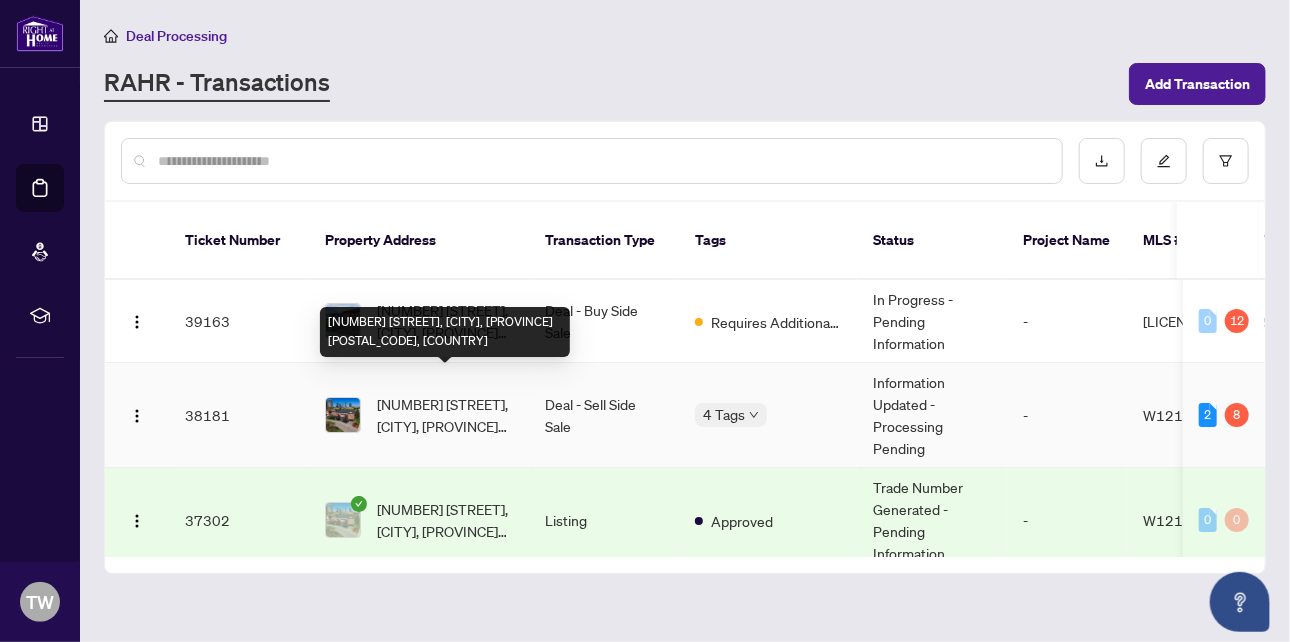 click on "[NUMBER] [STREET], [CITY], [STATE] [POSTAL_CODE], [COUNTRY]" at bounding box center [445, 415] 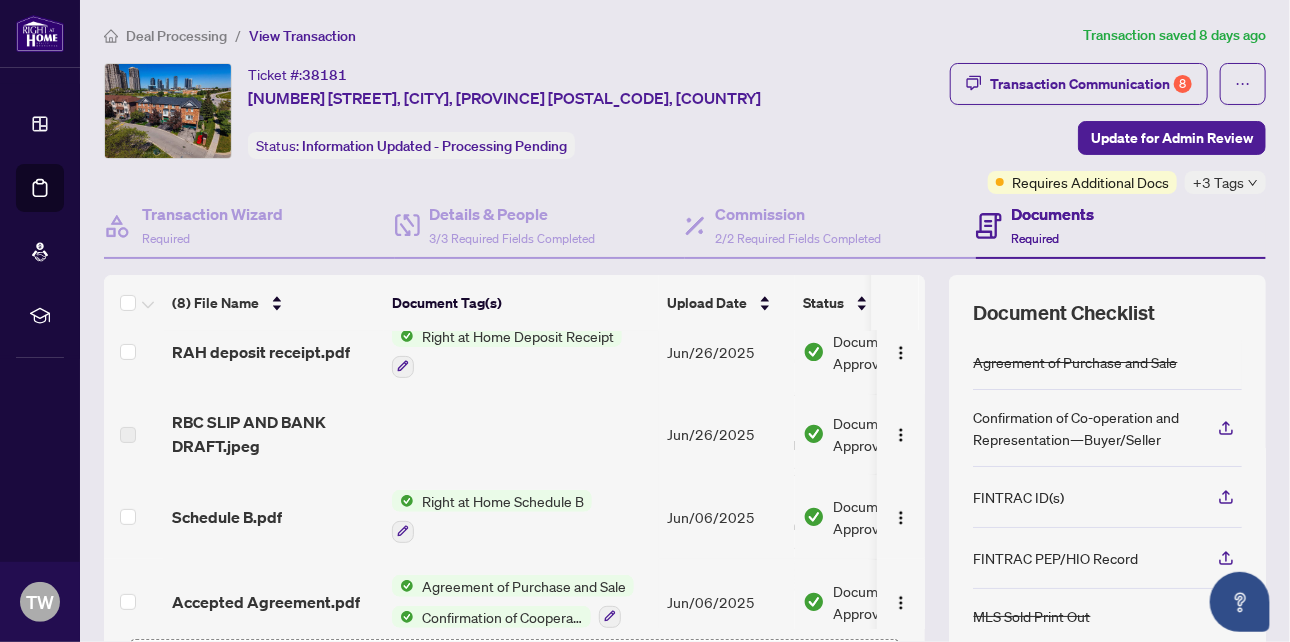 scroll, scrollTop: 341, scrollLeft: 0, axis: vertical 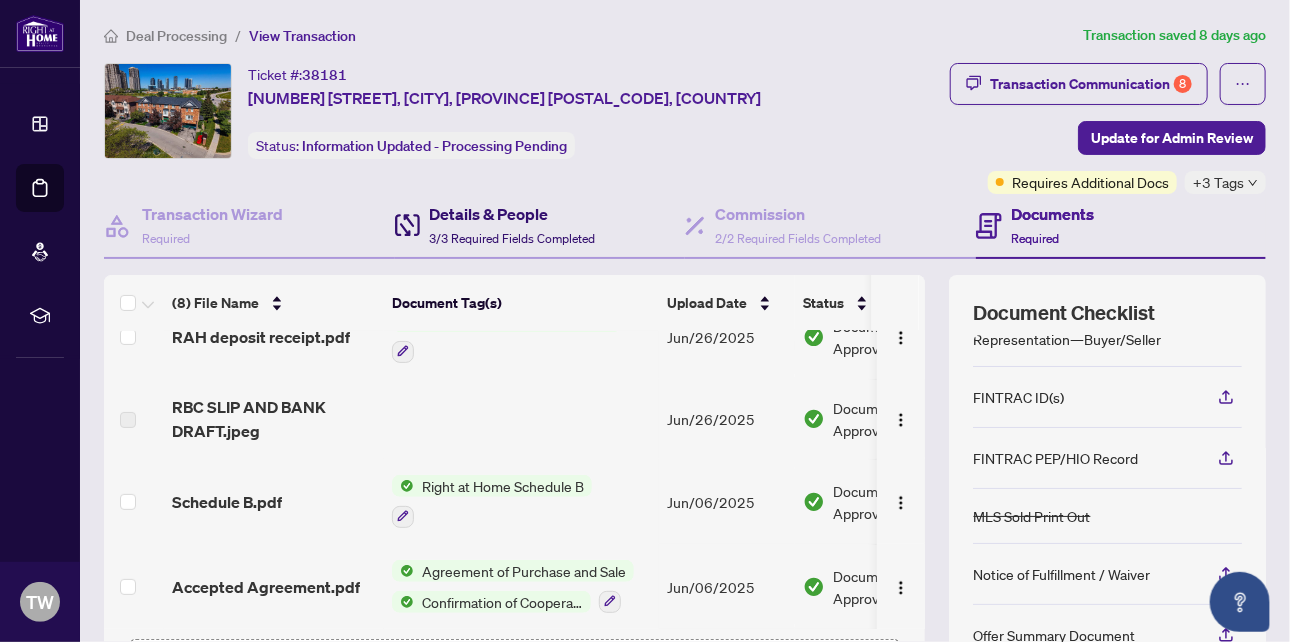 click on "Details & People" at bounding box center (513, 214) 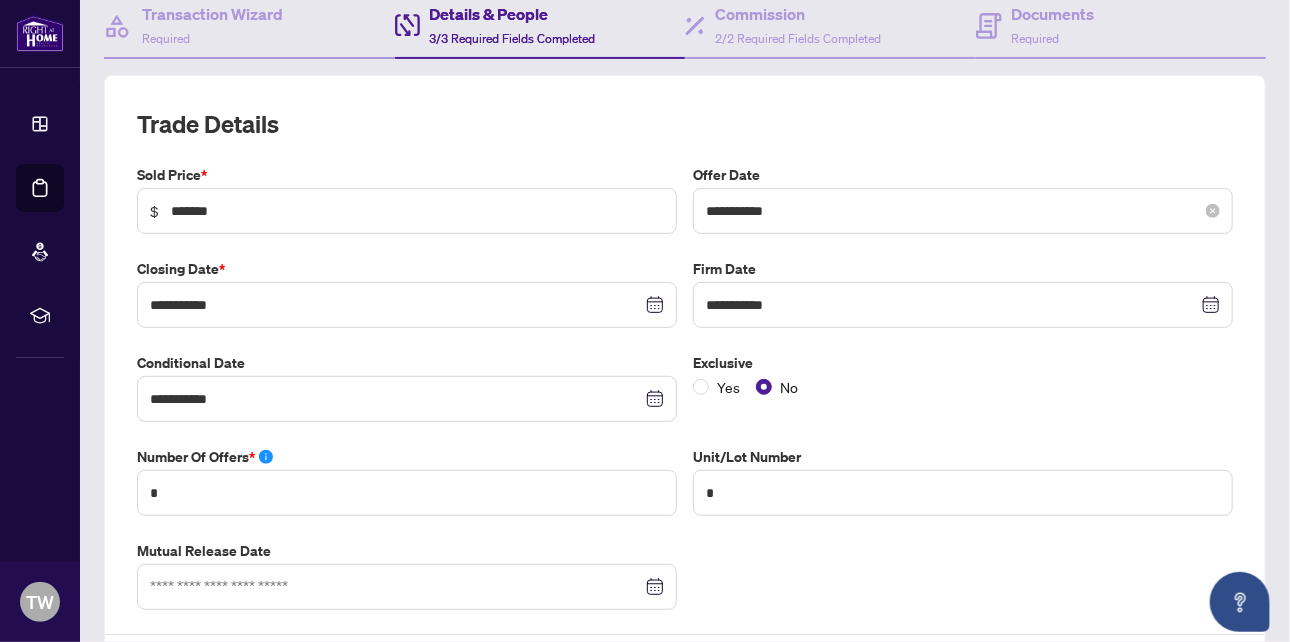 scroll, scrollTop: 0, scrollLeft: 0, axis: both 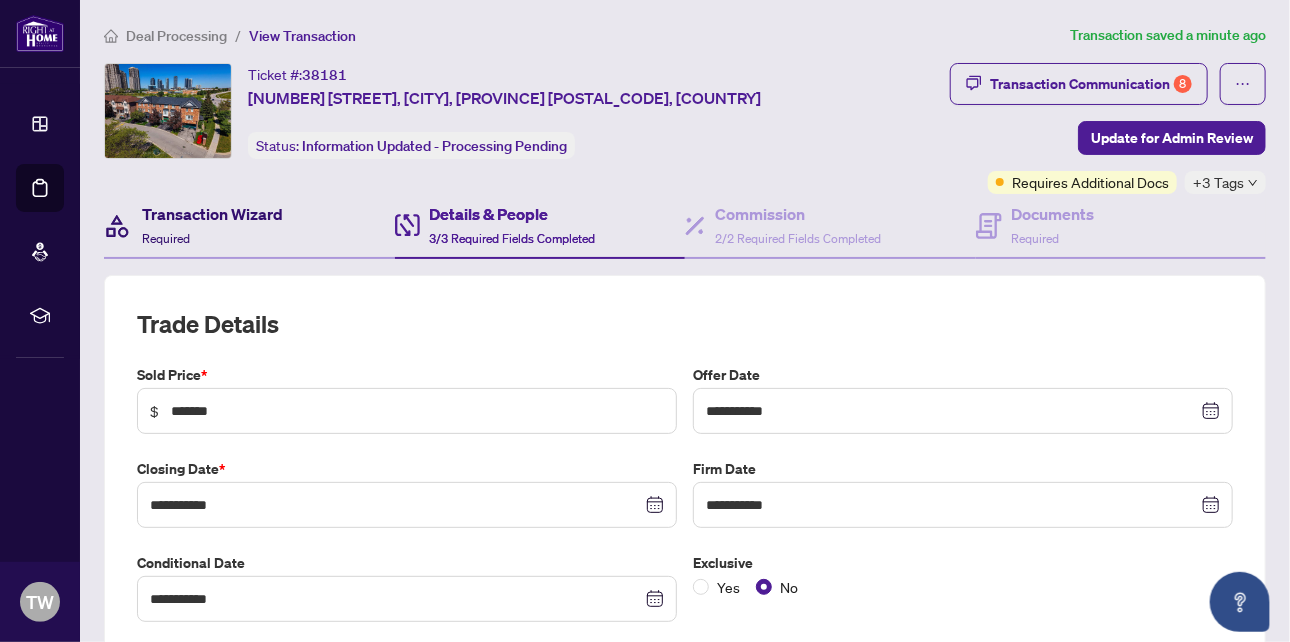 click on "Transaction Wizard" at bounding box center (212, 214) 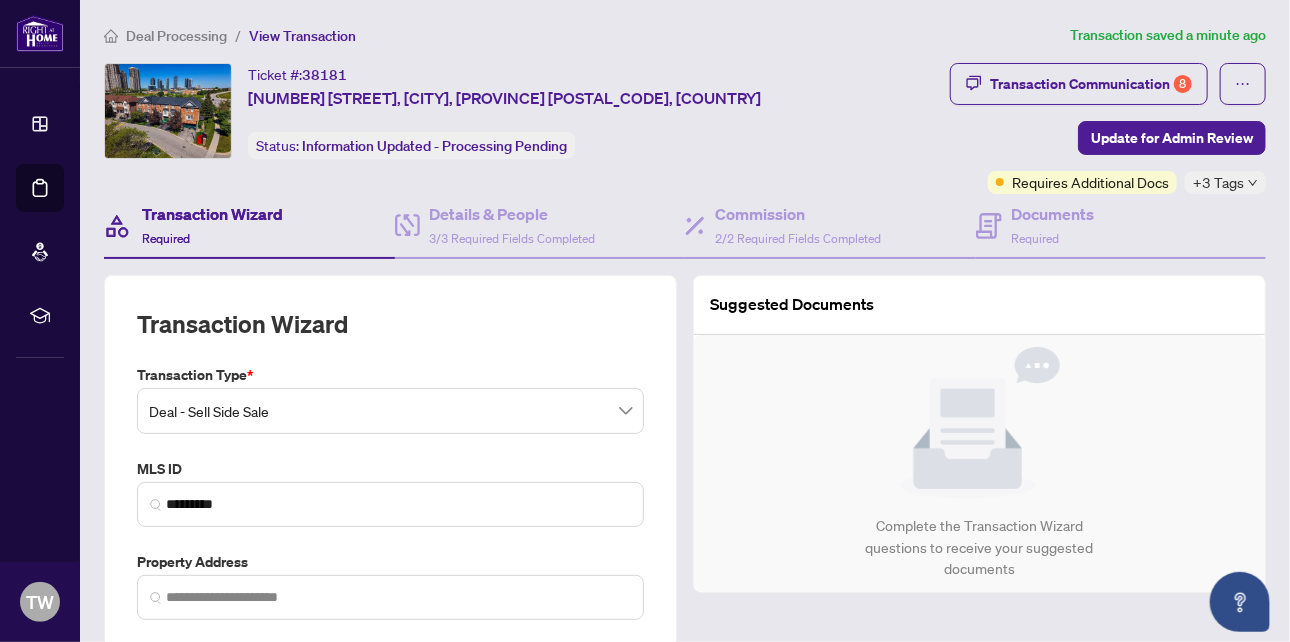 type on "**********" 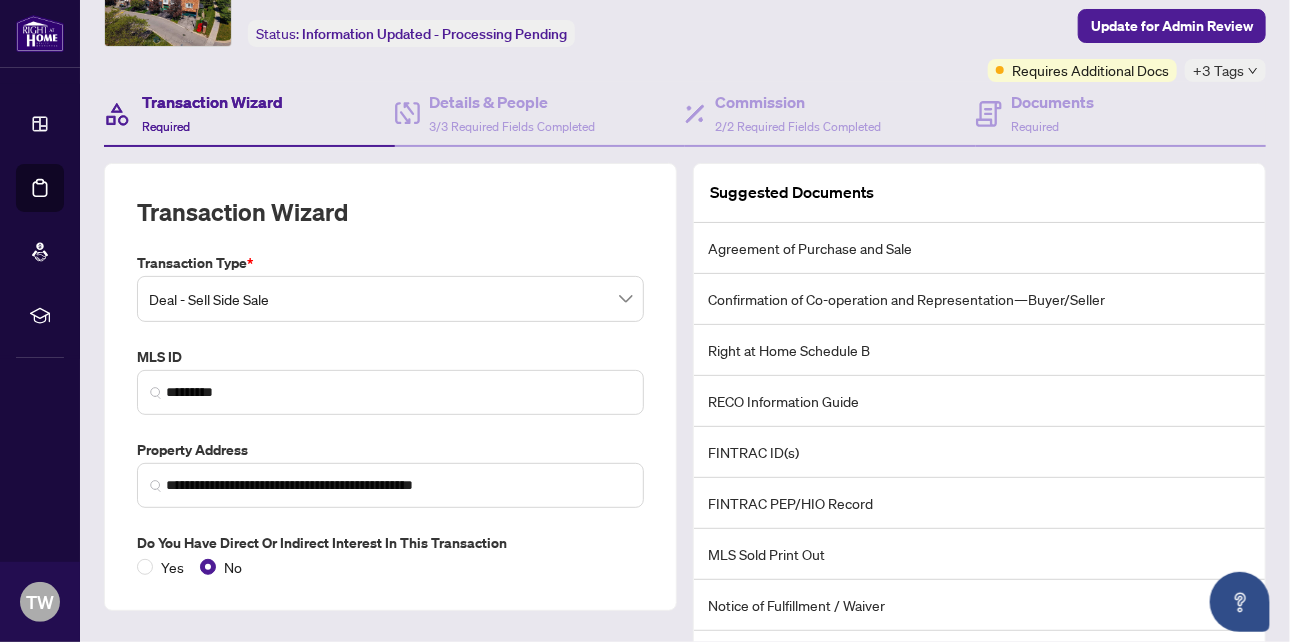 scroll, scrollTop: 0, scrollLeft: 0, axis: both 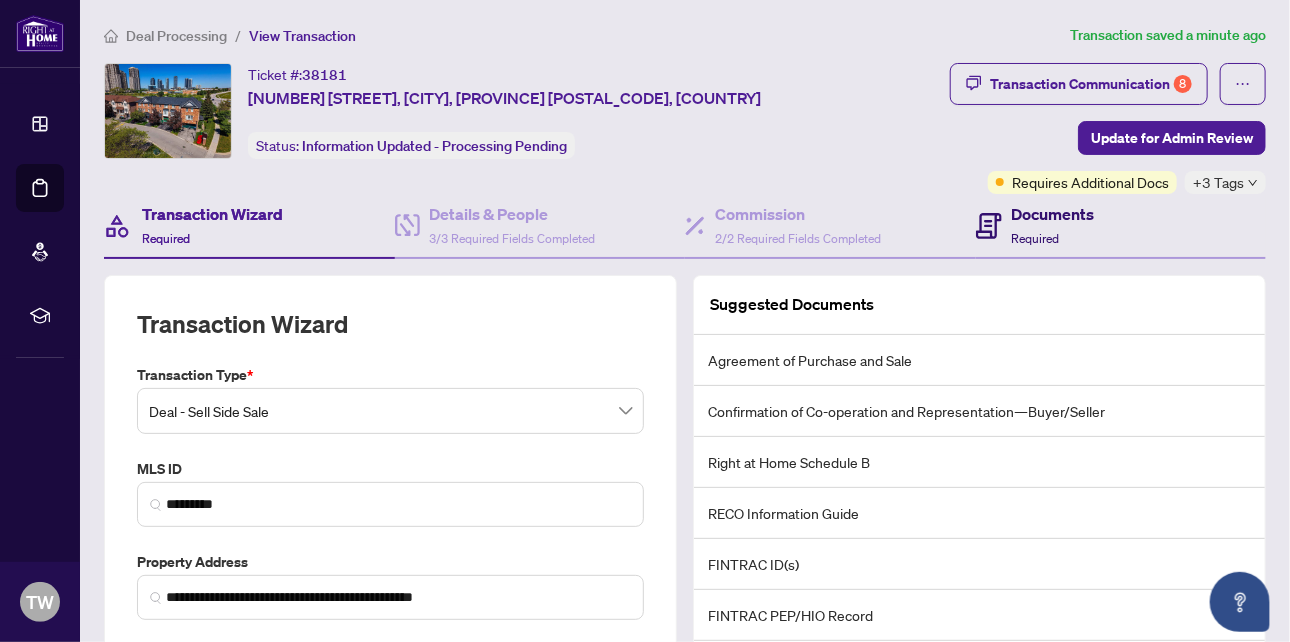 click on "Documents Required" at bounding box center [1053, 225] 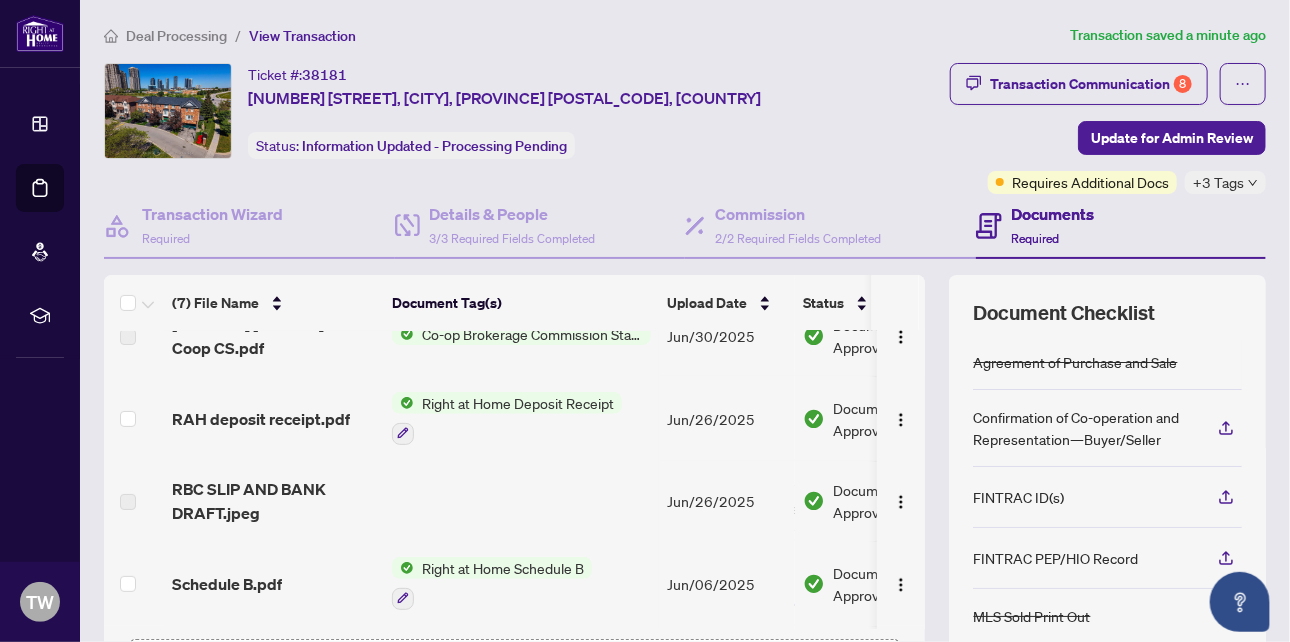 scroll, scrollTop: 281, scrollLeft: 0, axis: vertical 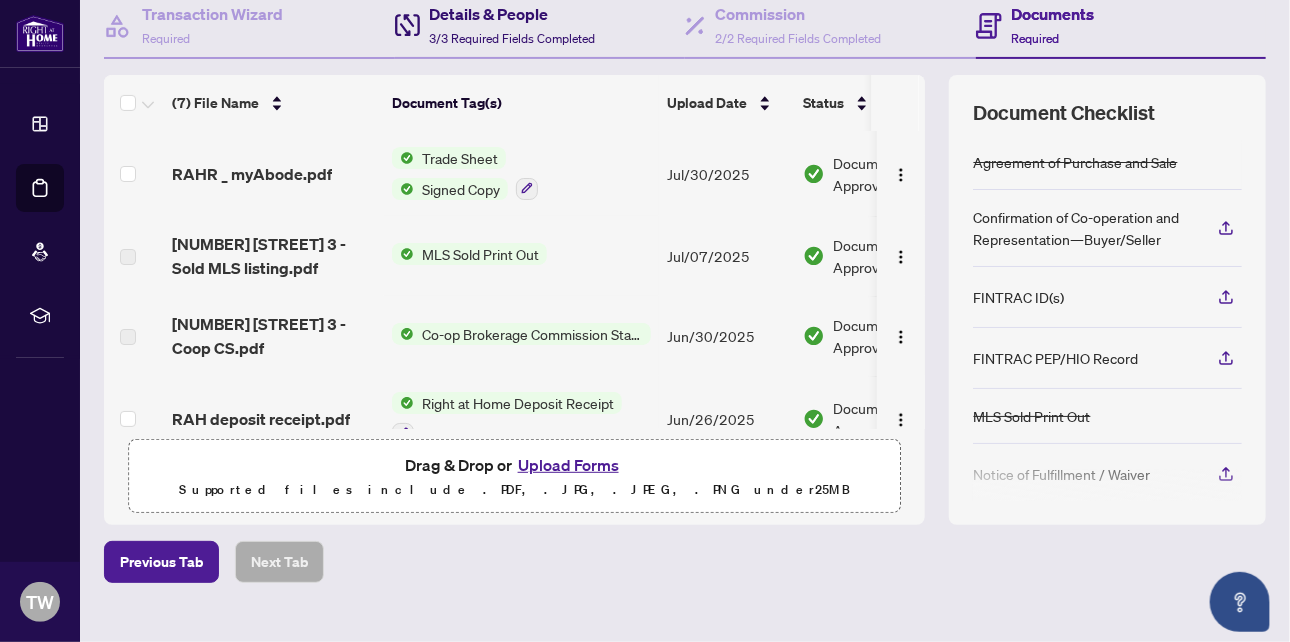 click on "Details & People" at bounding box center (513, 14) 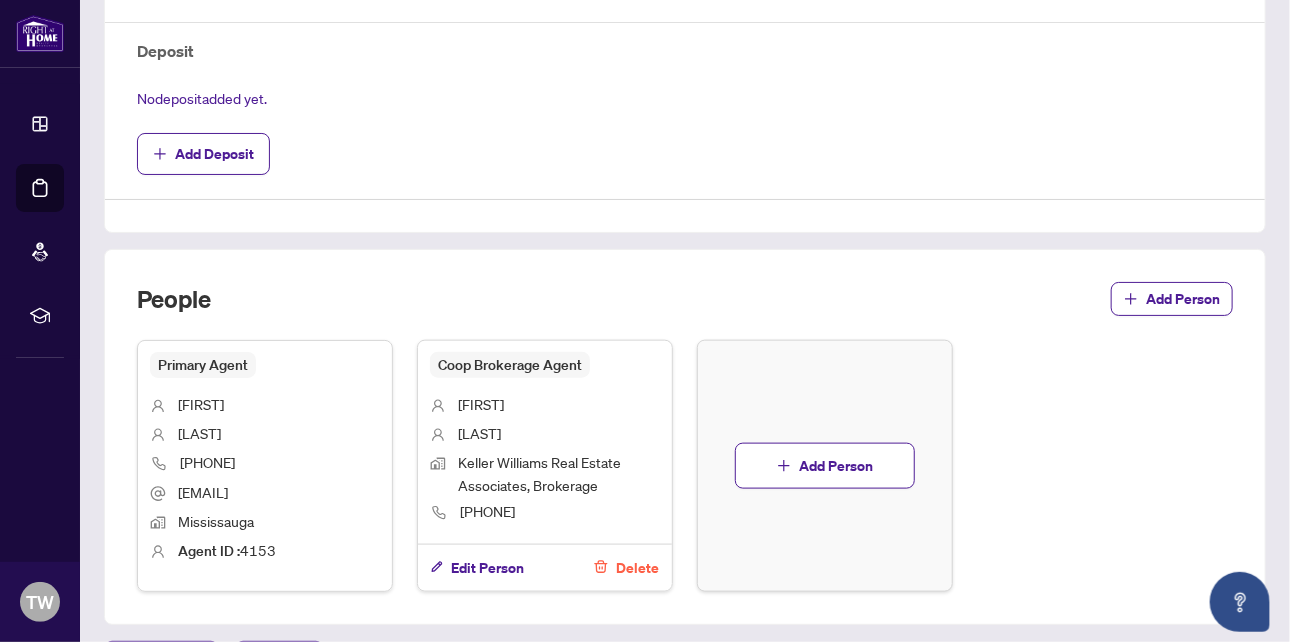 scroll, scrollTop: 940, scrollLeft: 0, axis: vertical 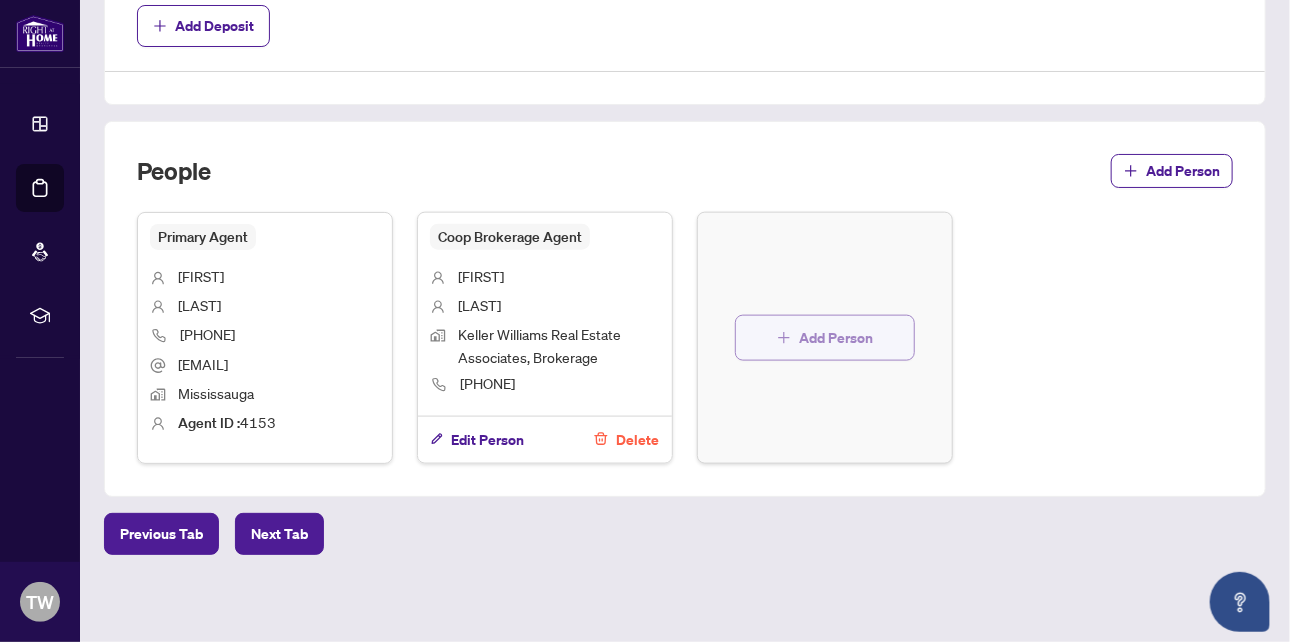 click on "Add Person" at bounding box center [836, 338] 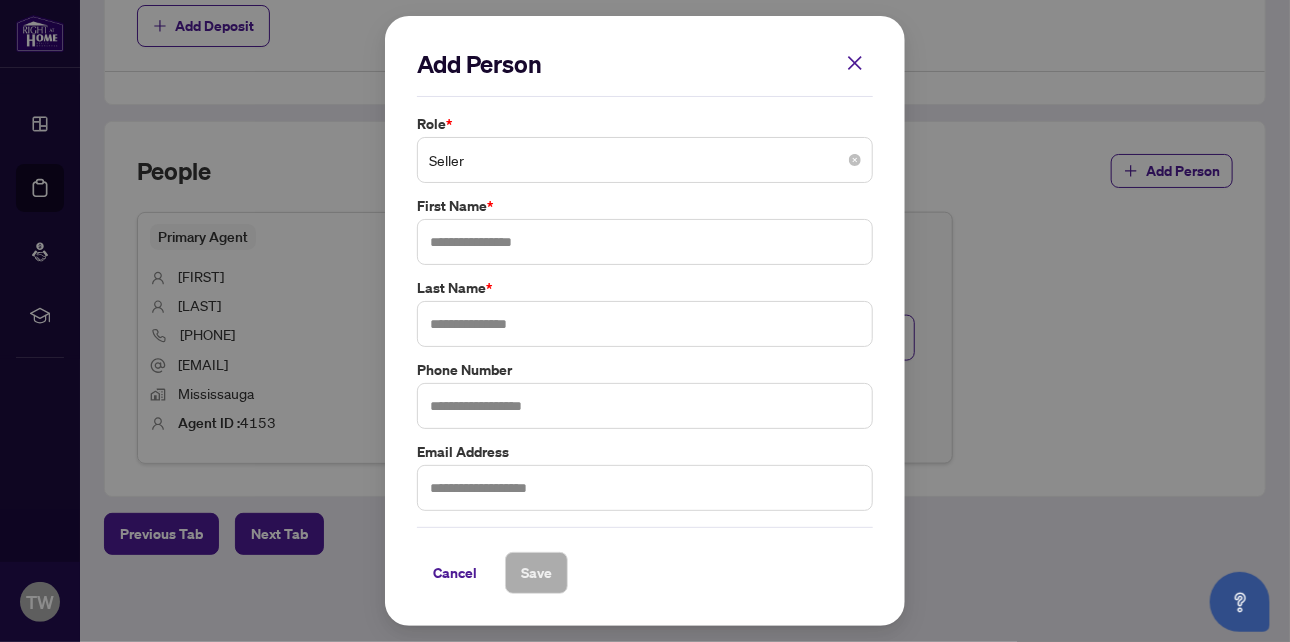 click on "Seller" at bounding box center (645, 160) 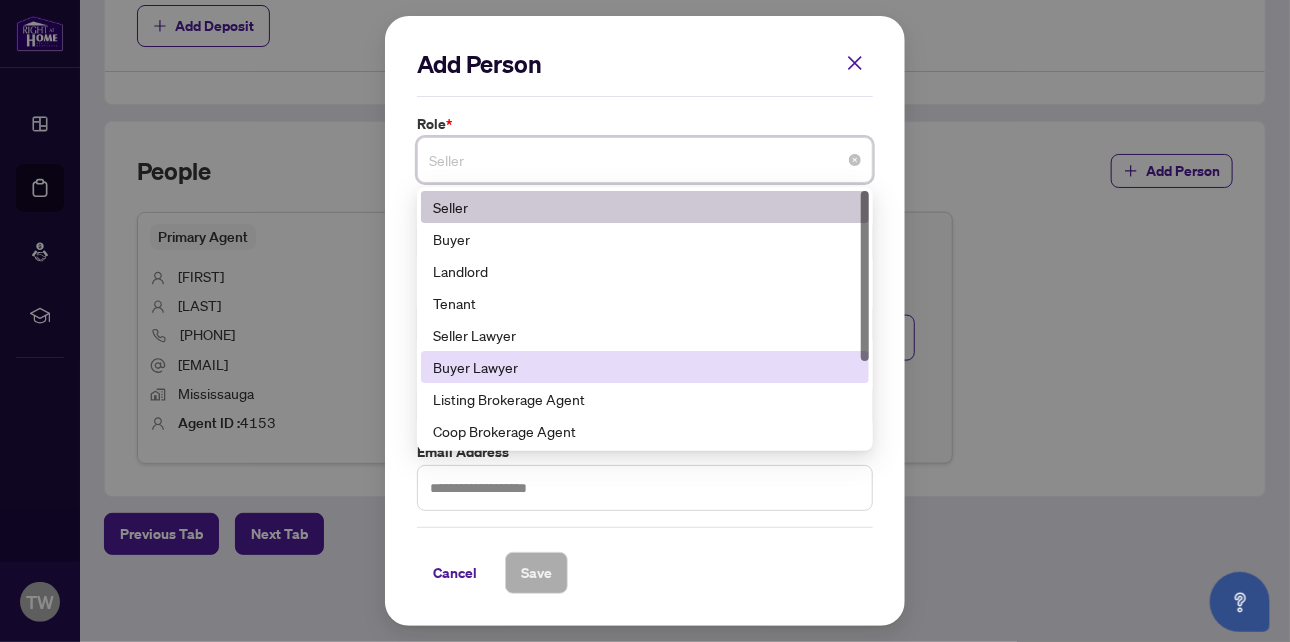 click on "Buyer Lawyer" at bounding box center (645, 367) 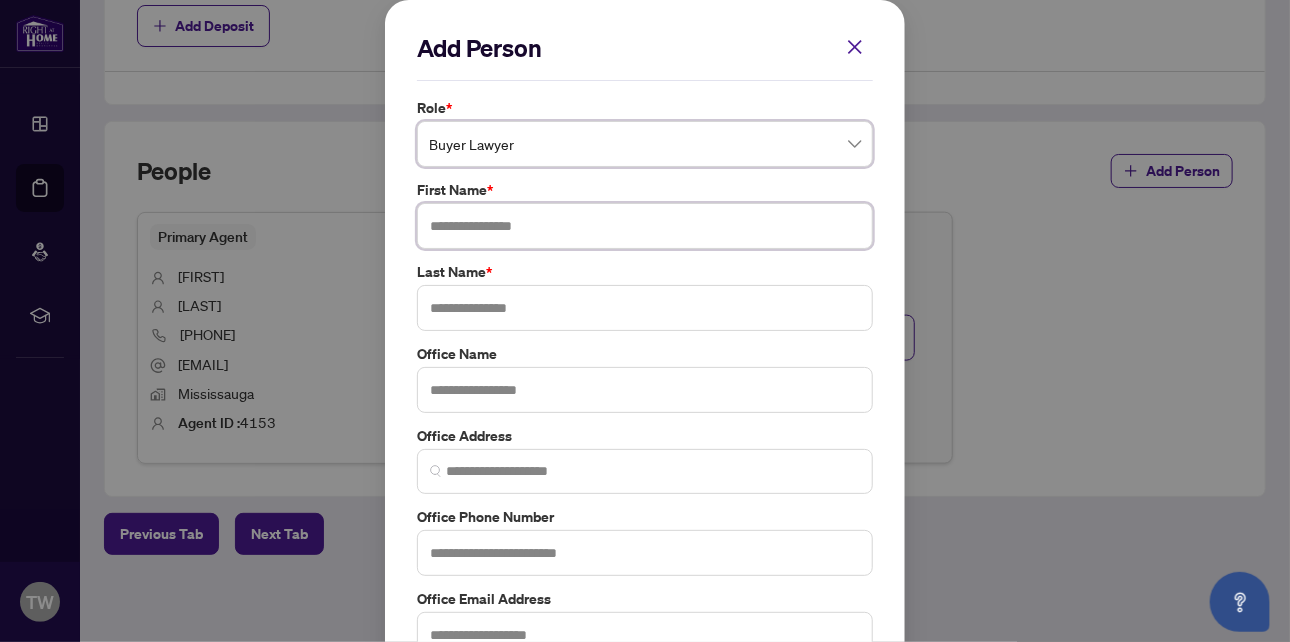 click at bounding box center [645, 226] 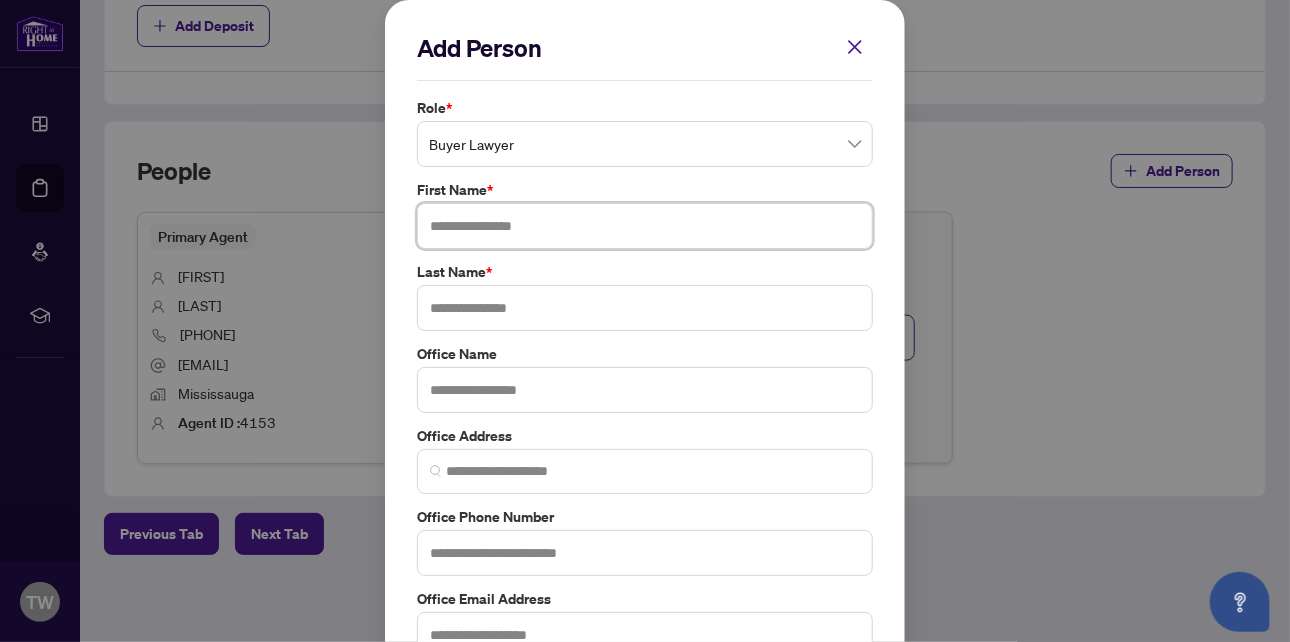 paste on "**********" 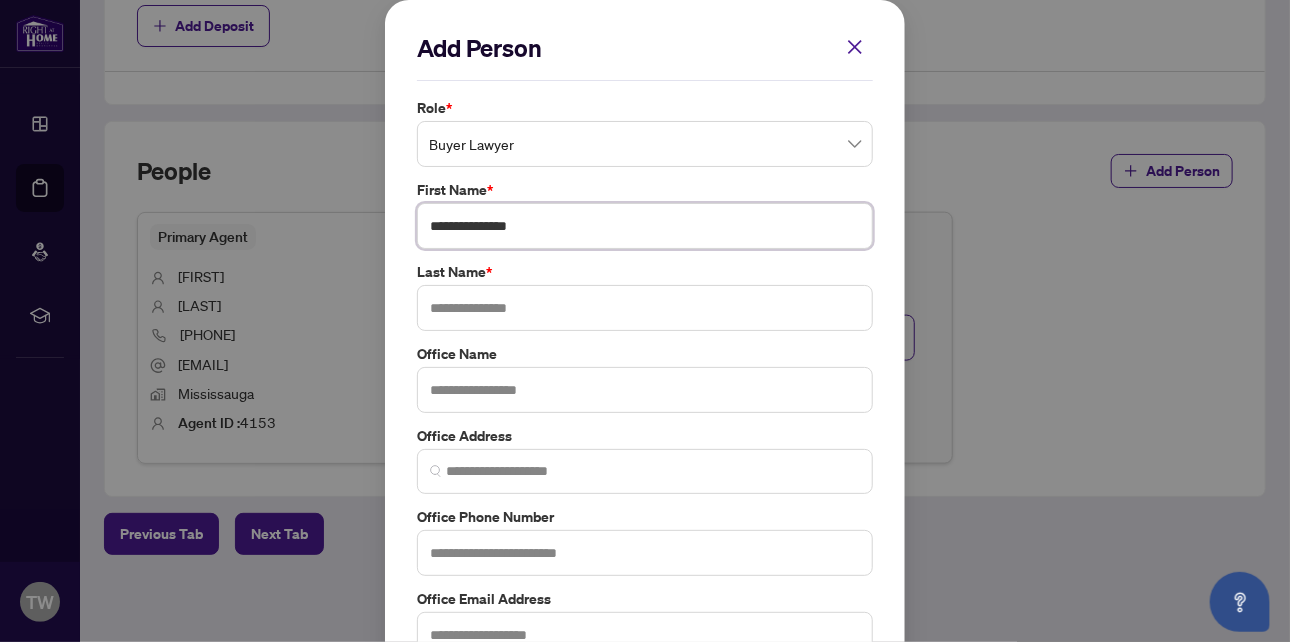 type on "**********" 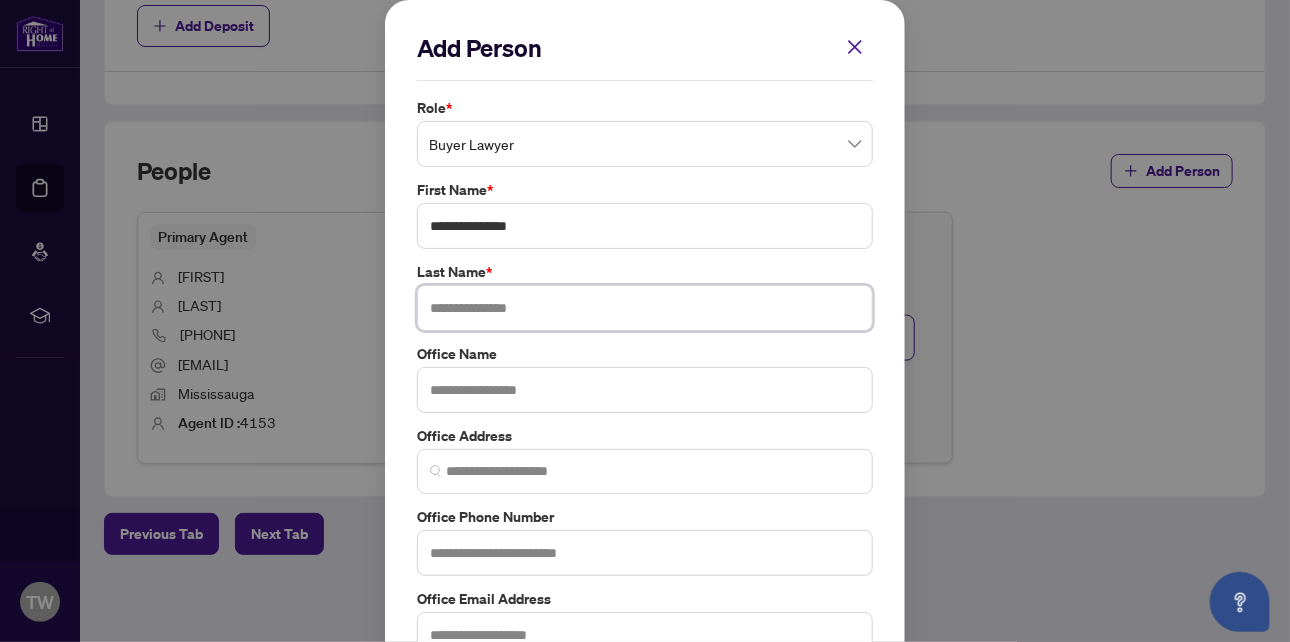 click at bounding box center [645, 308] 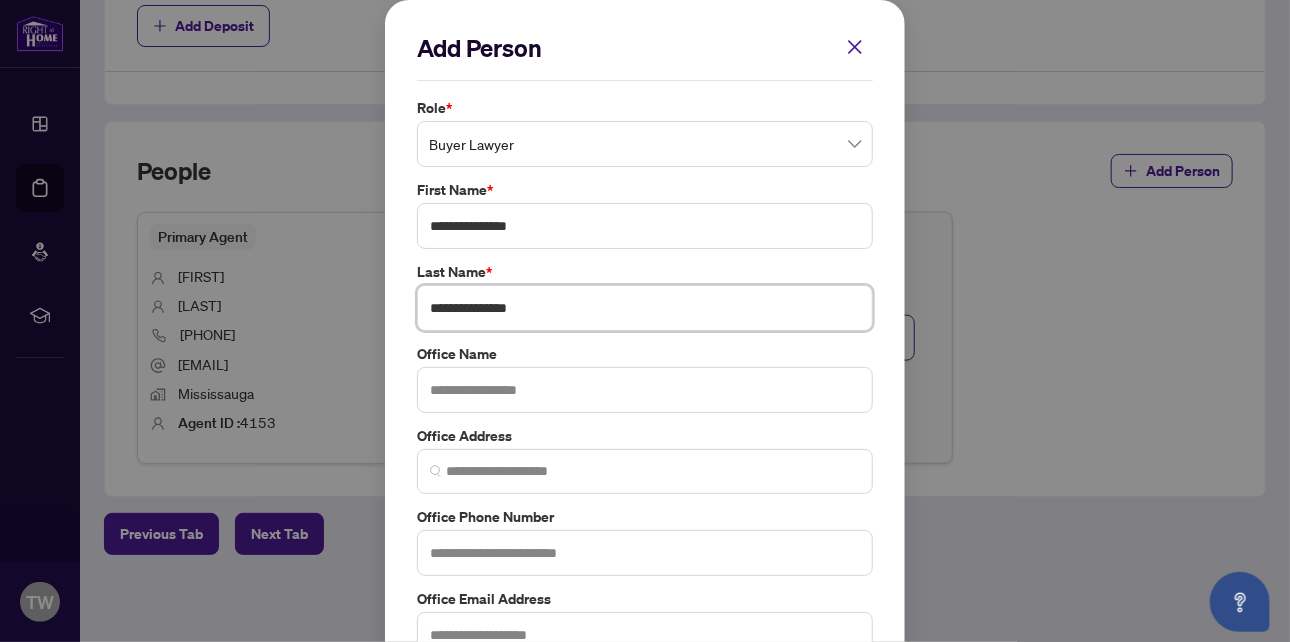 type on "**********" 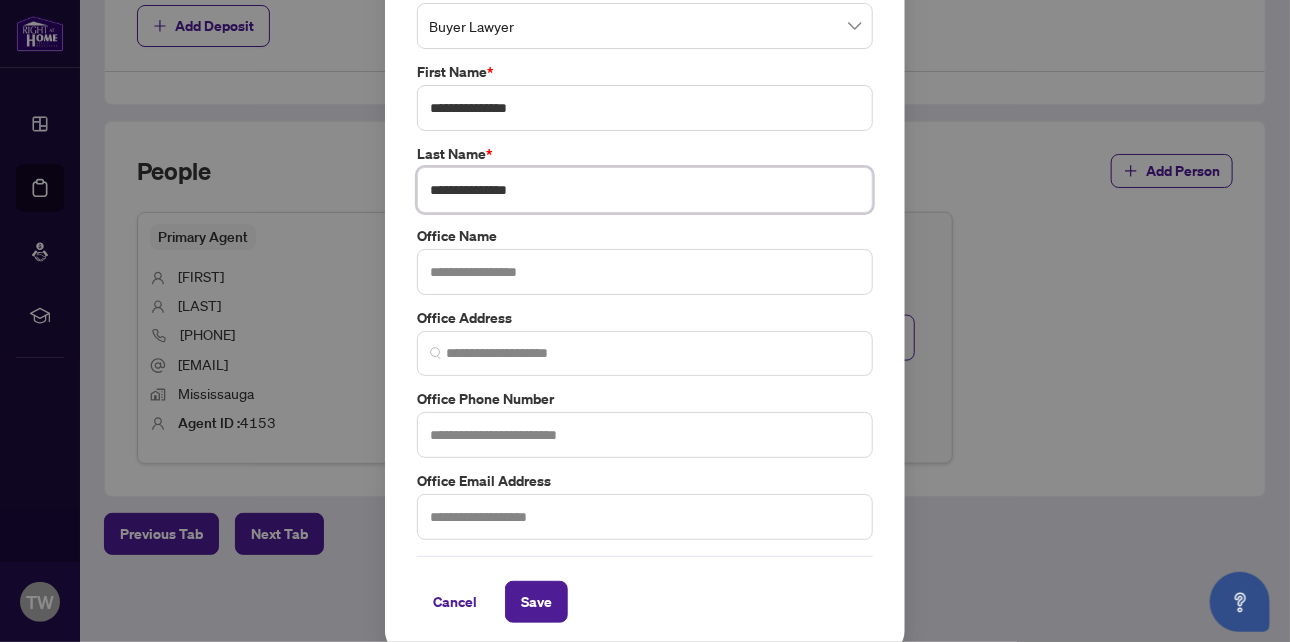 scroll, scrollTop: 128, scrollLeft: 0, axis: vertical 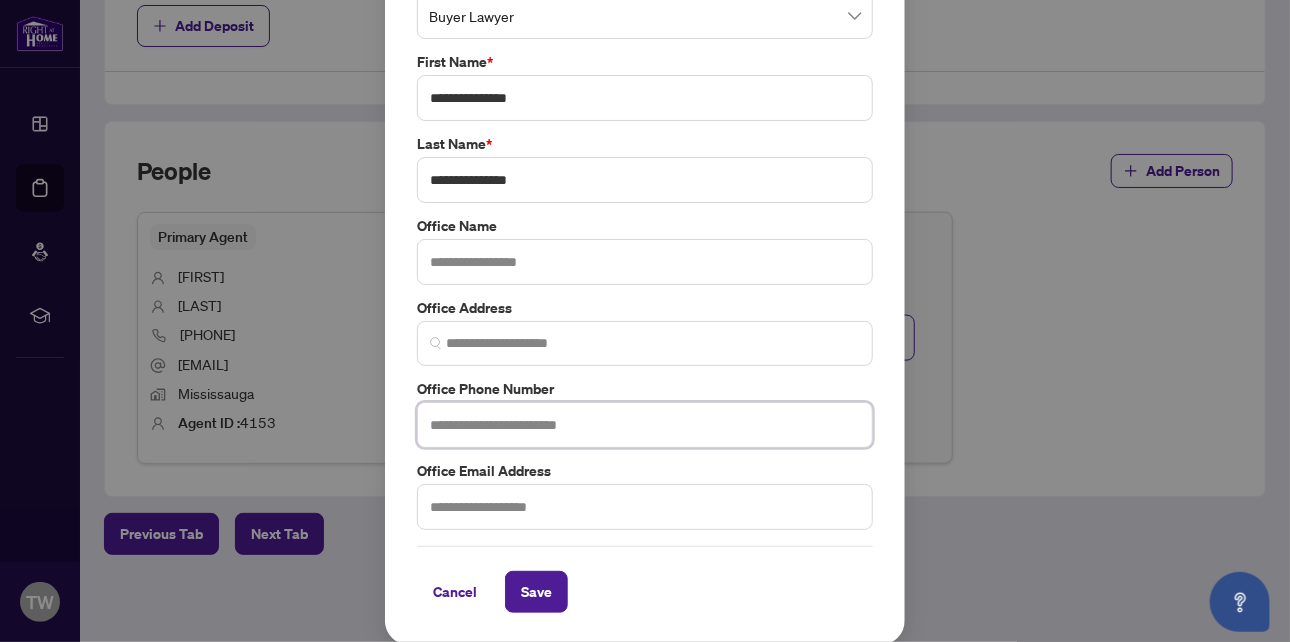 click at bounding box center [645, 425] 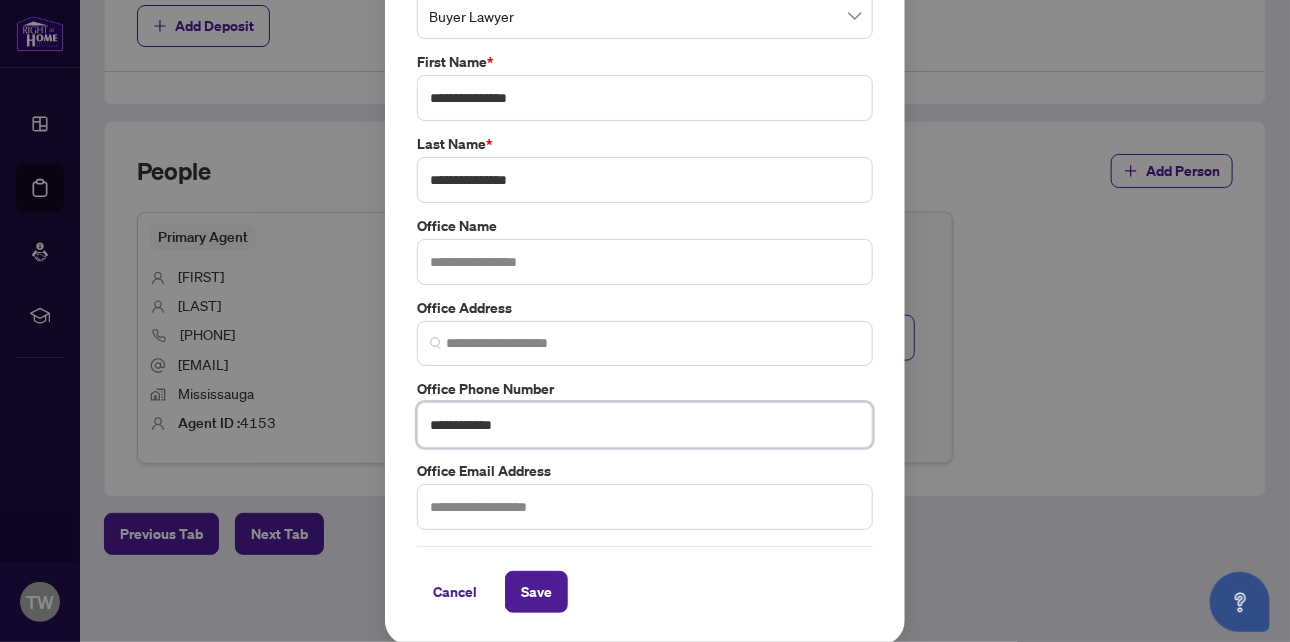 type on "**********" 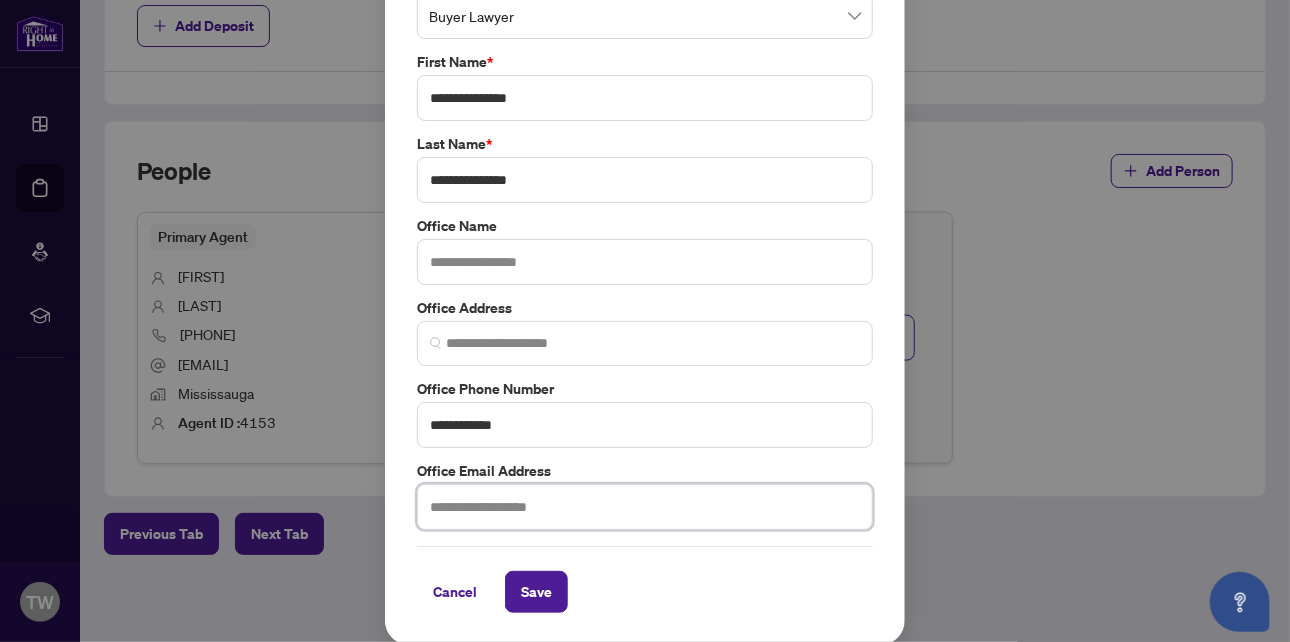click at bounding box center [645, 507] 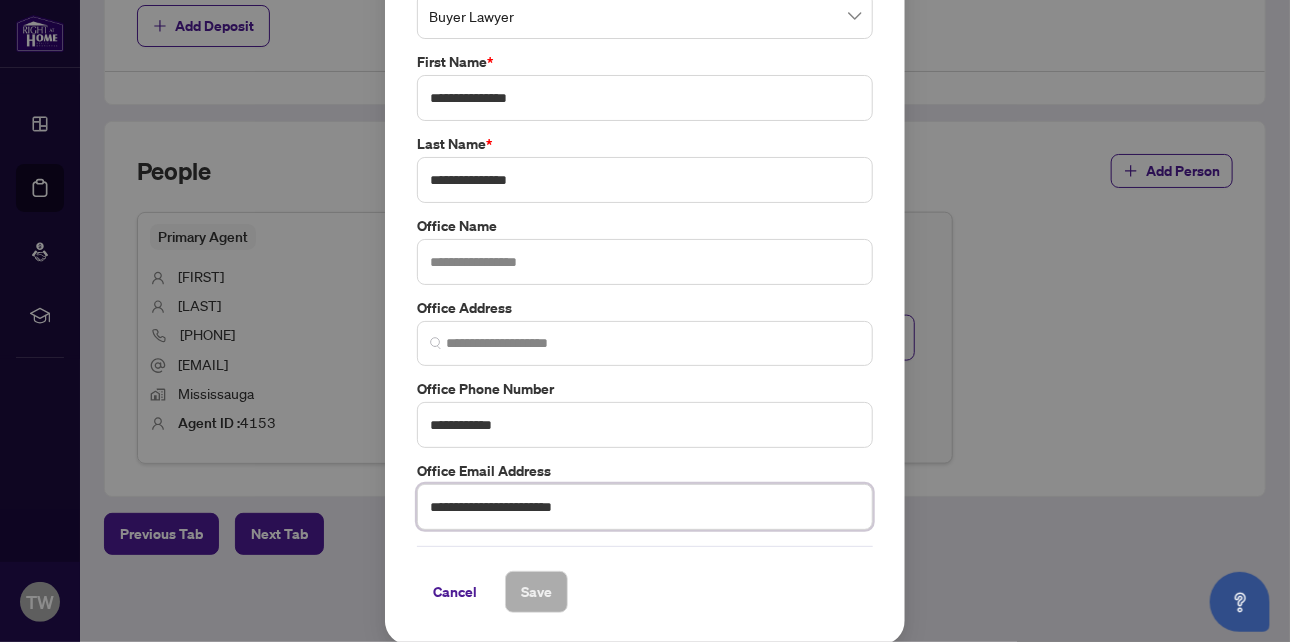 click on "**********" at bounding box center [645, 507] 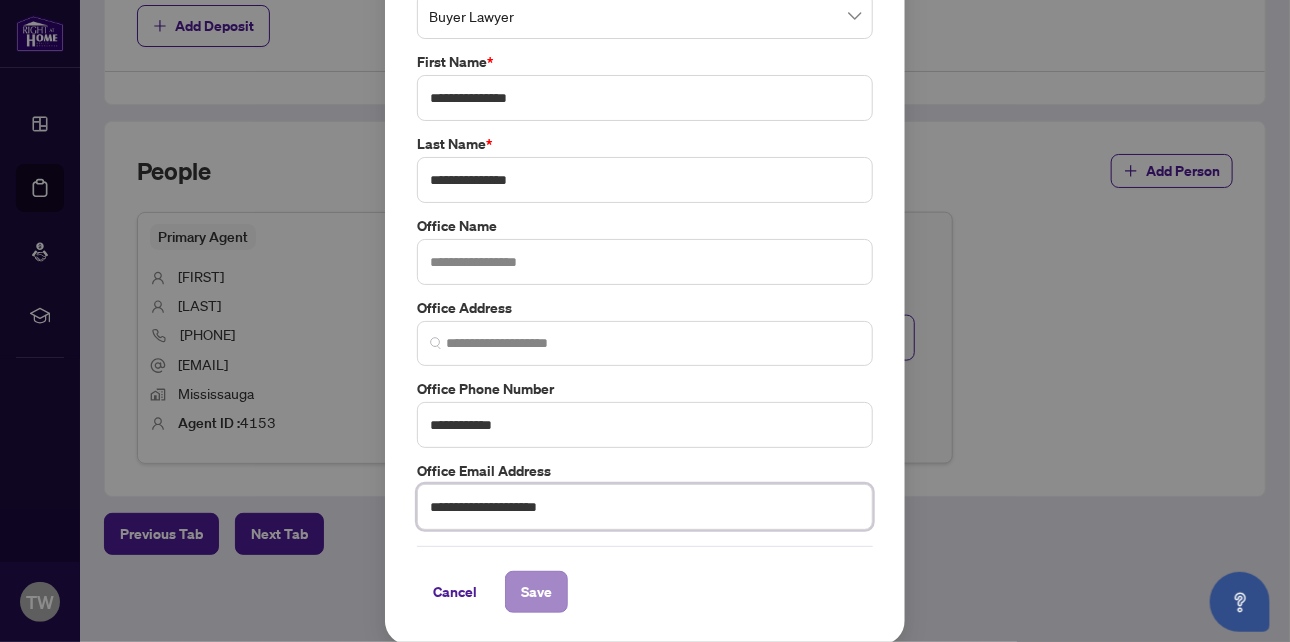 type on "**********" 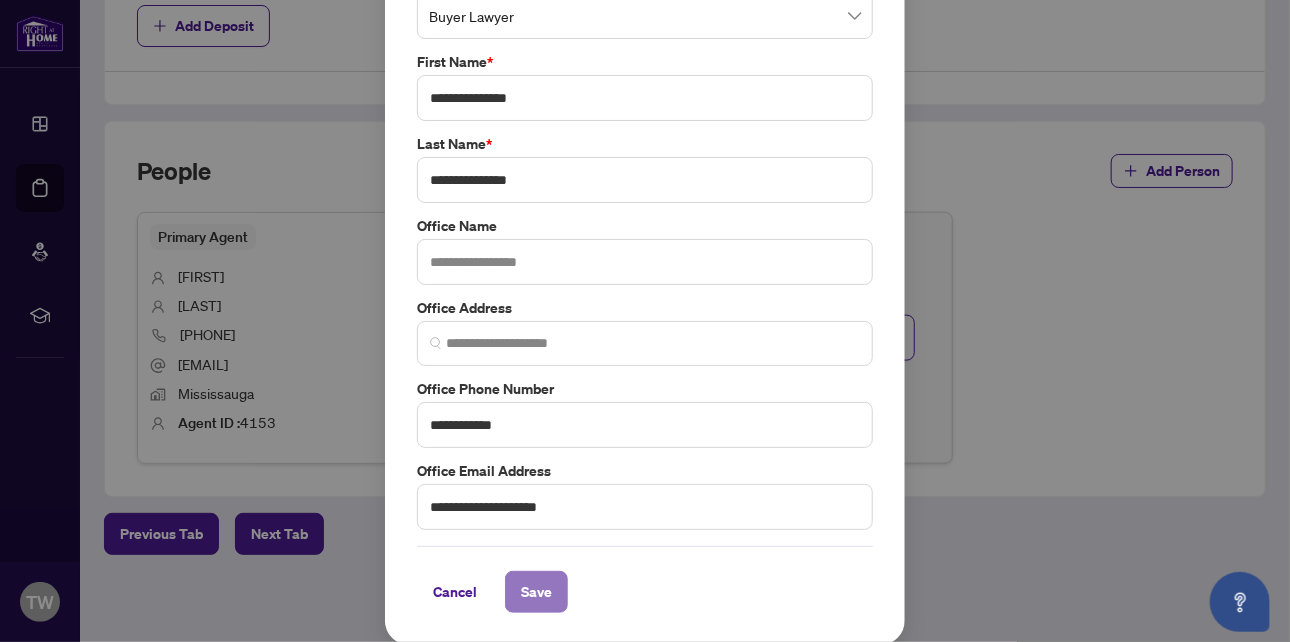 click on "Save" at bounding box center (536, 592) 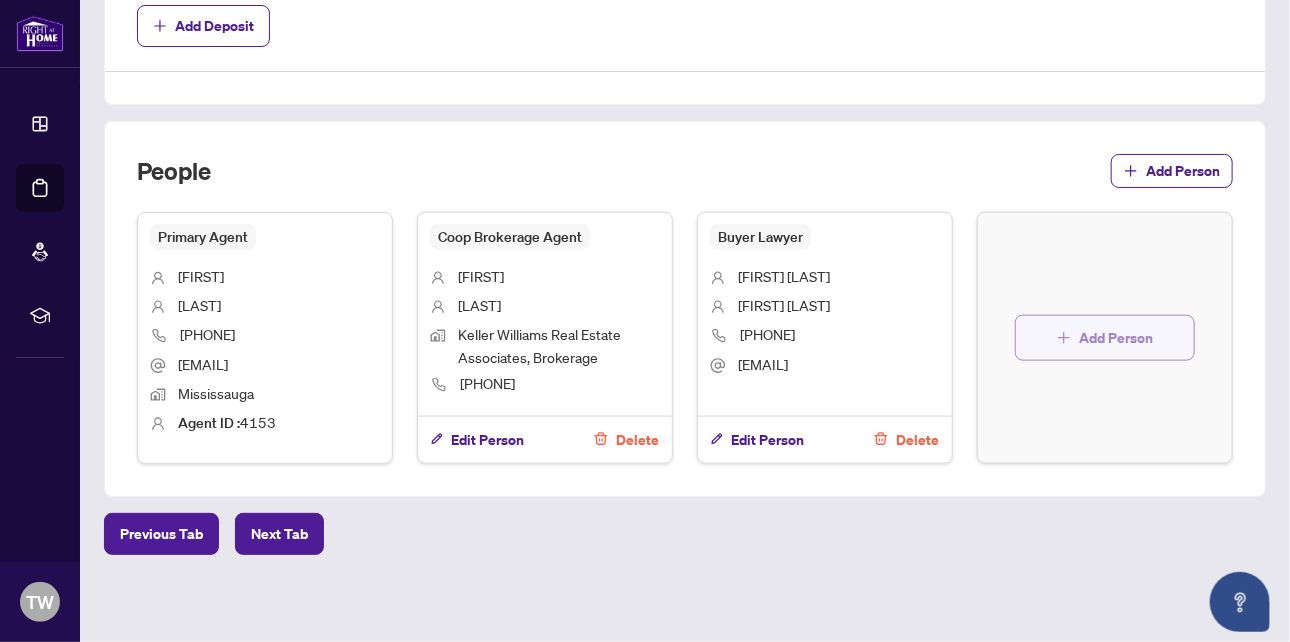 click on "Add Person" at bounding box center (1116, 338) 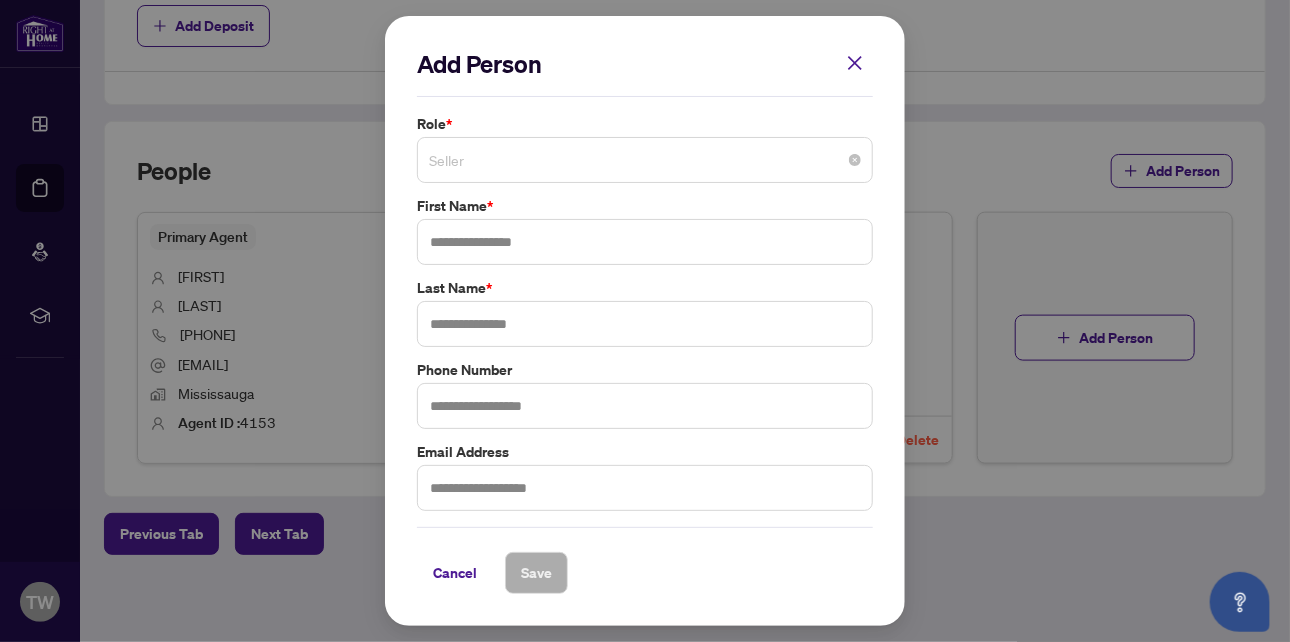 click on "Seller" at bounding box center (645, 160) 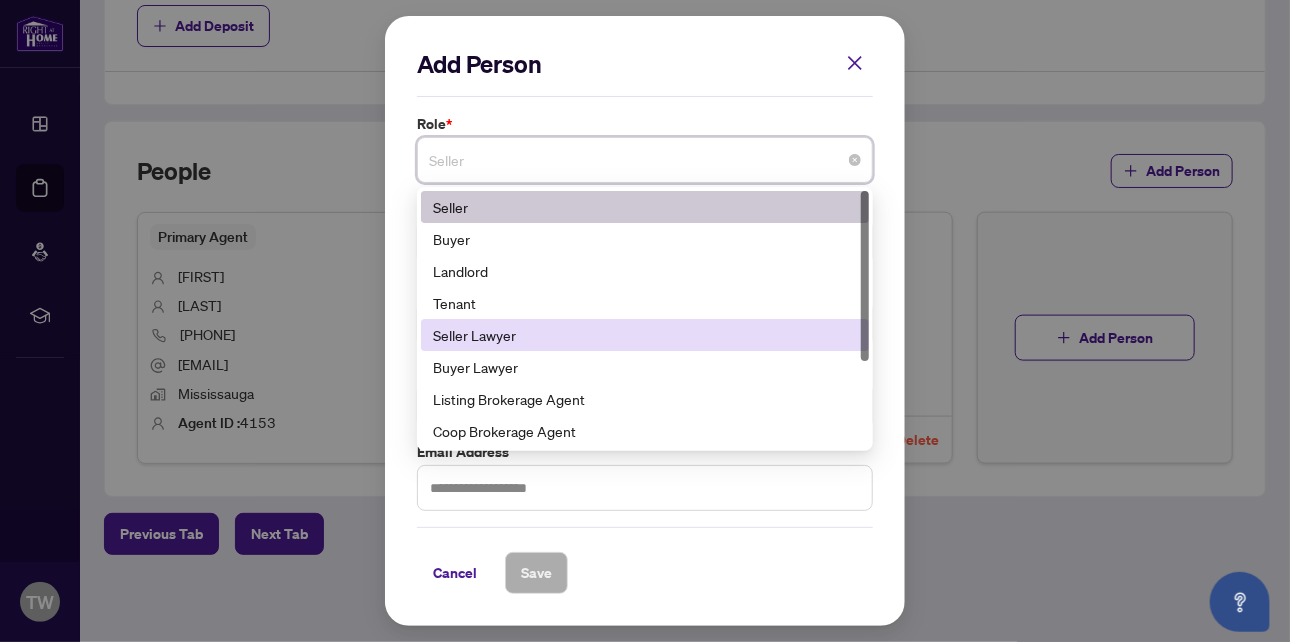 click on "Seller Lawyer" at bounding box center [645, 335] 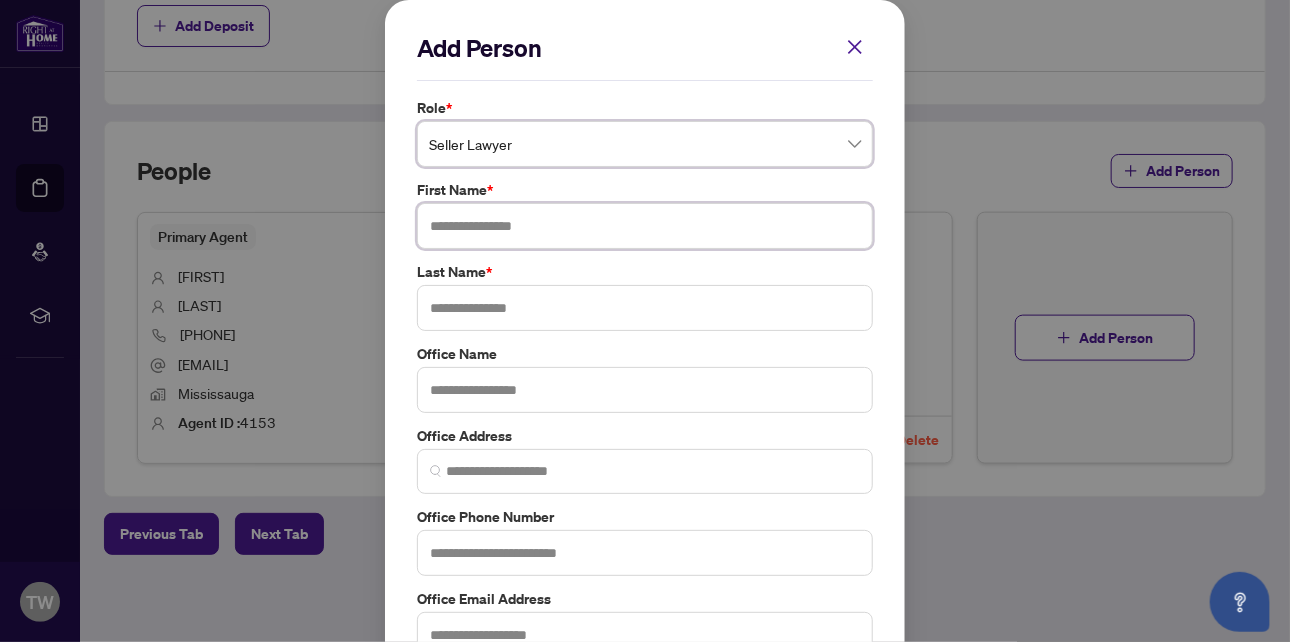 click at bounding box center (645, 226) 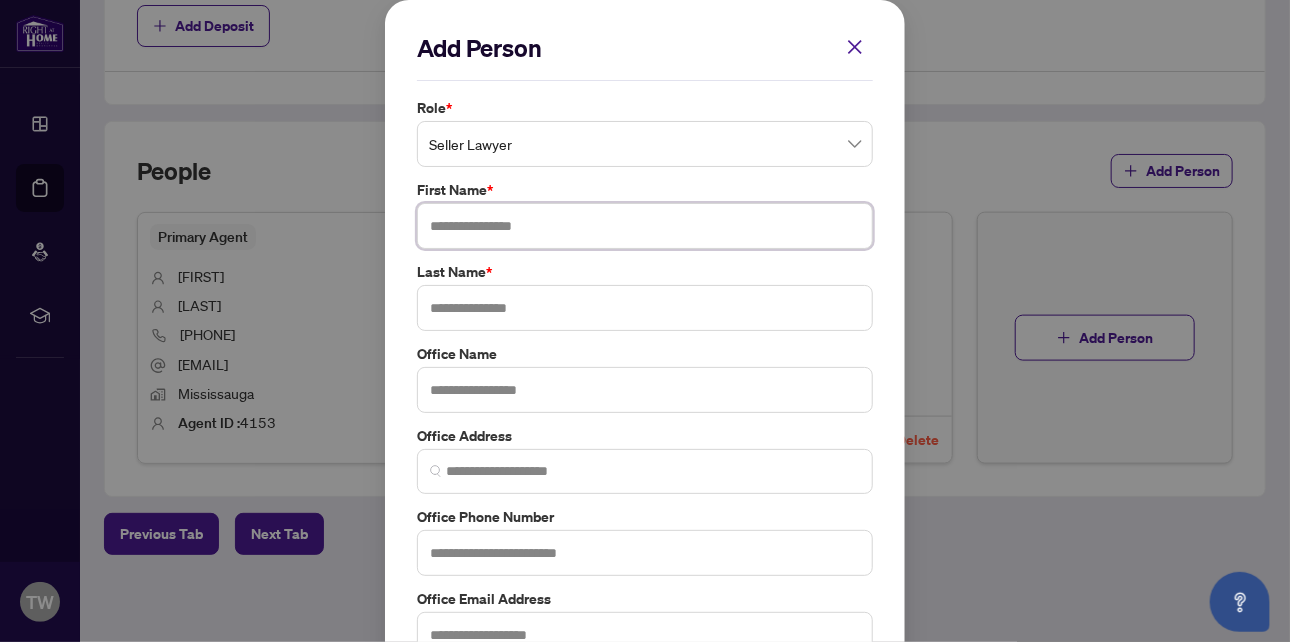 paste on "**********" 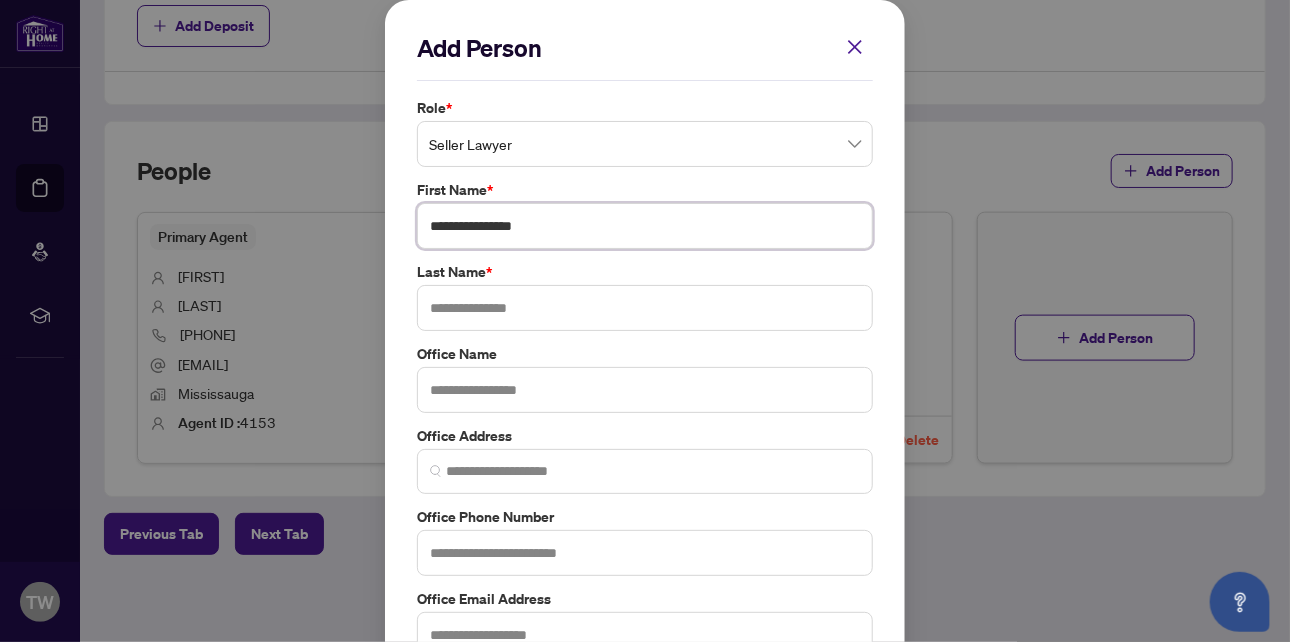 type on "**********" 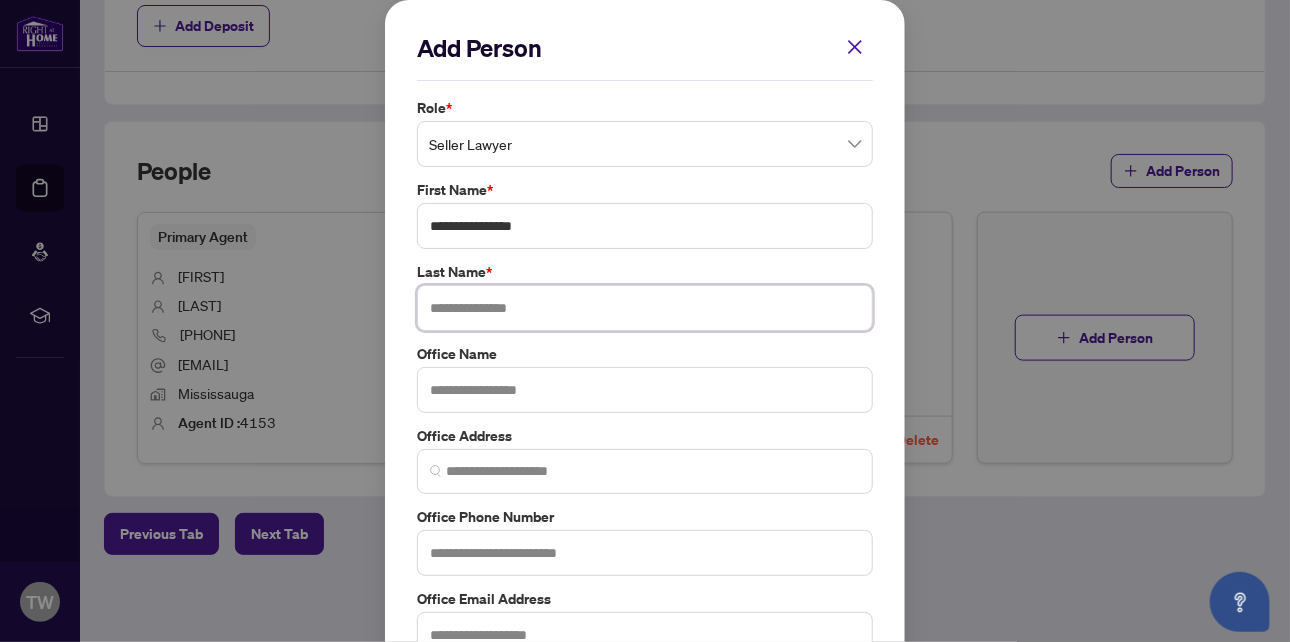 click at bounding box center (645, 308) 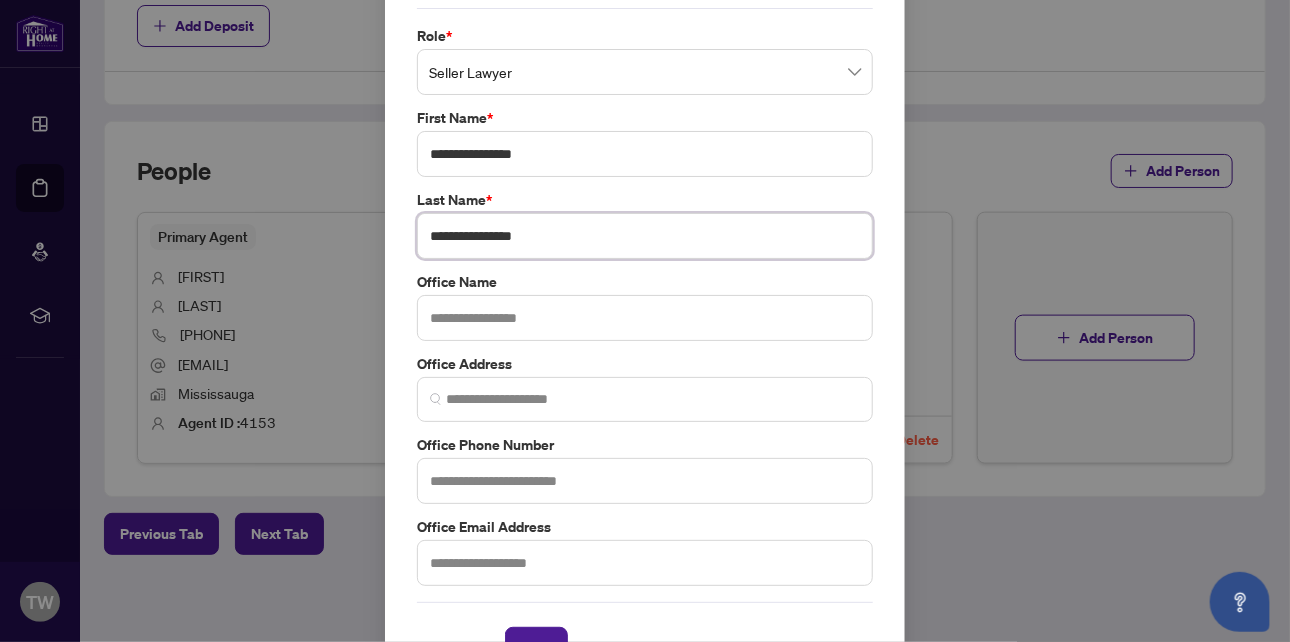 scroll, scrollTop: 100, scrollLeft: 0, axis: vertical 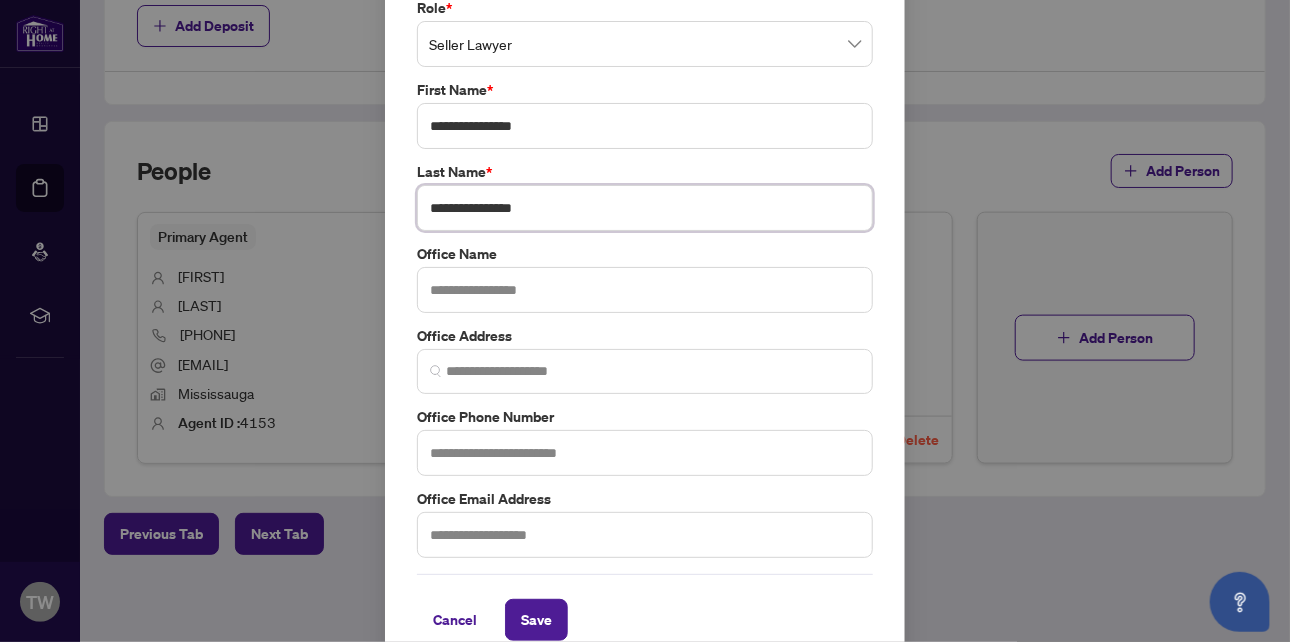 type on "**********" 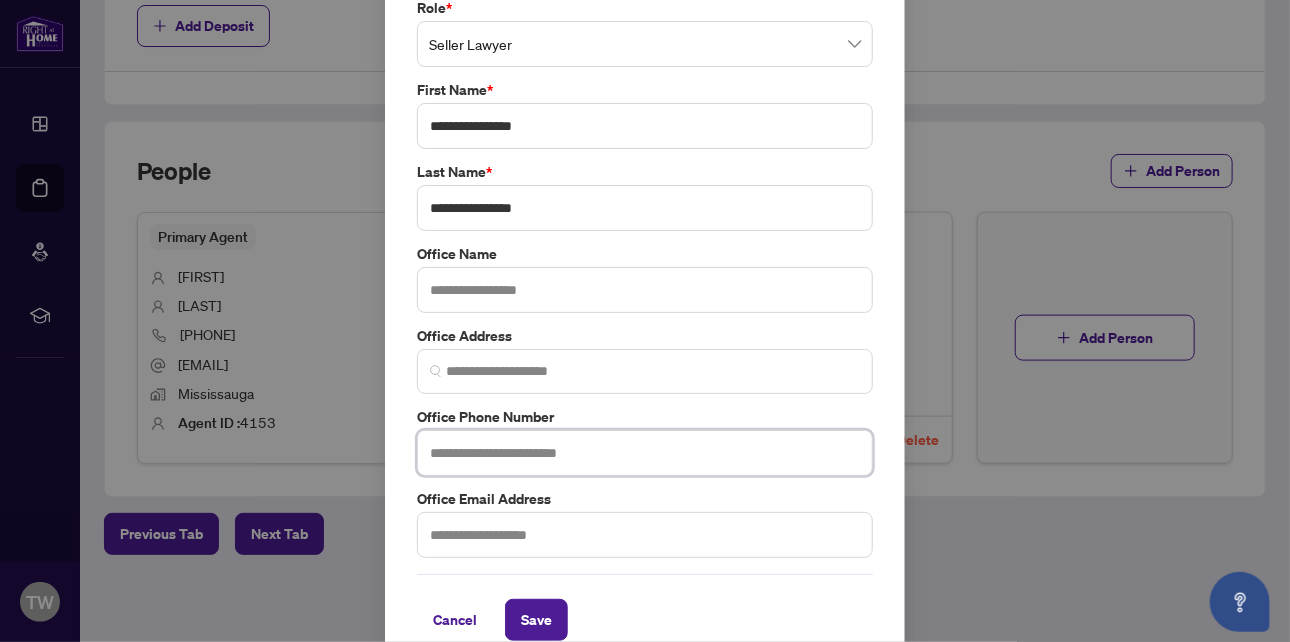 click at bounding box center (645, 453) 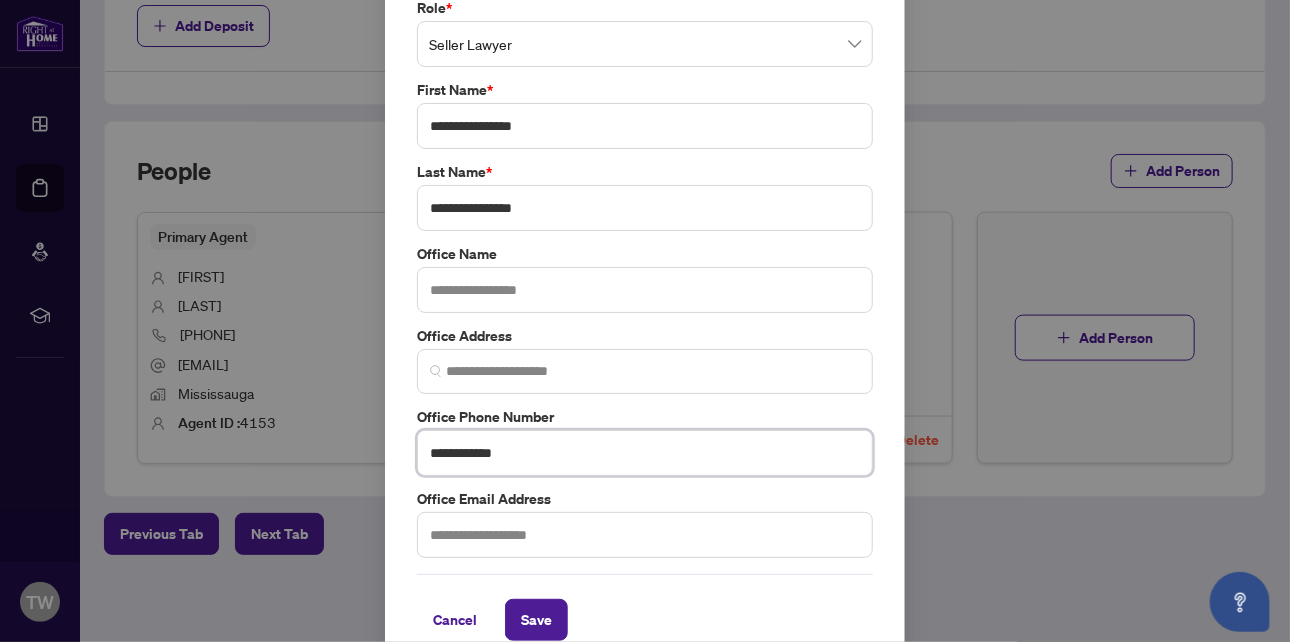 type on "**********" 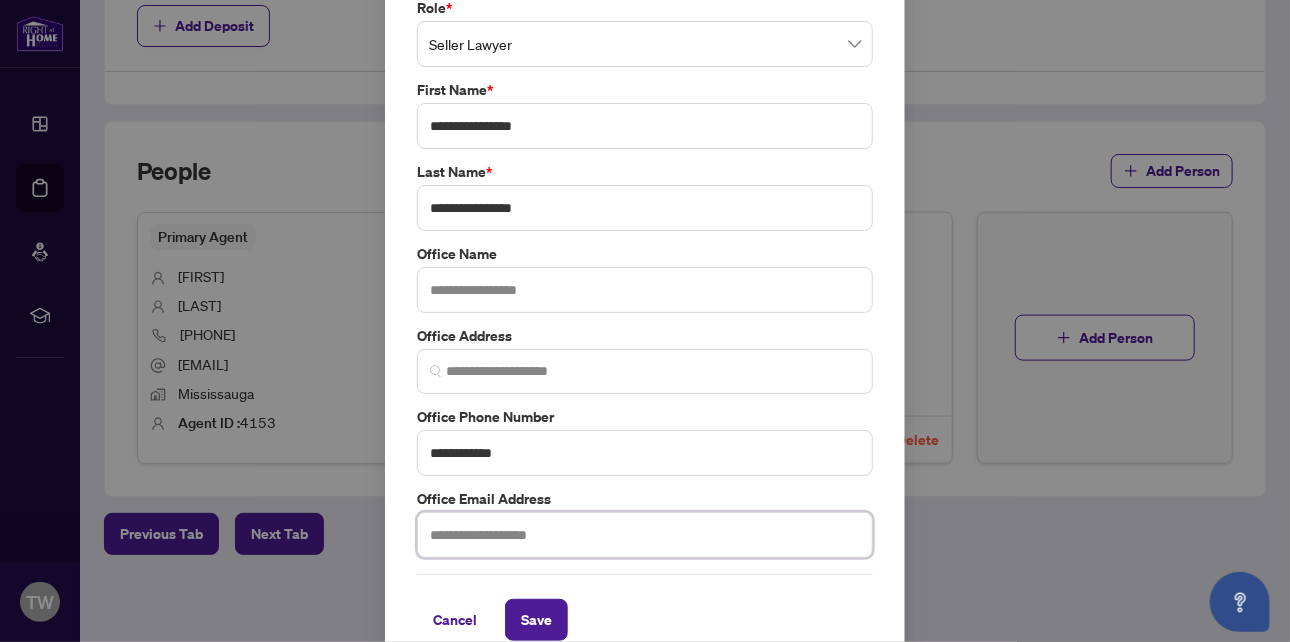 click at bounding box center [645, 535] 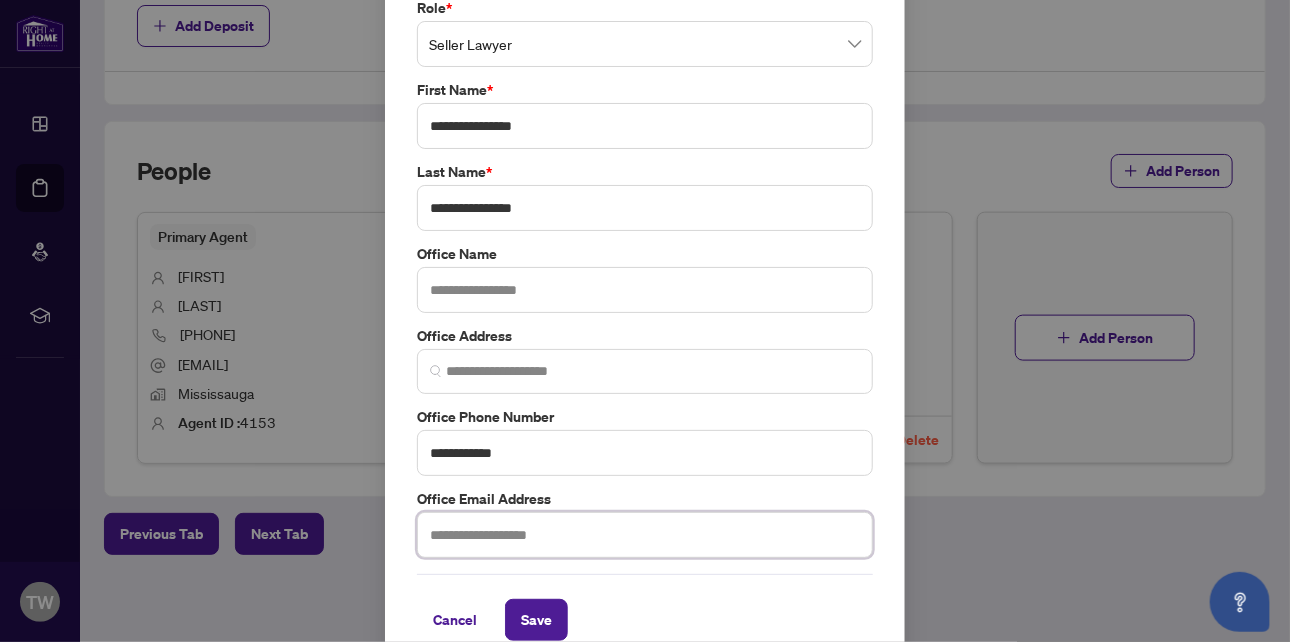 paste on "**********" 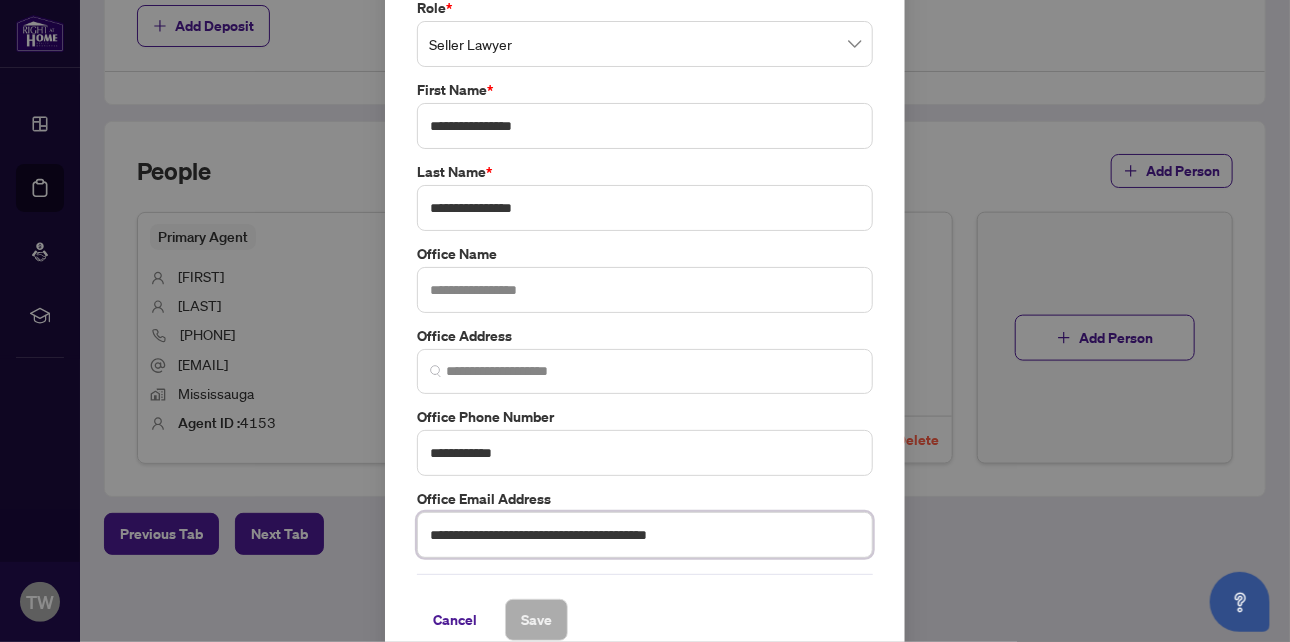 click on "**********" at bounding box center (645, 535) 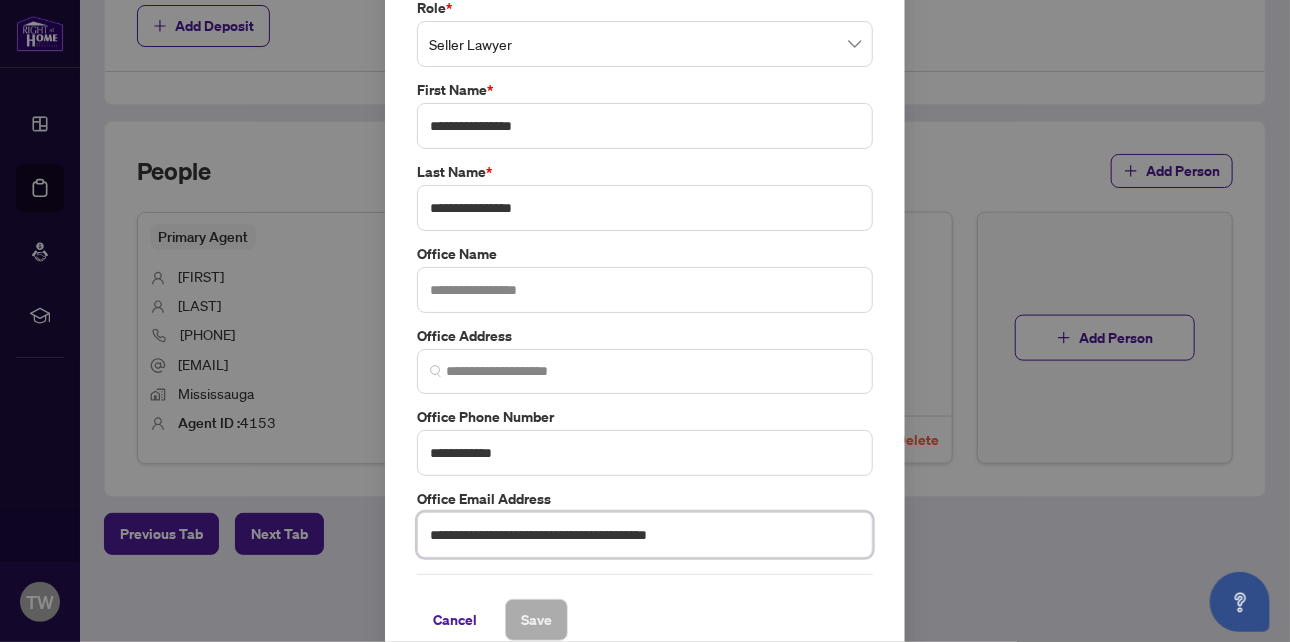 click on "**********" at bounding box center (645, 535) 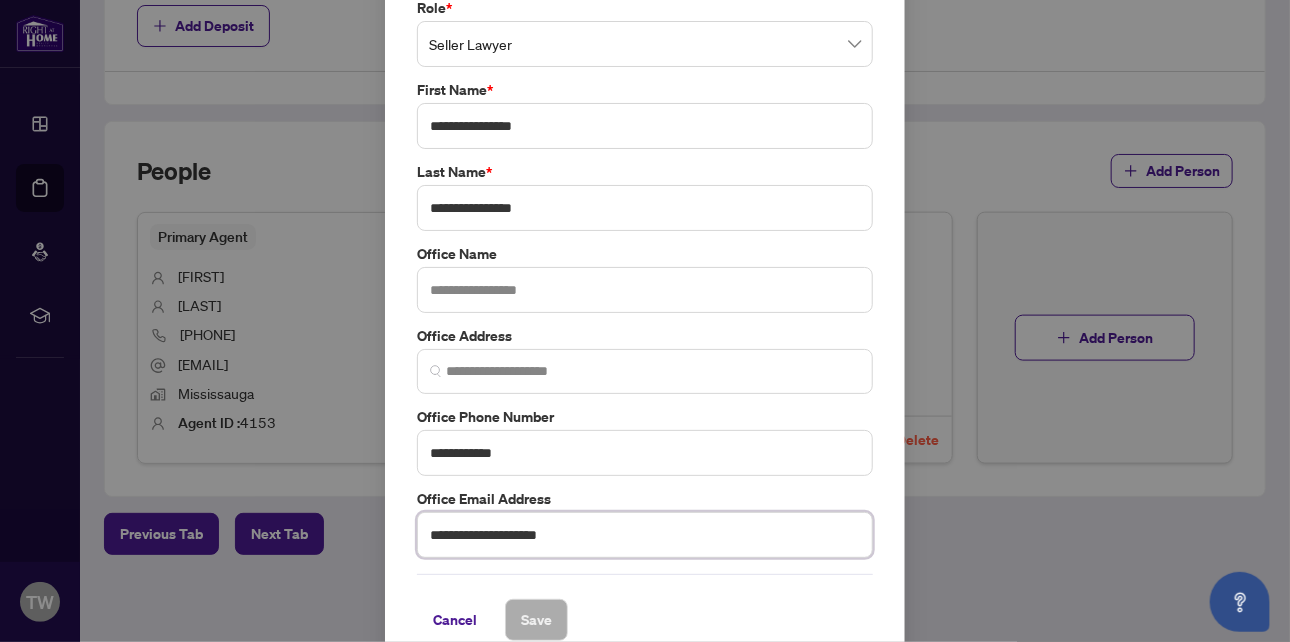 type on "**********" 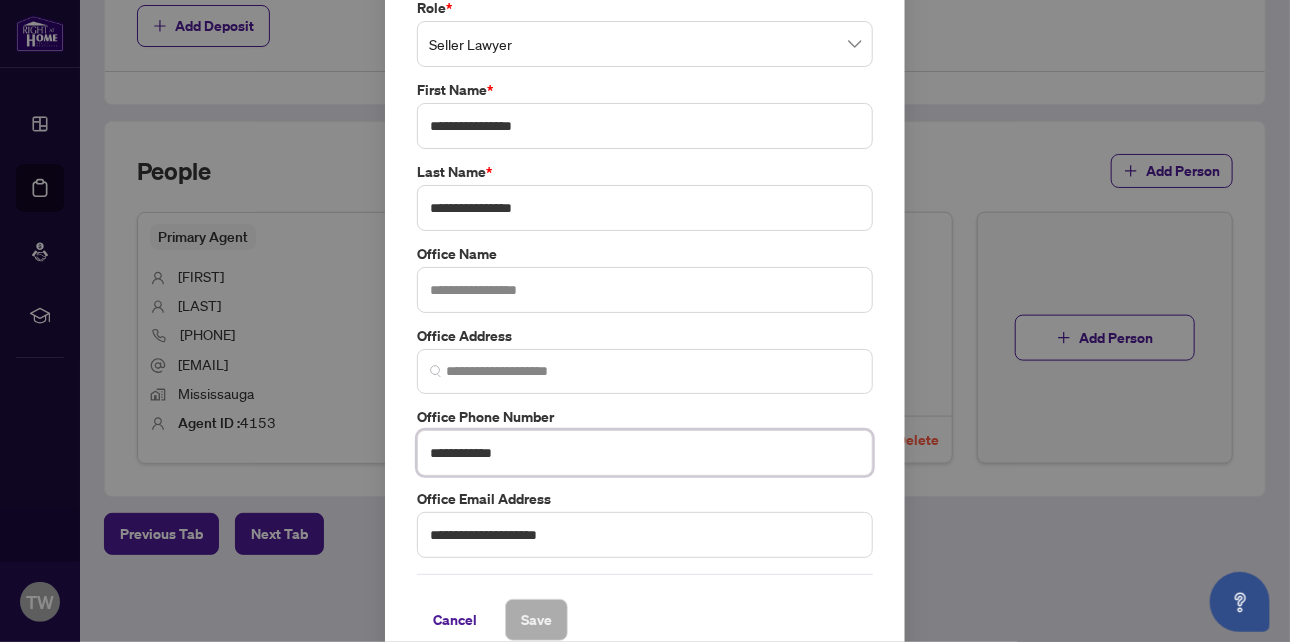 click on "**********" at bounding box center [645, 453] 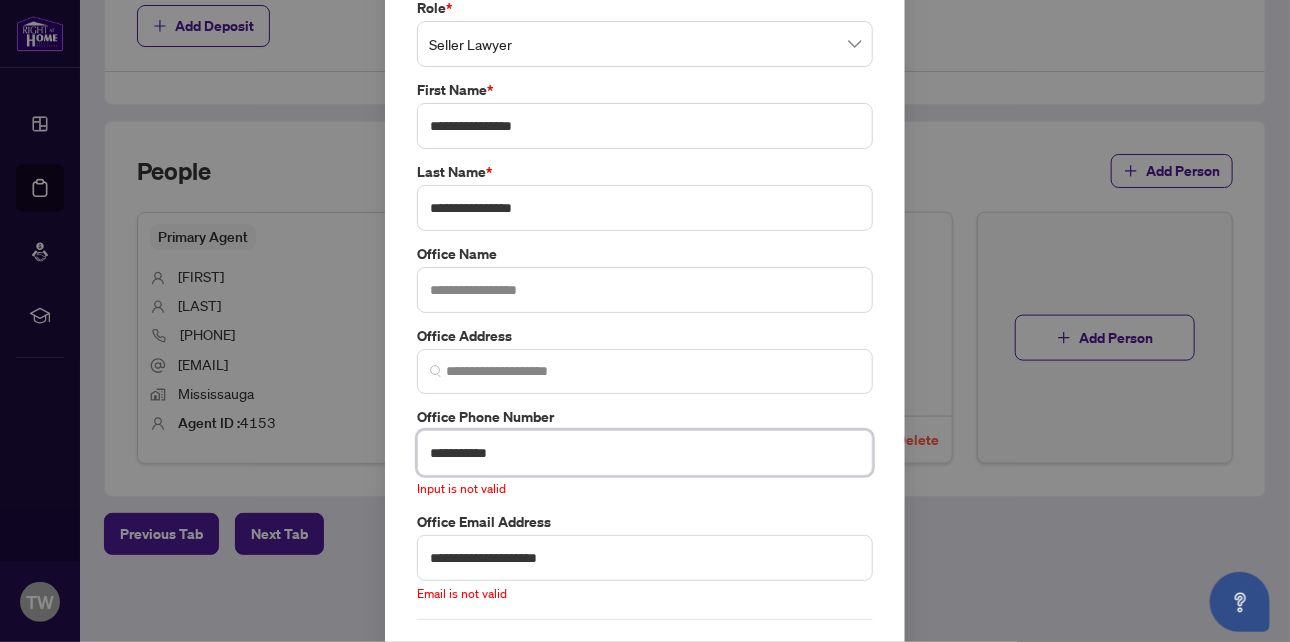 drag, startPoint x: 511, startPoint y: 451, endPoint x: 390, endPoint y: 450, distance: 121.004135 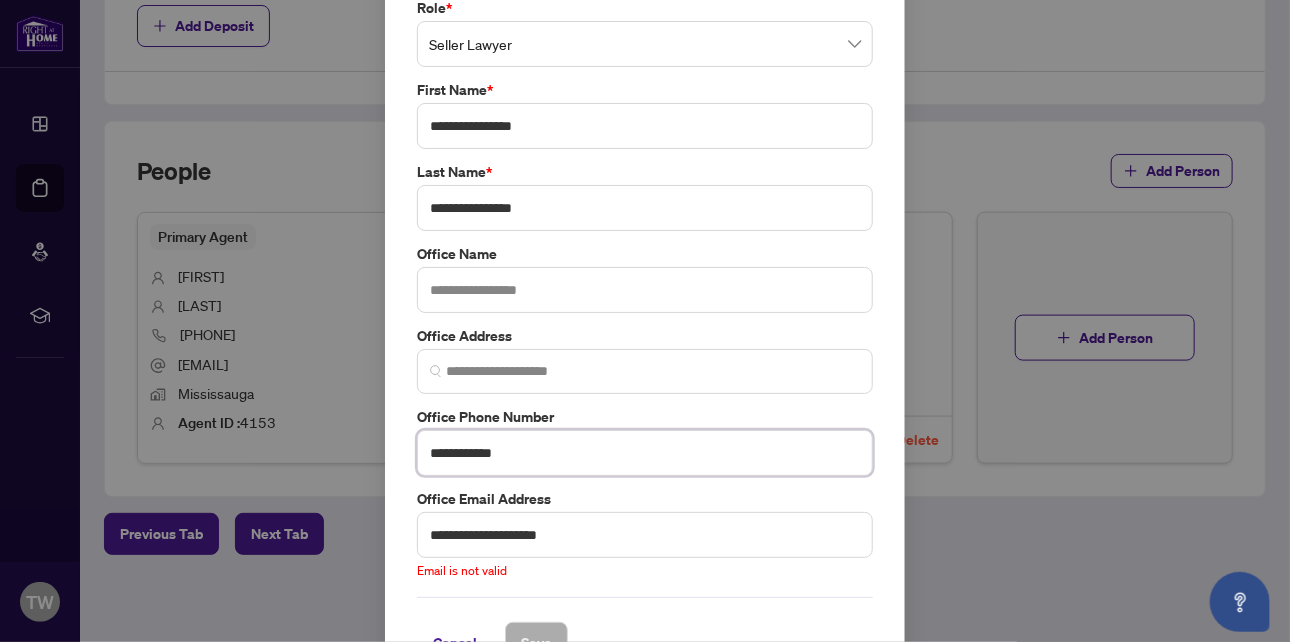 drag, startPoint x: 514, startPoint y: 454, endPoint x: 351, endPoint y: 450, distance: 163.04907 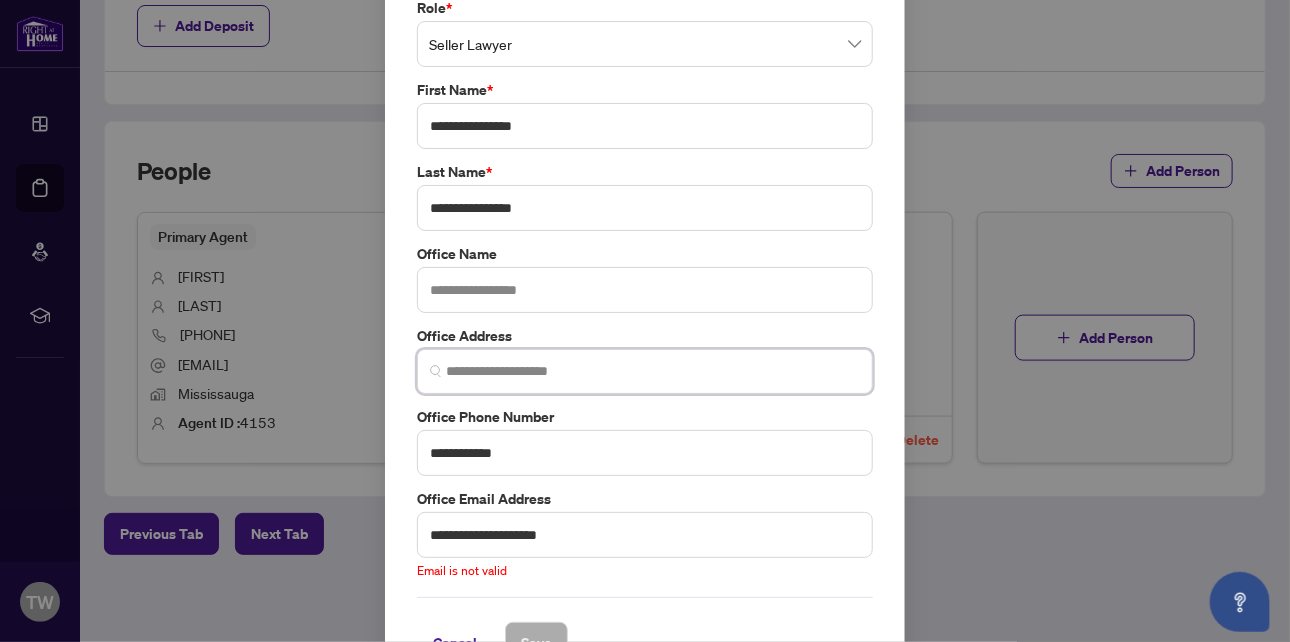 click at bounding box center [653, 371] 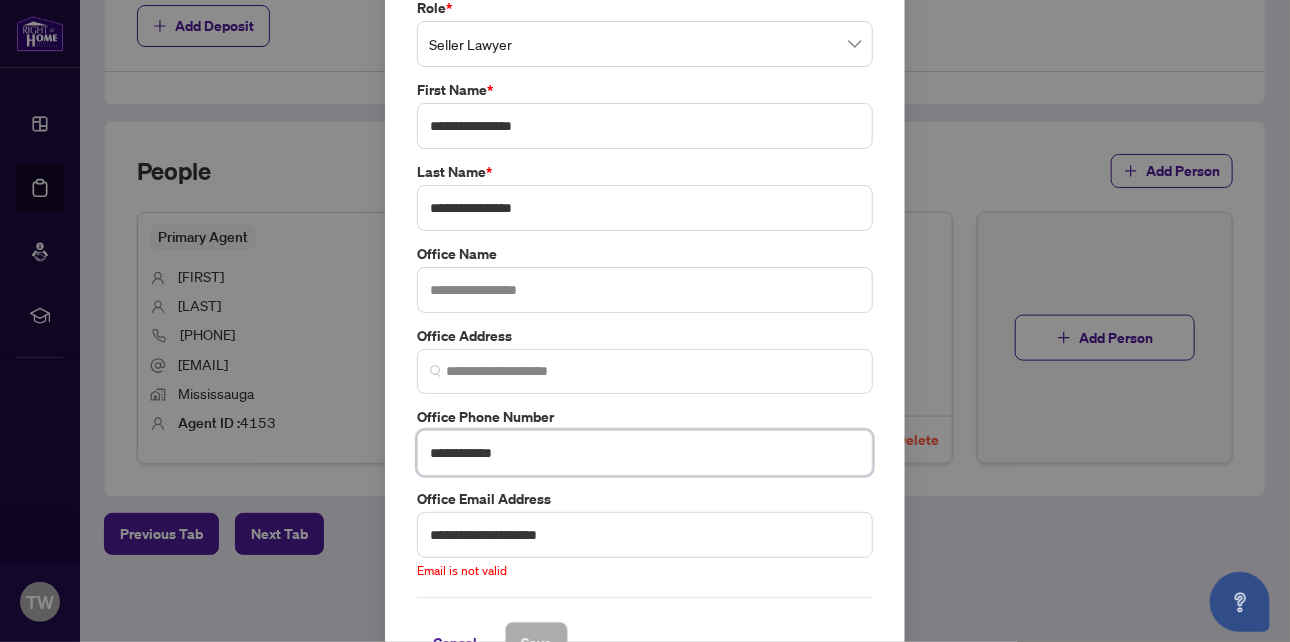 drag, startPoint x: 487, startPoint y: 450, endPoint x: 349, endPoint y: 448, distance: 138.0145 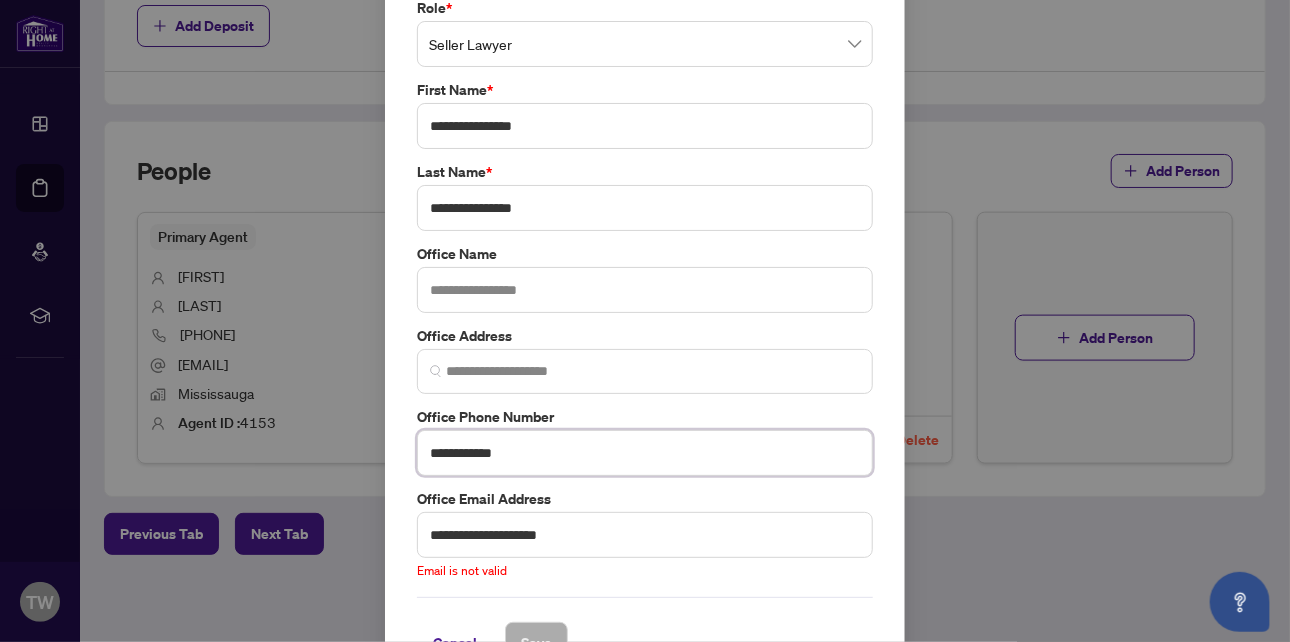 scroll, scrollTop: 150, scrollLeft: 0, axis: vertical 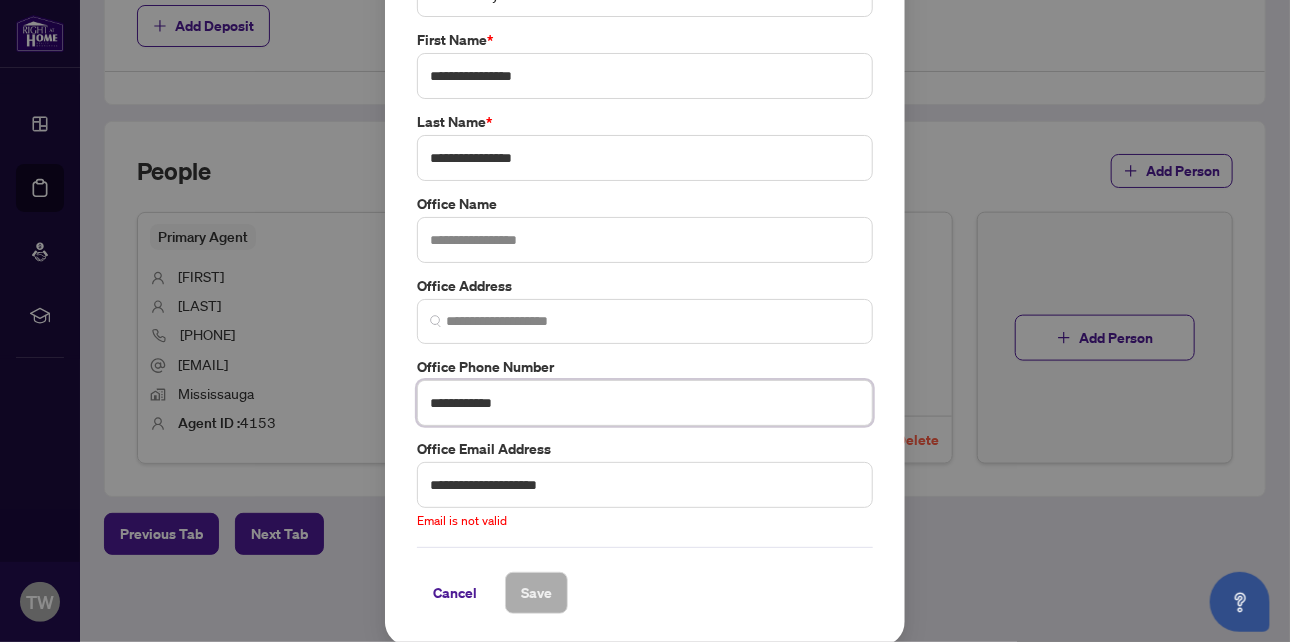 click on "**********" at bounding box center [645, 403] 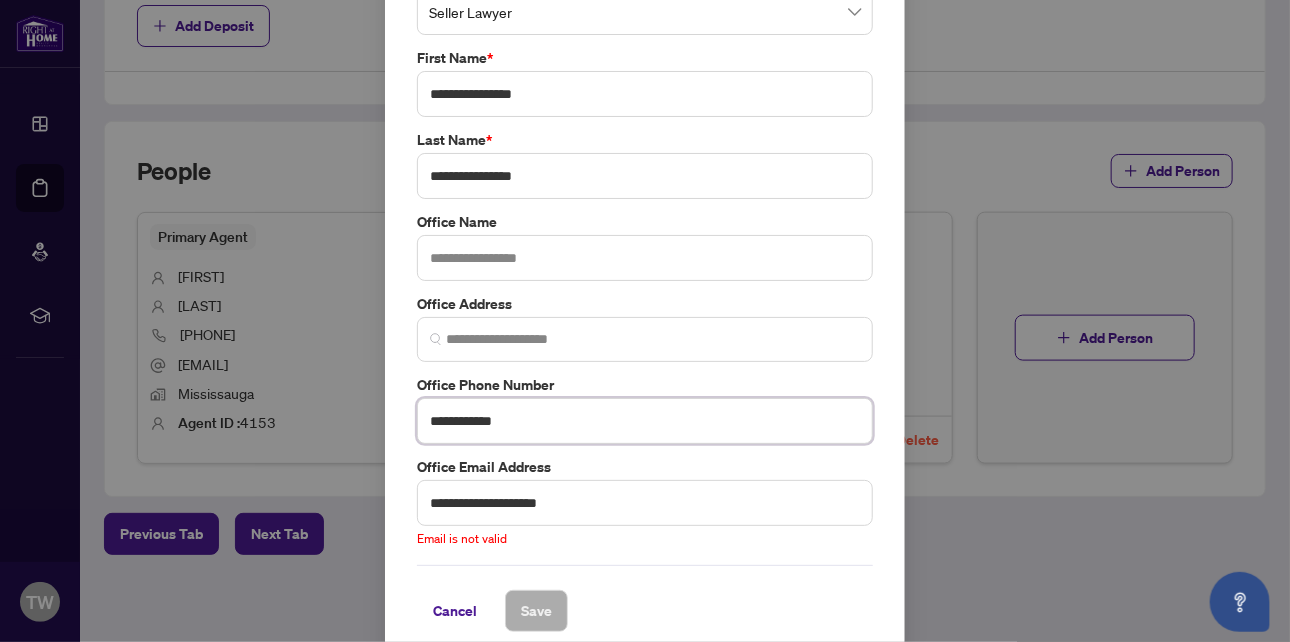 scroll, scrollTop: 150, scrollLeft: 0, axis: vertical 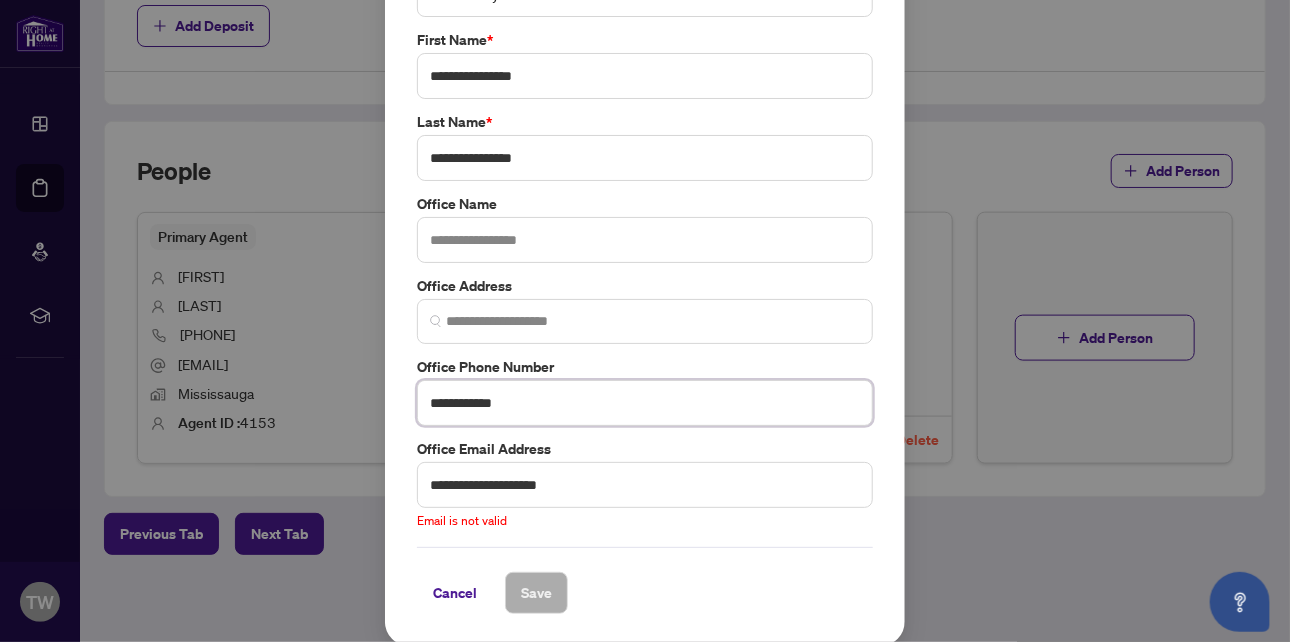 type on "**********" 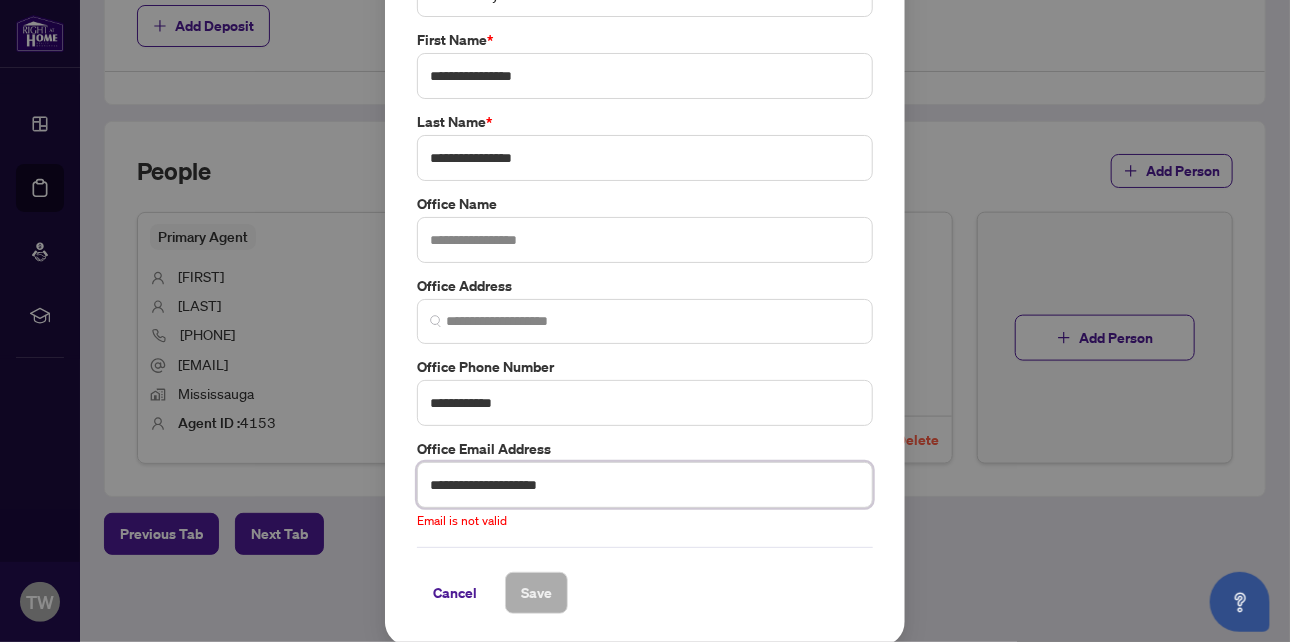 click on "**********" at bounding box center (645, 485) 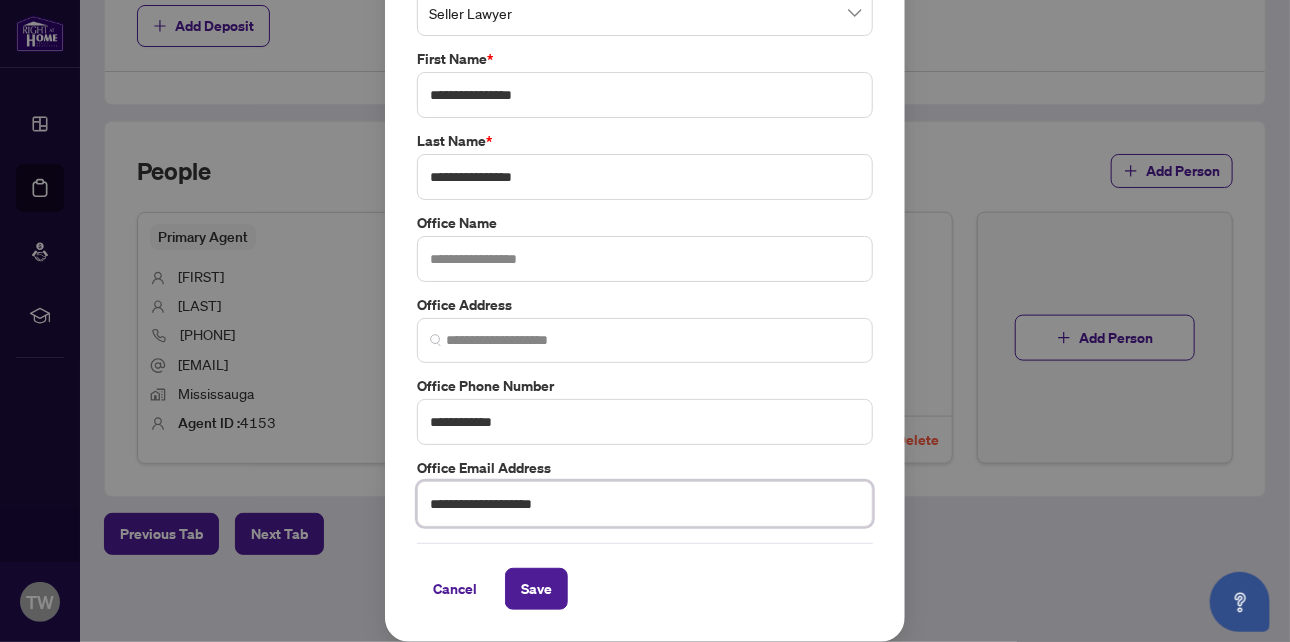 scroll, scrollTop: 128, scrollLeft: 0, axis: vertical 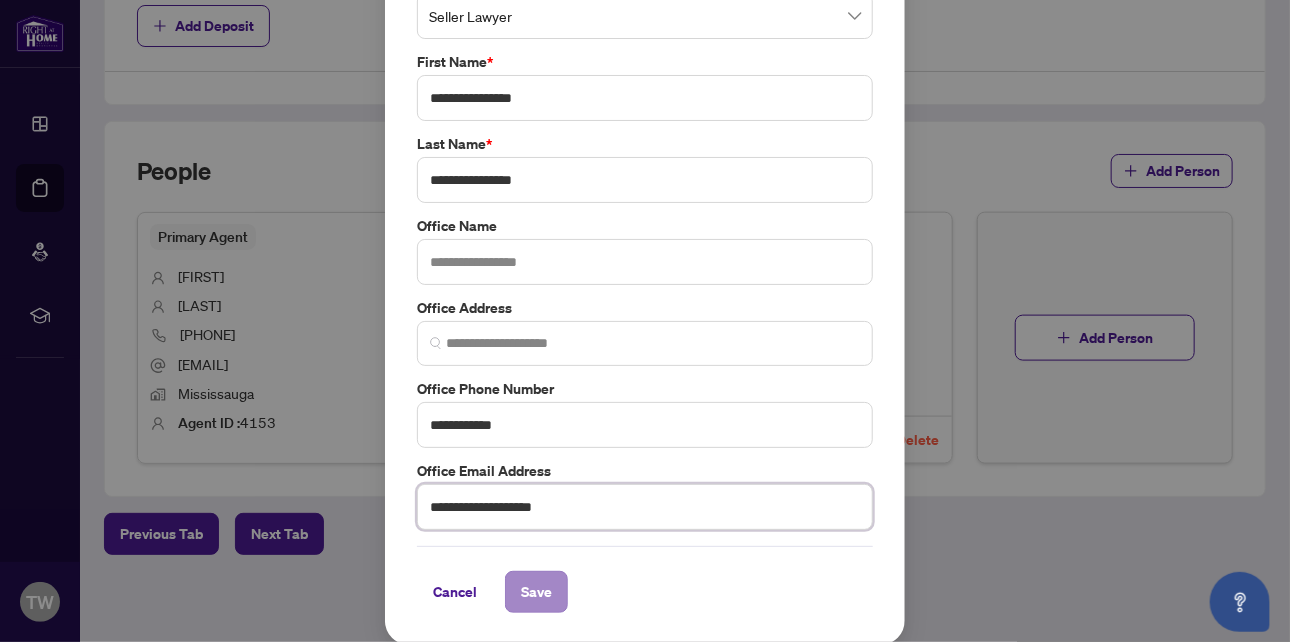 type on "**********" 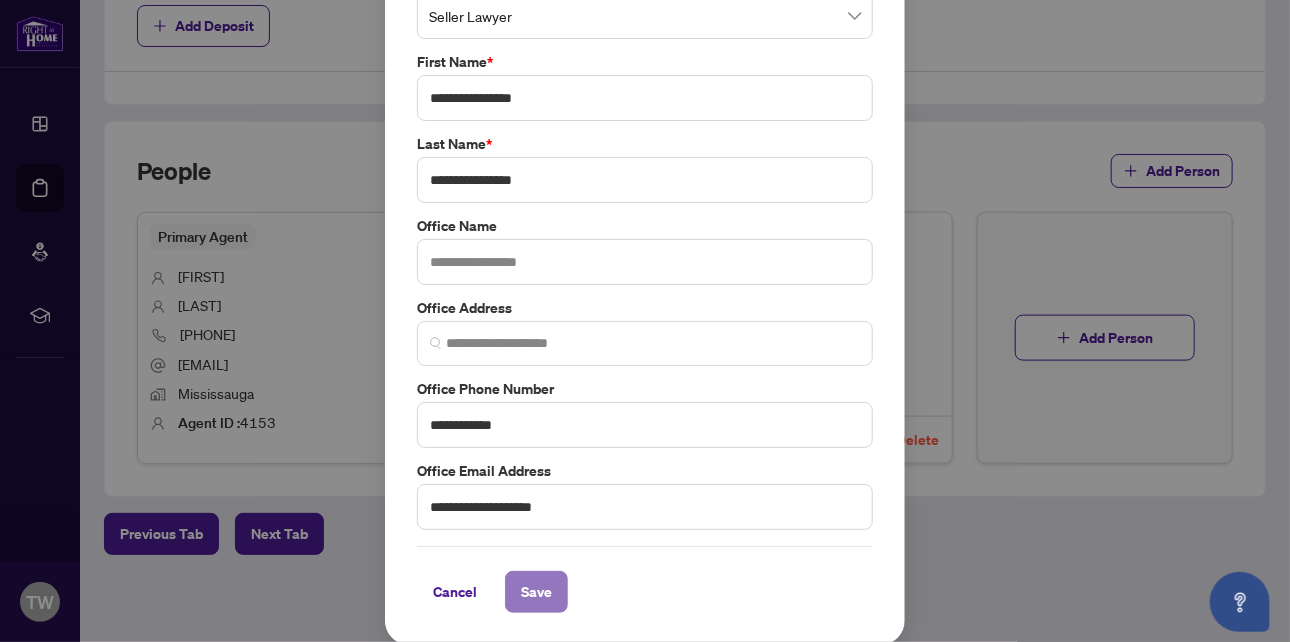 click on "Save" at bounding box center [536, 592] 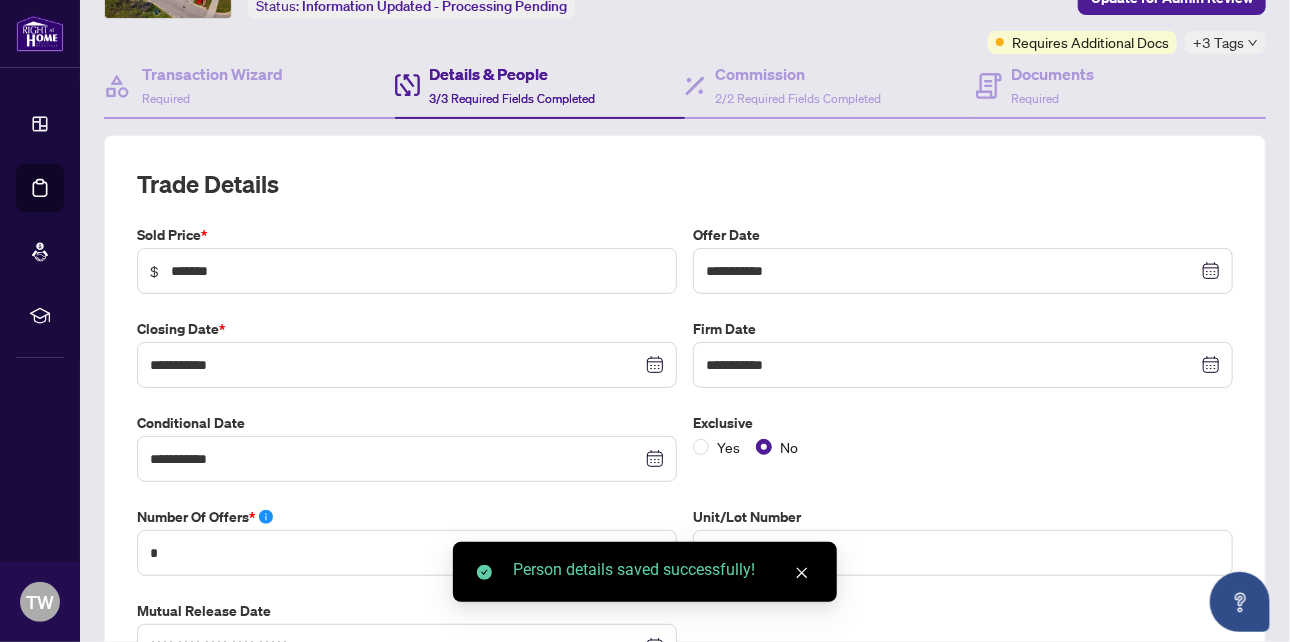 scroll, scrollTop: 0, scrollLeft: 0, axis: both 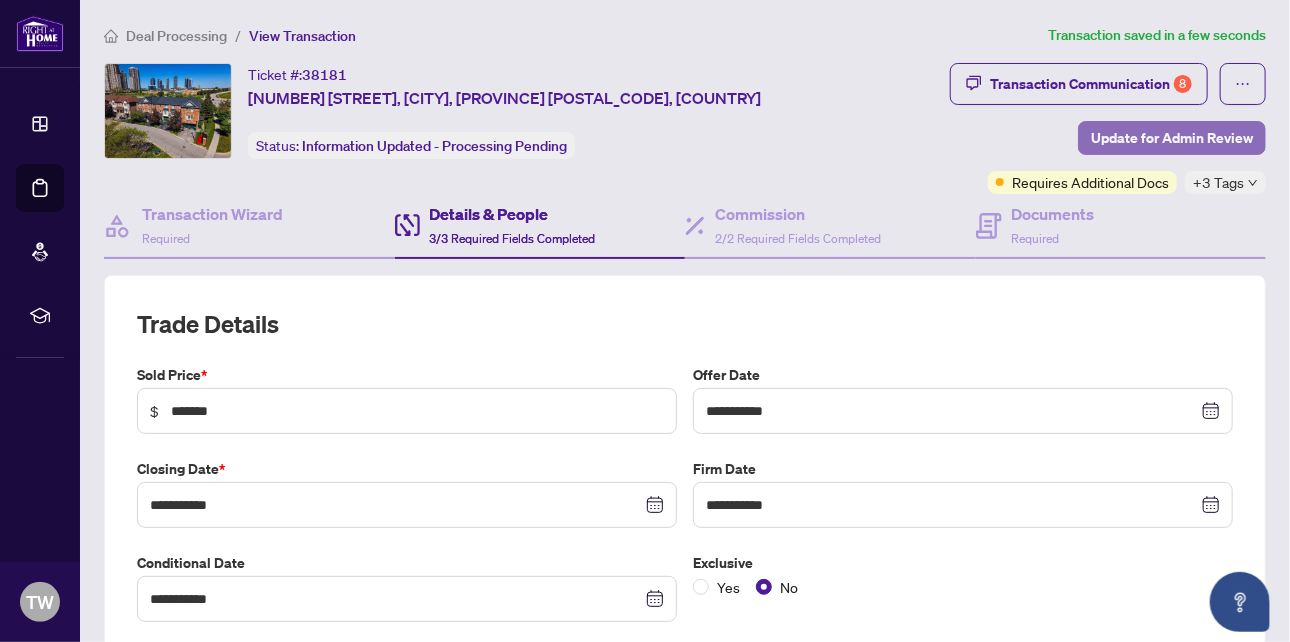 click on "Update for Admin Review" at bounding box center [1172, 138] 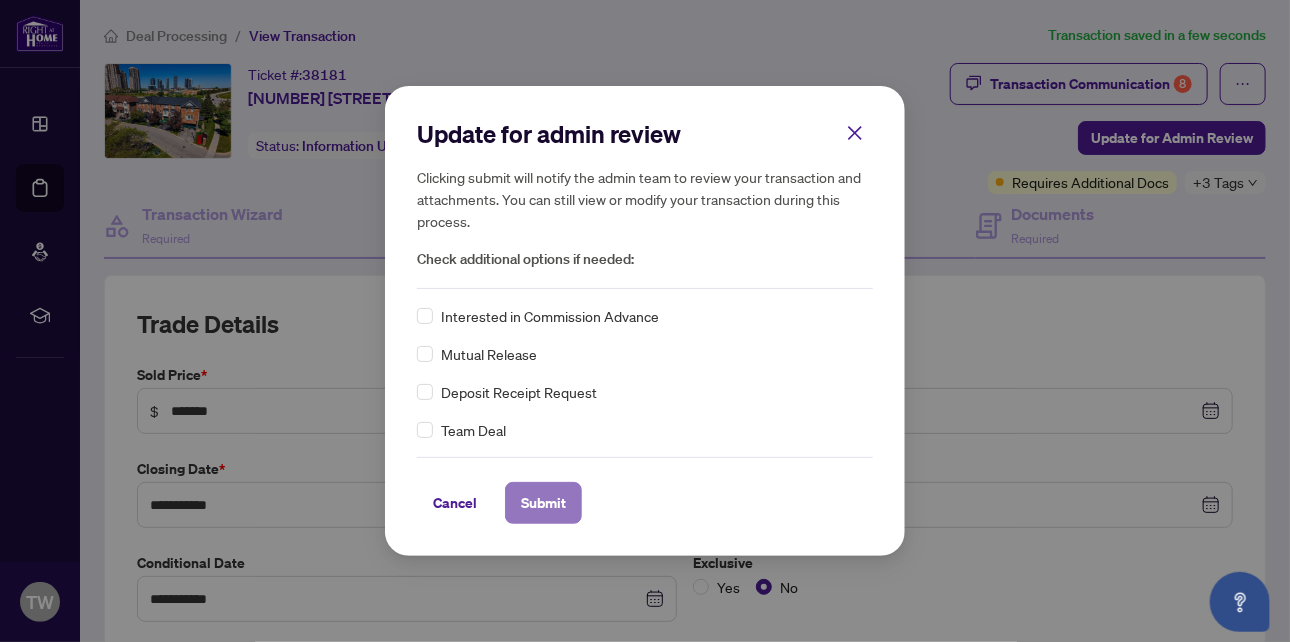 click on "Submit" at bounding box center [543, 503] 